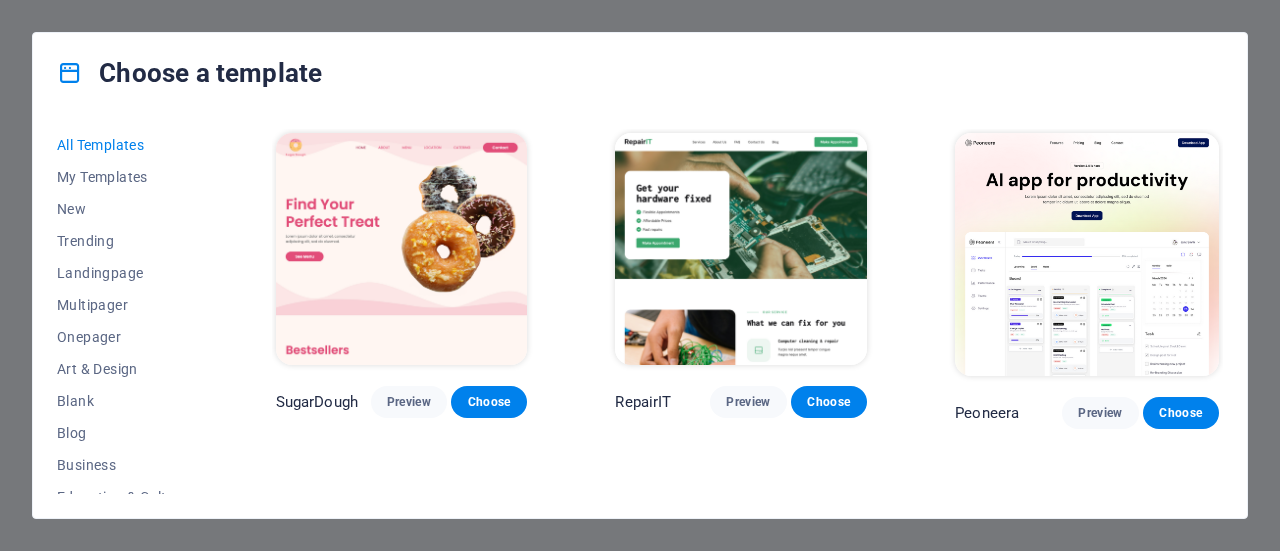 scroll, scrollTop: 0, scrollLeft: 0, axis: both 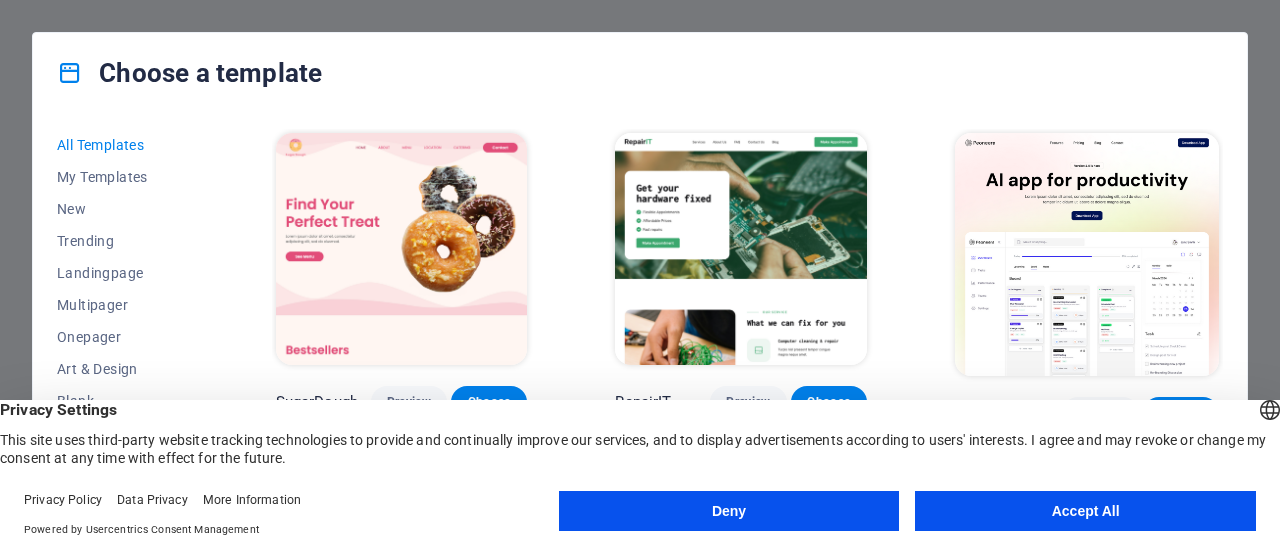 click on "Accept All" at bounding box center [1085, 511] 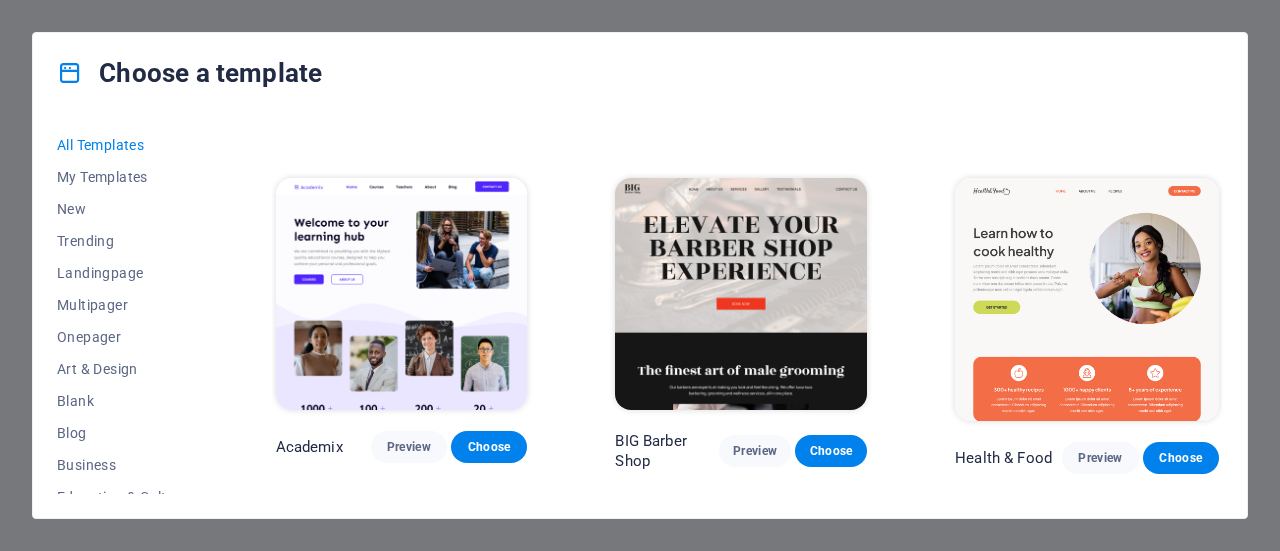 scroll, scrollTop: 1500, scrollLeft: 0, axis: vertical 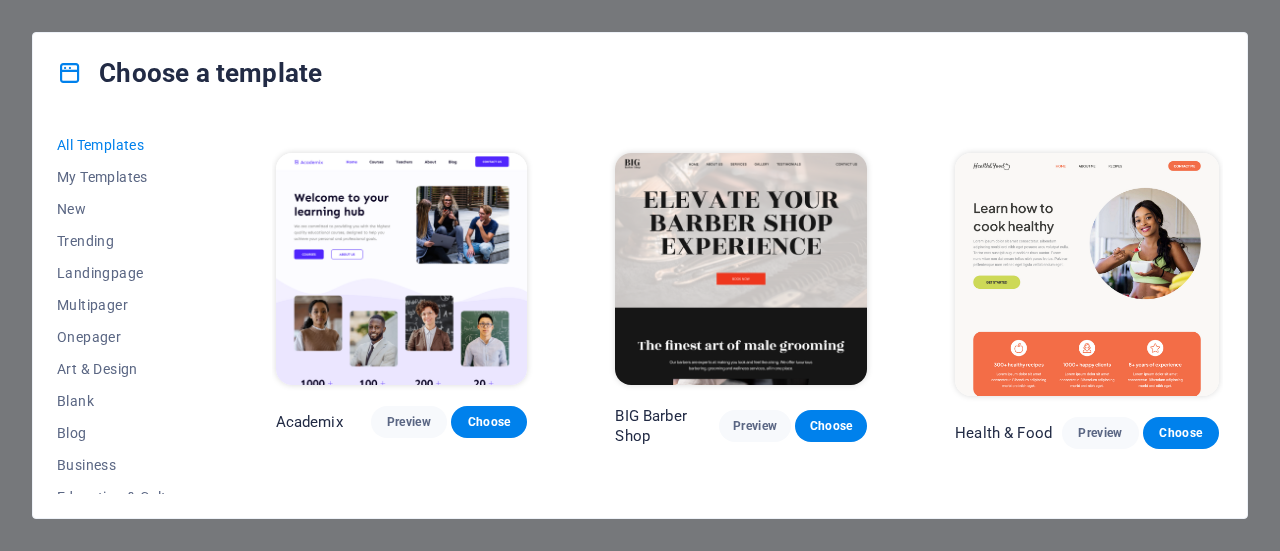 click at bounding box center (741, 269) 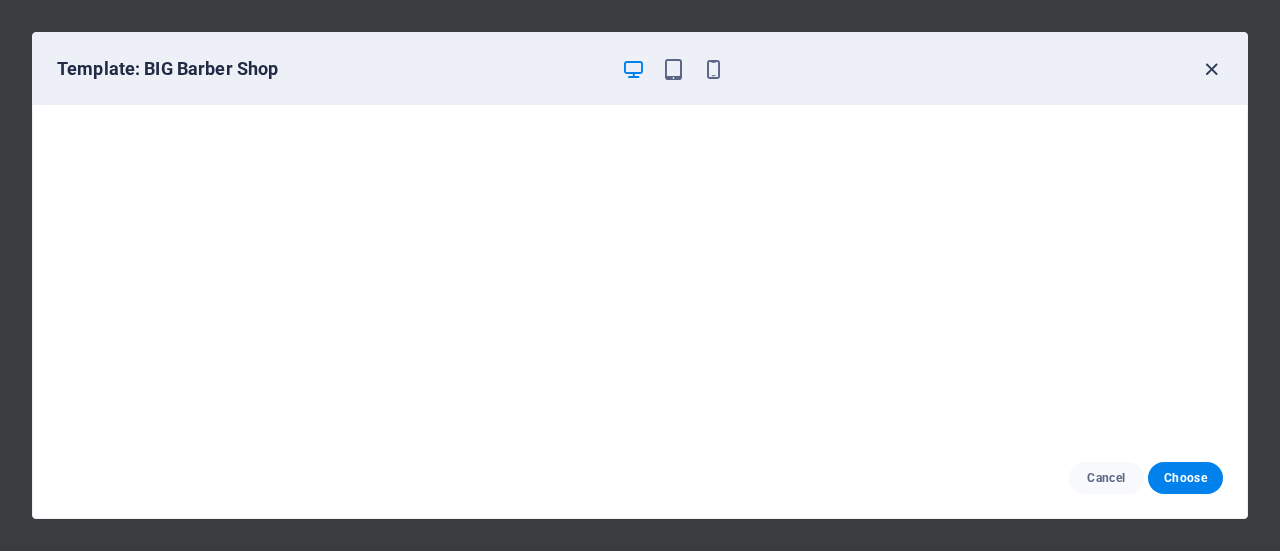 click at bounding box center [1211, 69] 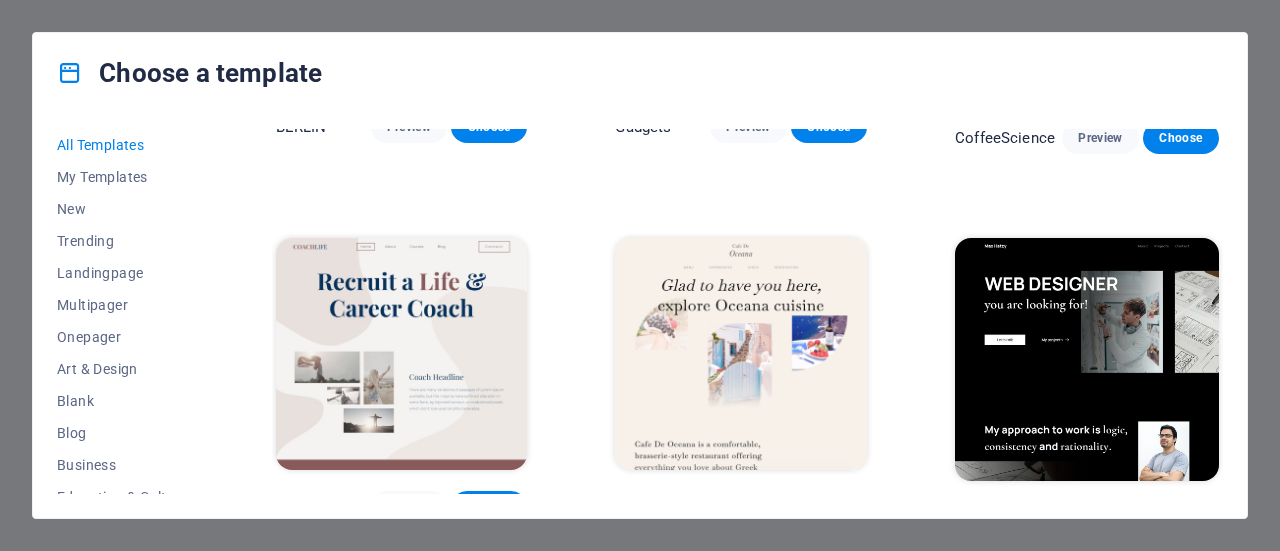 scroll, scrollTop: 4500, scrollLeft: 0, axis: vertical 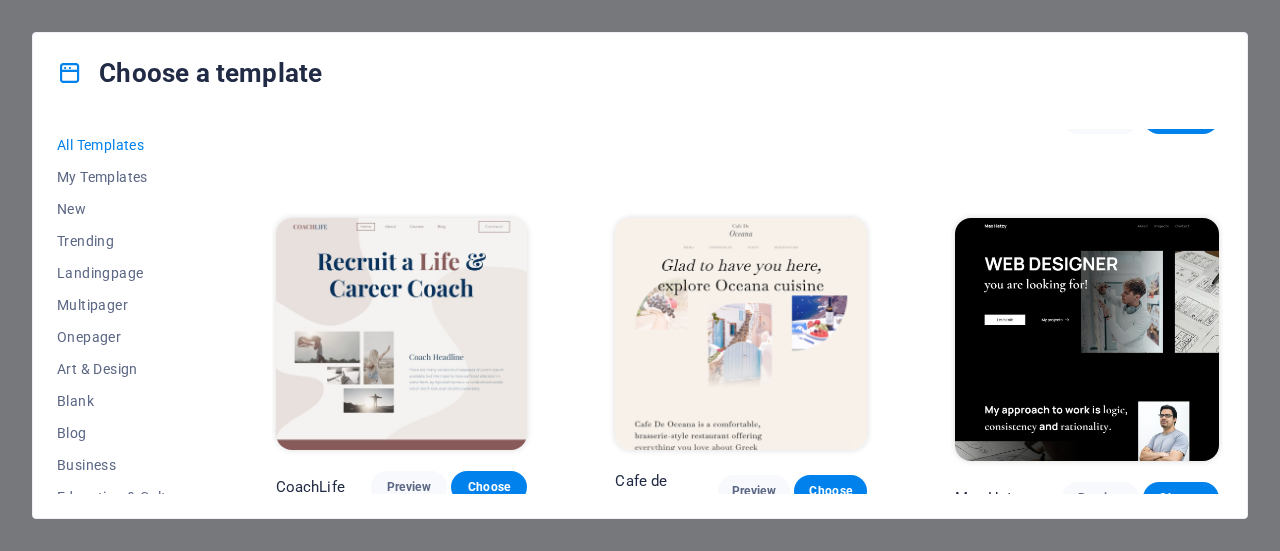 click at bounding box center (402, 334) 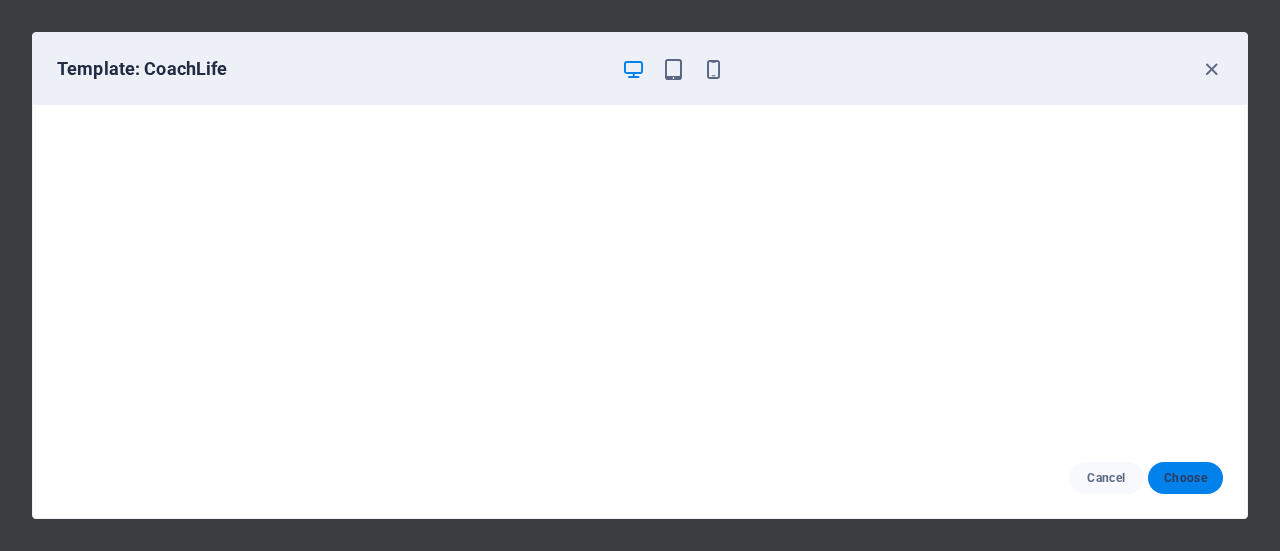 click on "Choose" at bounding box center (1185, 478) 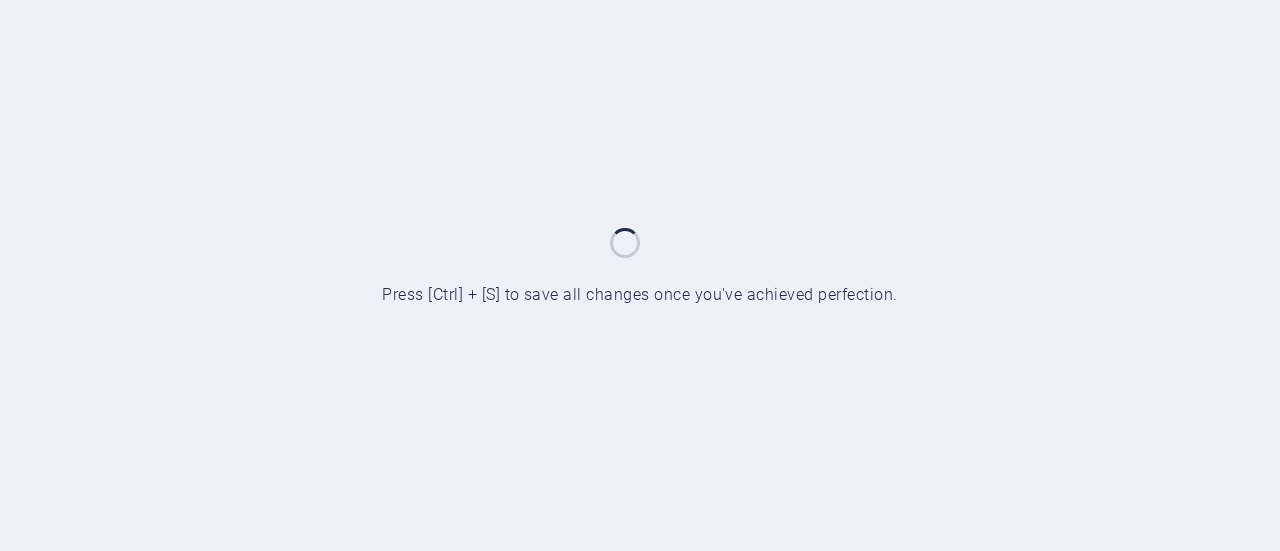 scroll, scrollTop: 0, scrollLeft: 0, axis: both 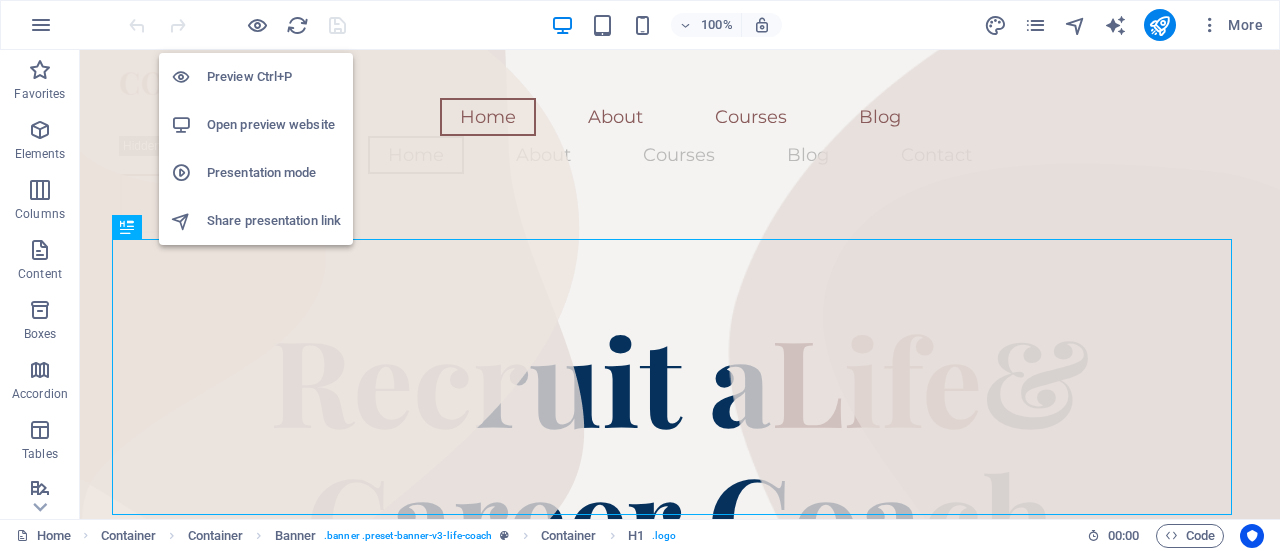 click at bounding box center (257, 25) 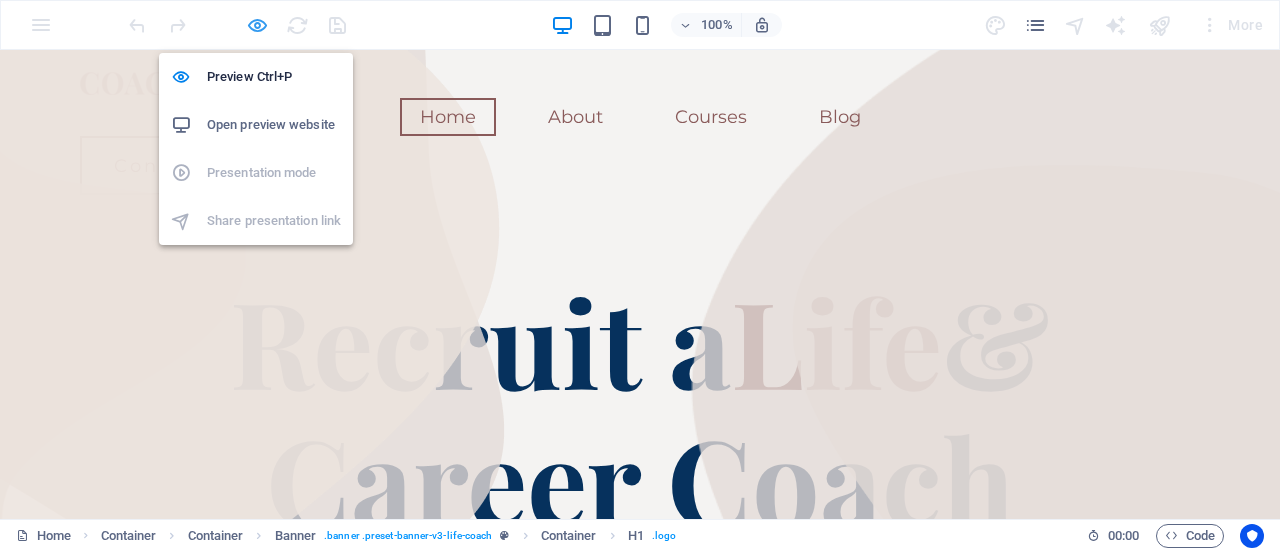 click at bounding box center (257, 25) 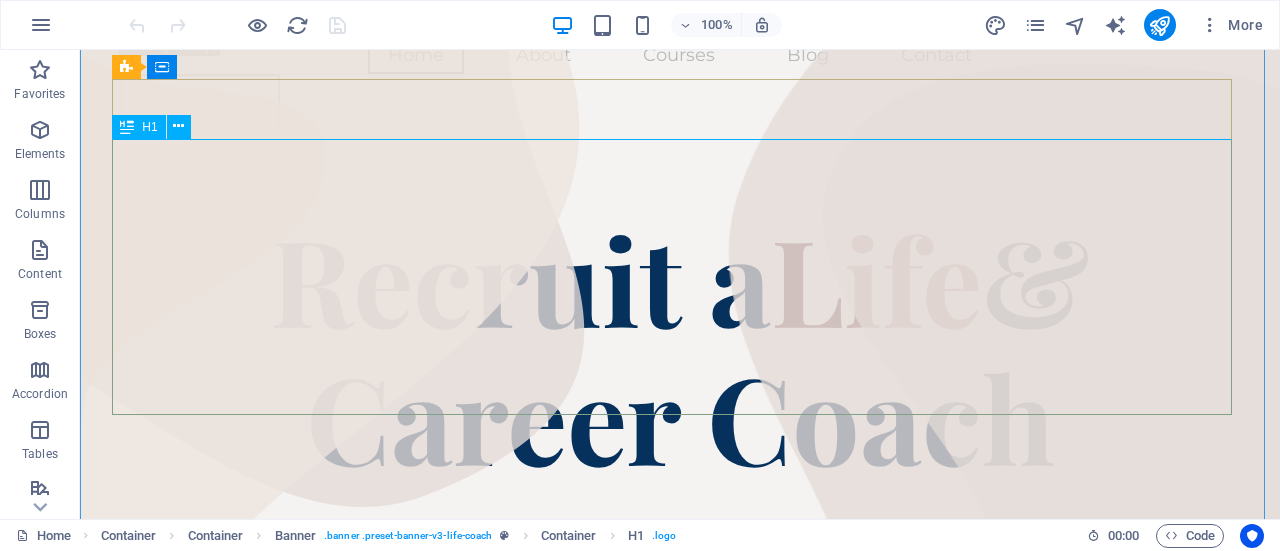 scroll, scrollTop: 0, scrollLeft: 0, axis: both 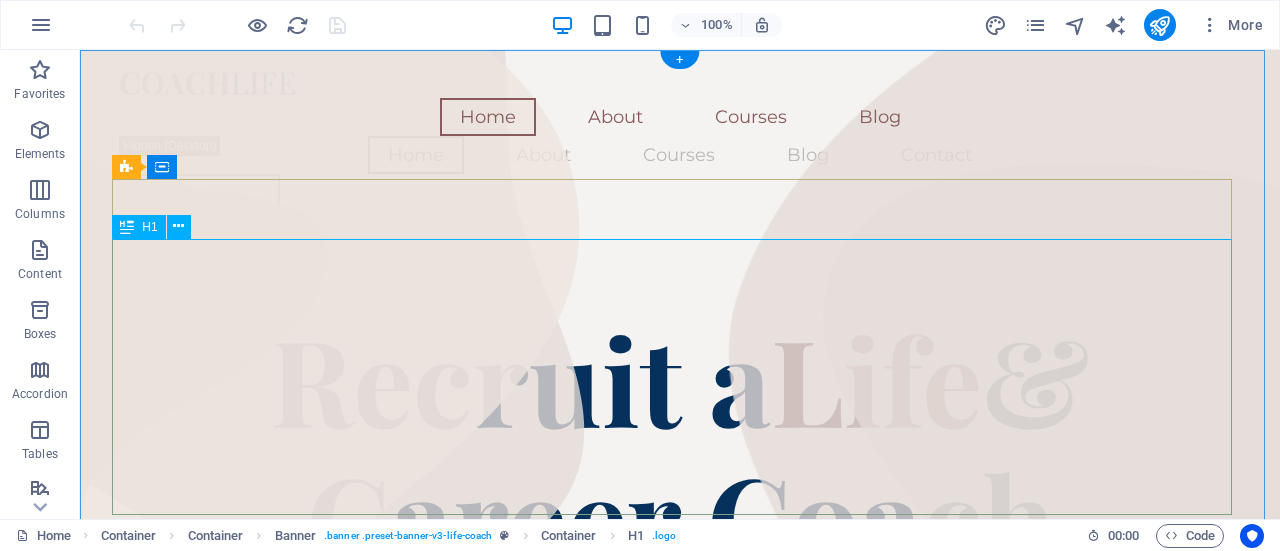 click on "Recruit a  Life  & Career Coach" at bounding box center (680, 447) 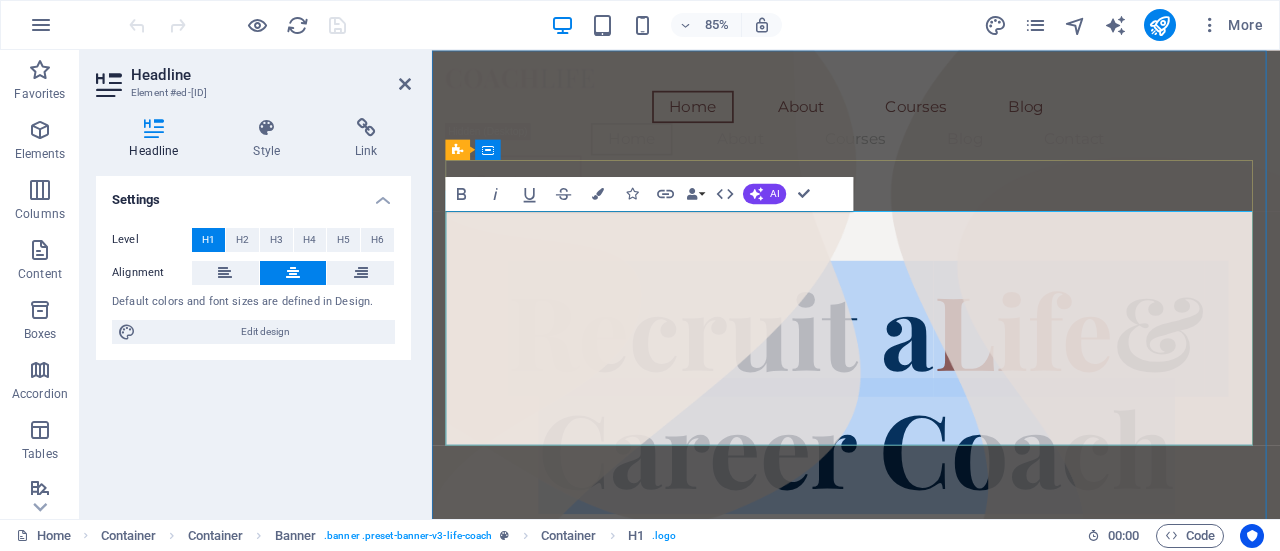 type 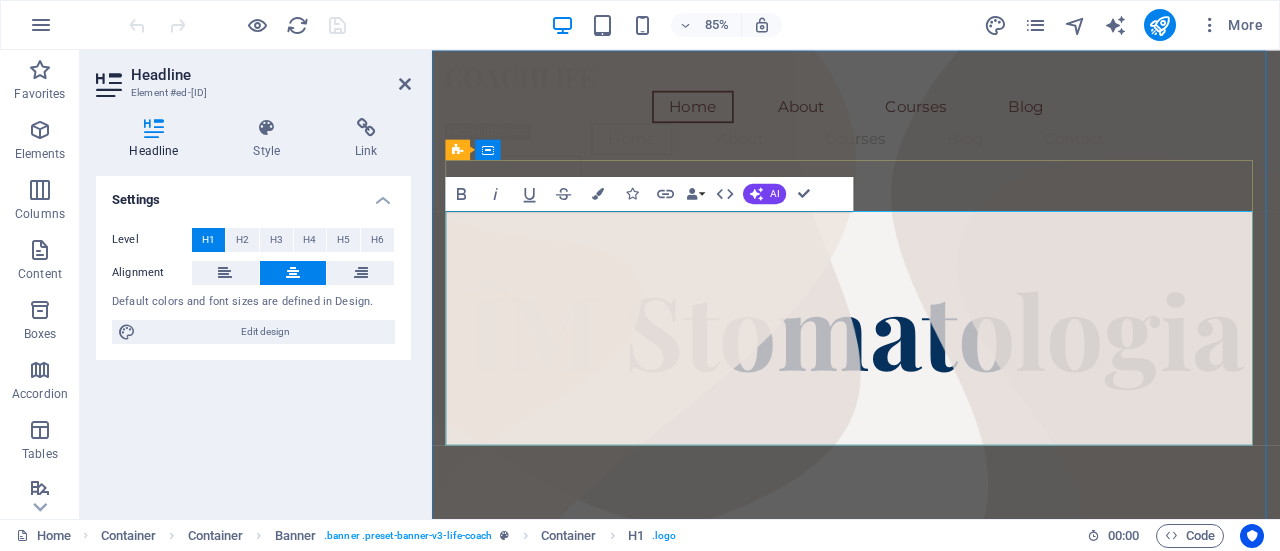 scroll, scrollTop: 10, scrollLeft: 0, axis: vertical 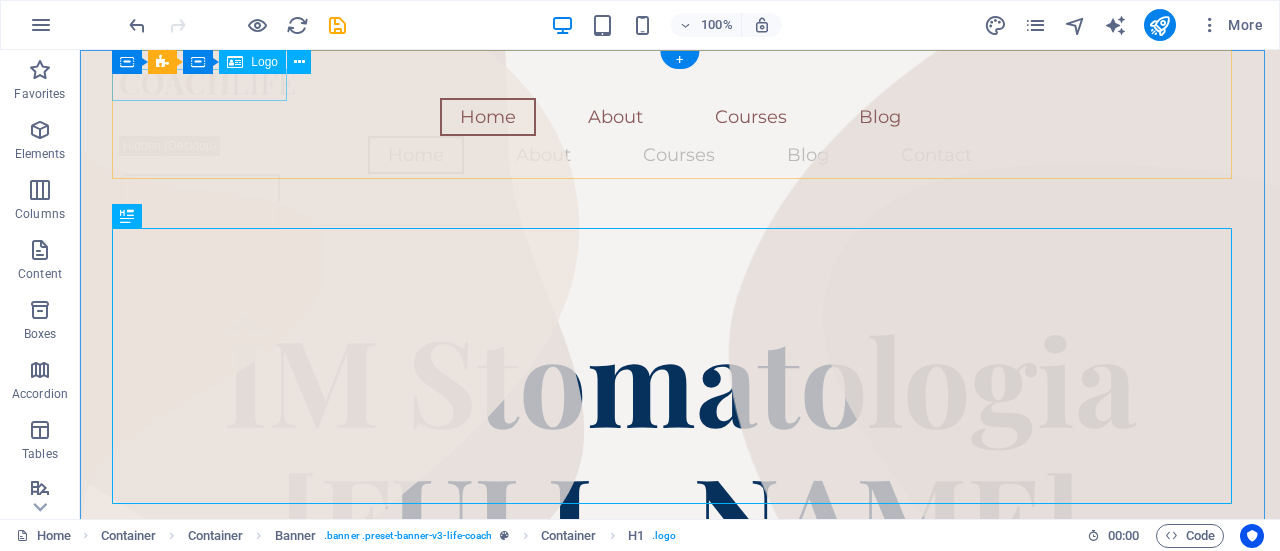 click at bounding box center [680, 82] 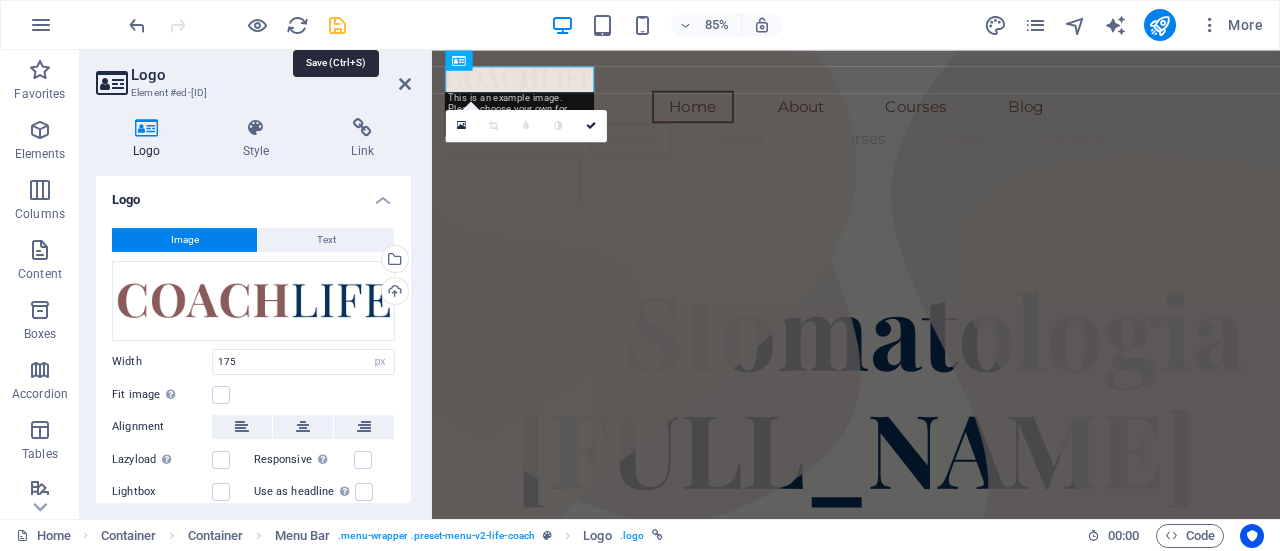 click at bounding box center (337, 25) 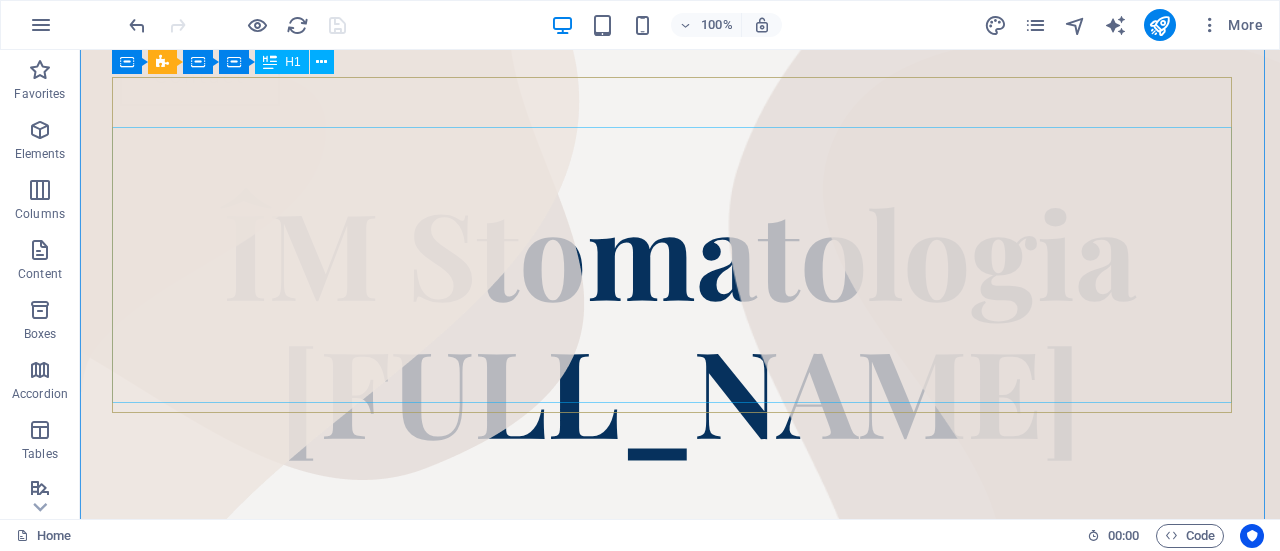 scroll, scrollTop: 100, scrollLeft: 0, axis: vertical 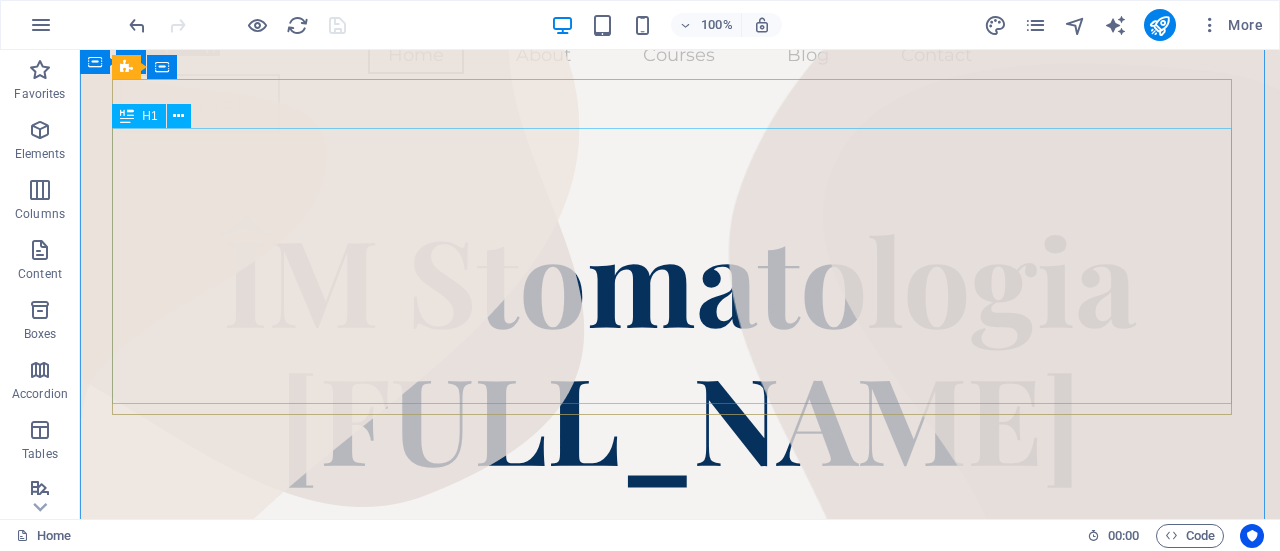click on "ÎM Stomatologia [LAST]" at bounding box center (680, 347) 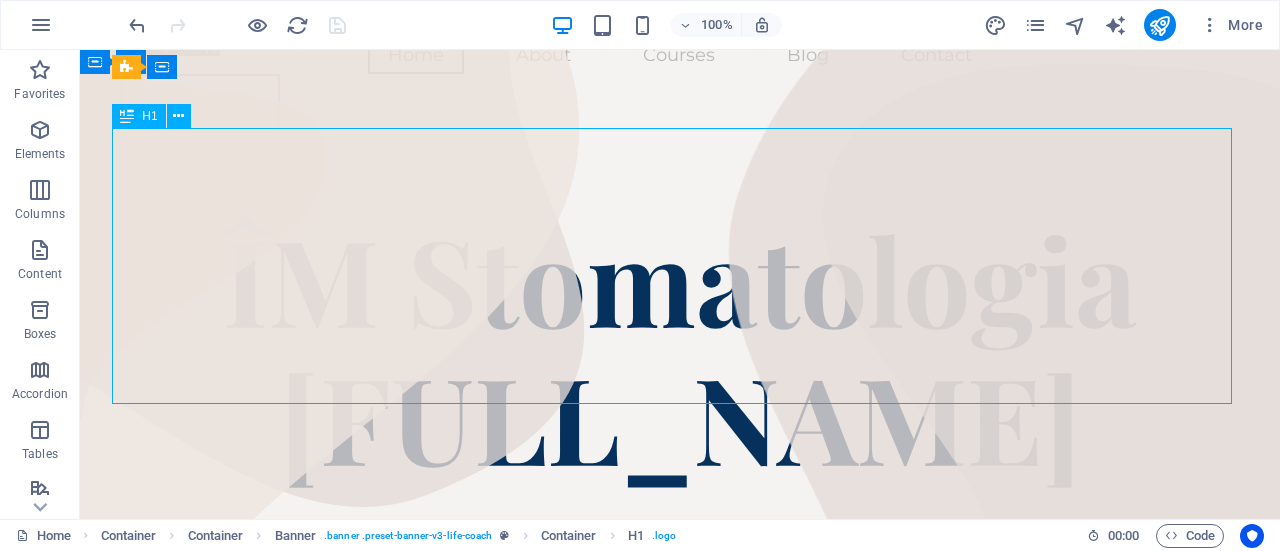 click on "ÎM Stomatologia [LAST]" at bounding box center (680, 347) 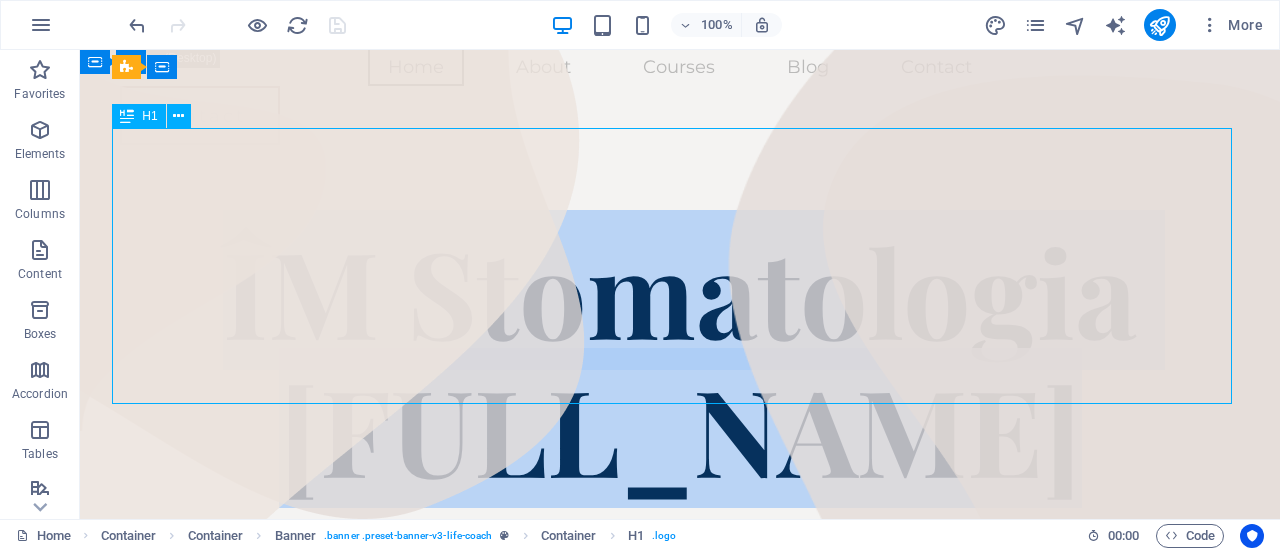 scroll, scrollTop: 0, scrollLeft: 0, axis: both 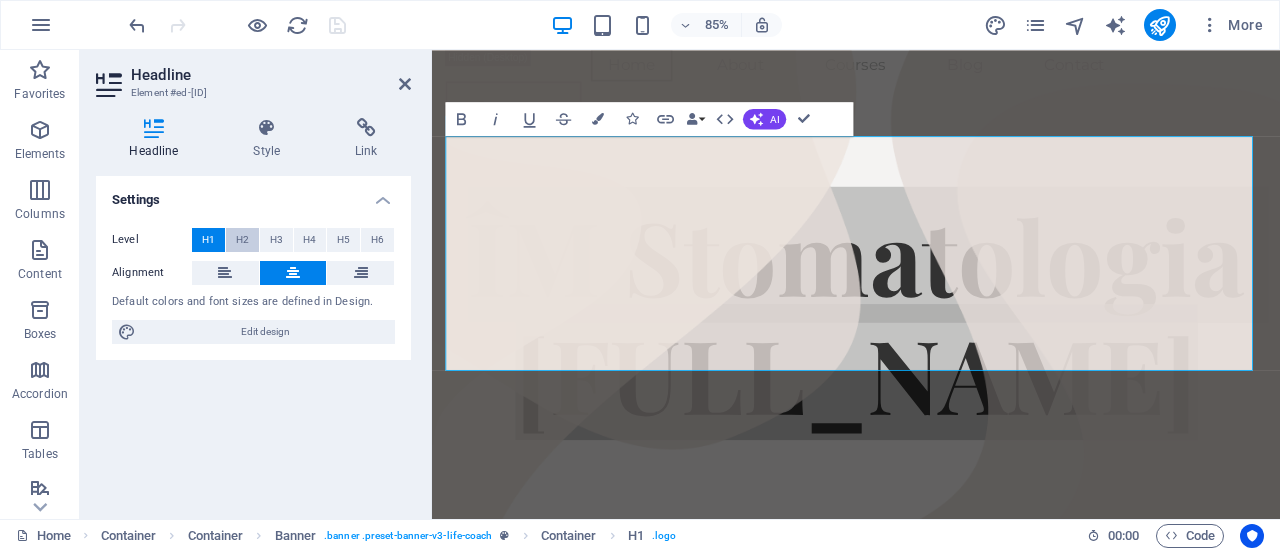 click on "H2" at bounding box center [242, 240] 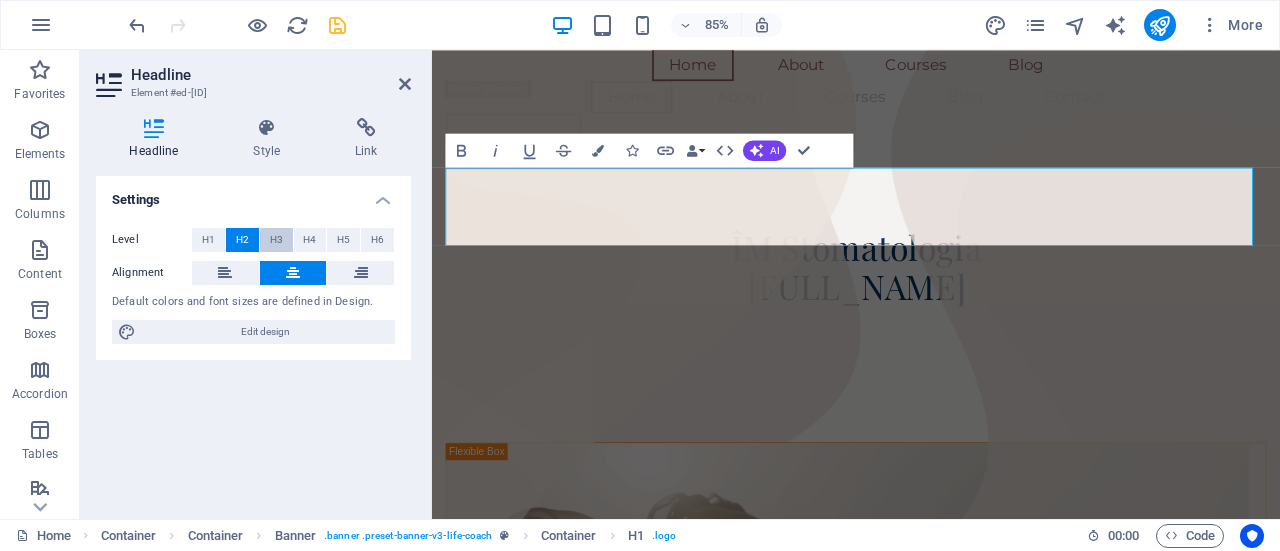 click on "H3" at bounding box center [276, 240] 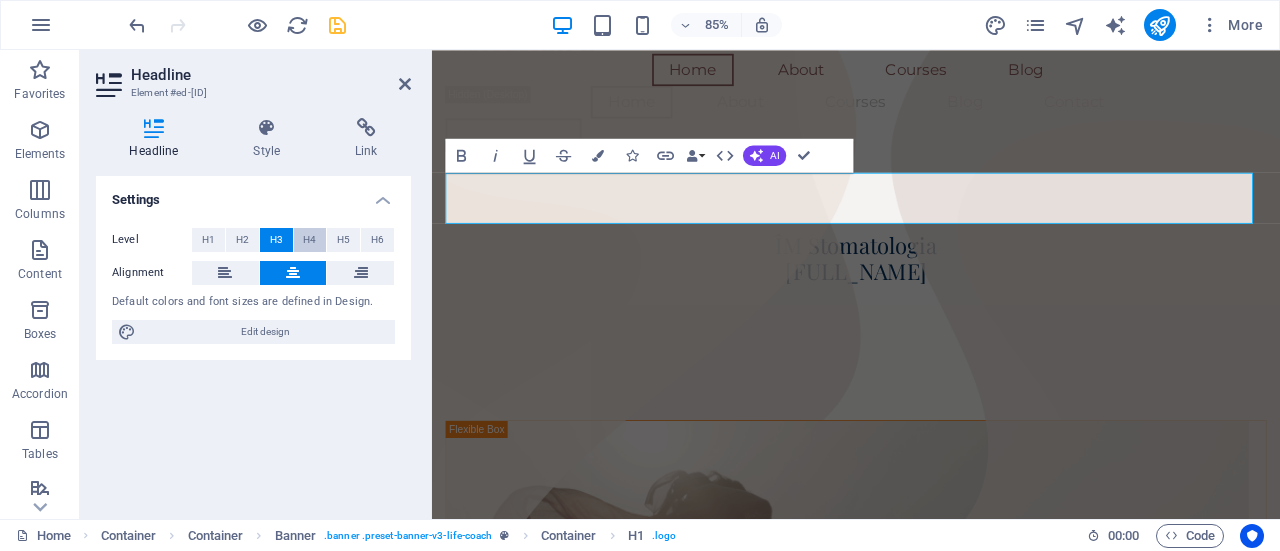 click on "H4" at bounding box center [310, 240] 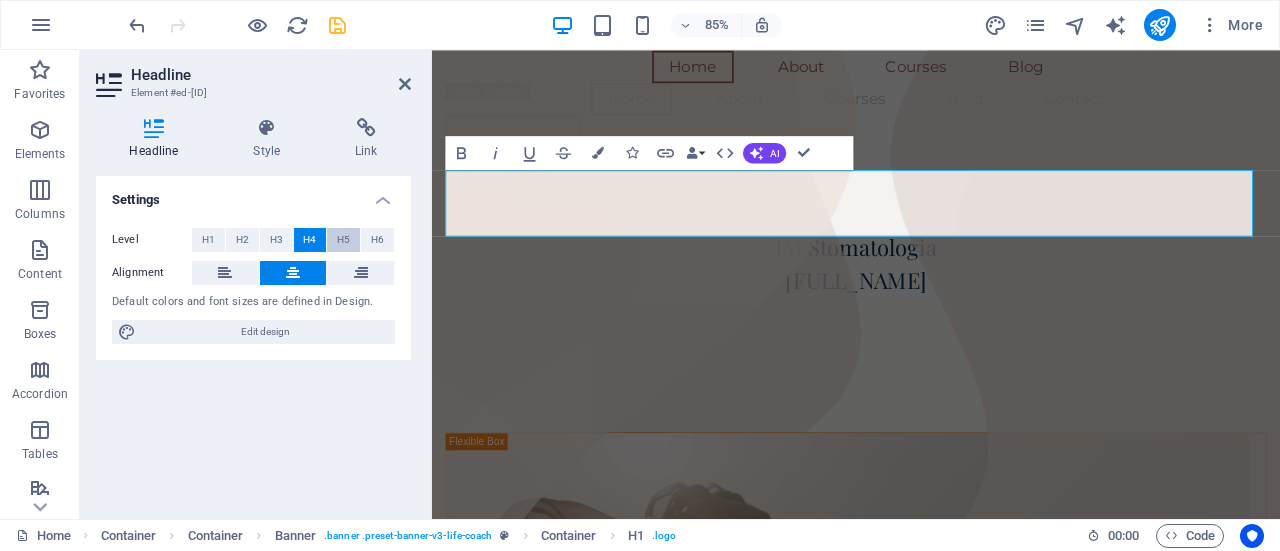click on "H5" at bounding box center [343, 240] 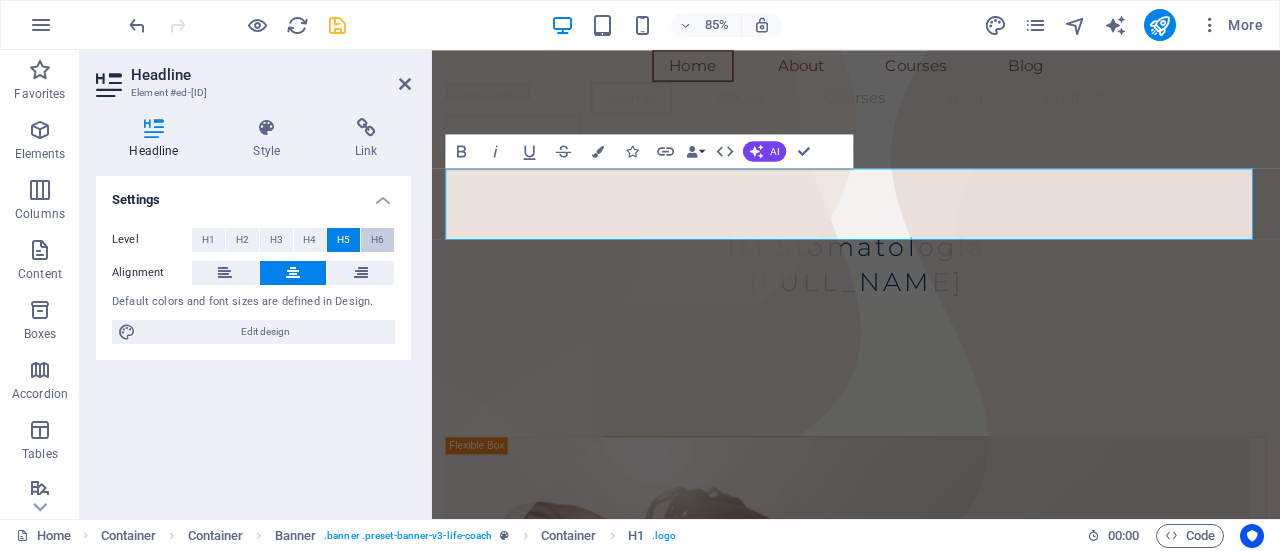 click on "H6" at bounding box center [377, 240] 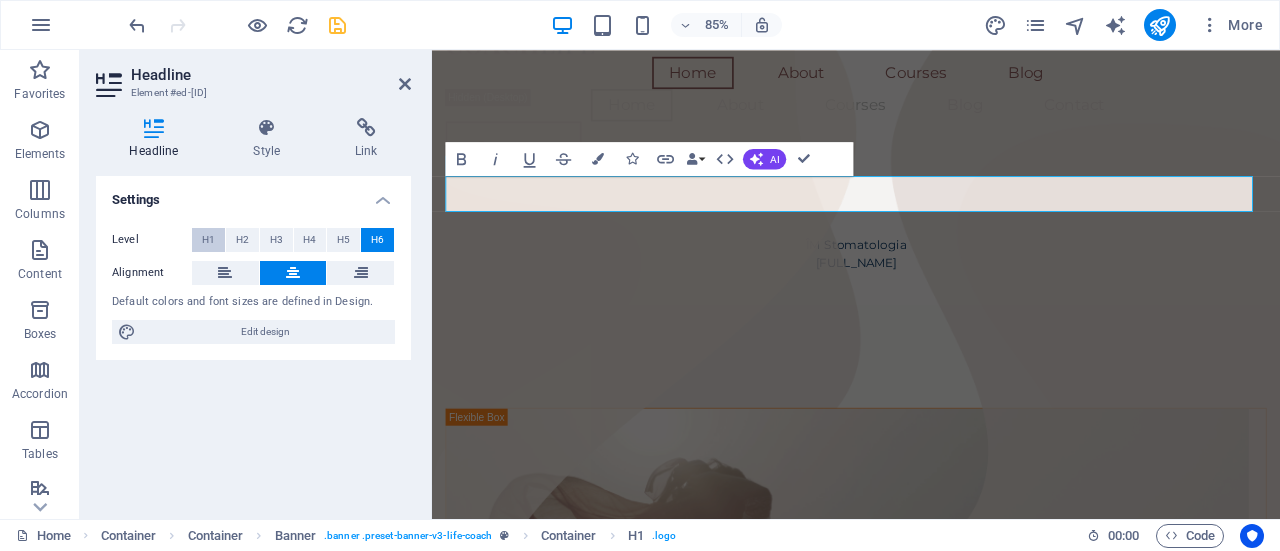click on "H1" at bounding box center [208, 240] 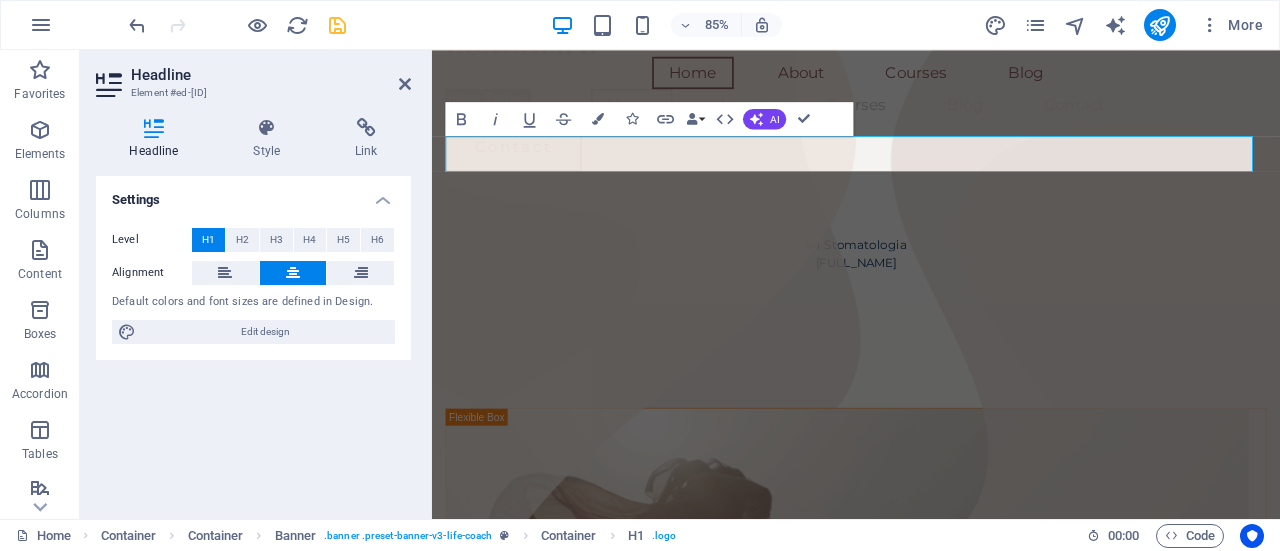 scroll, scrollTop: 88, scrollLeft: 0, axis: vertical 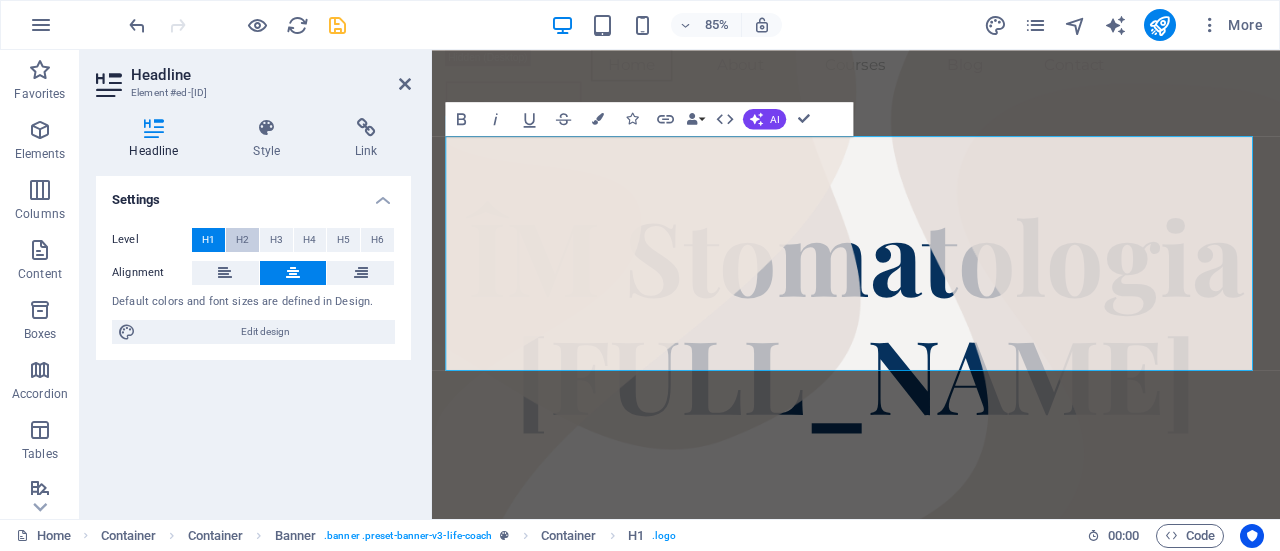 click on "H2" at bounding box center (242, 240) 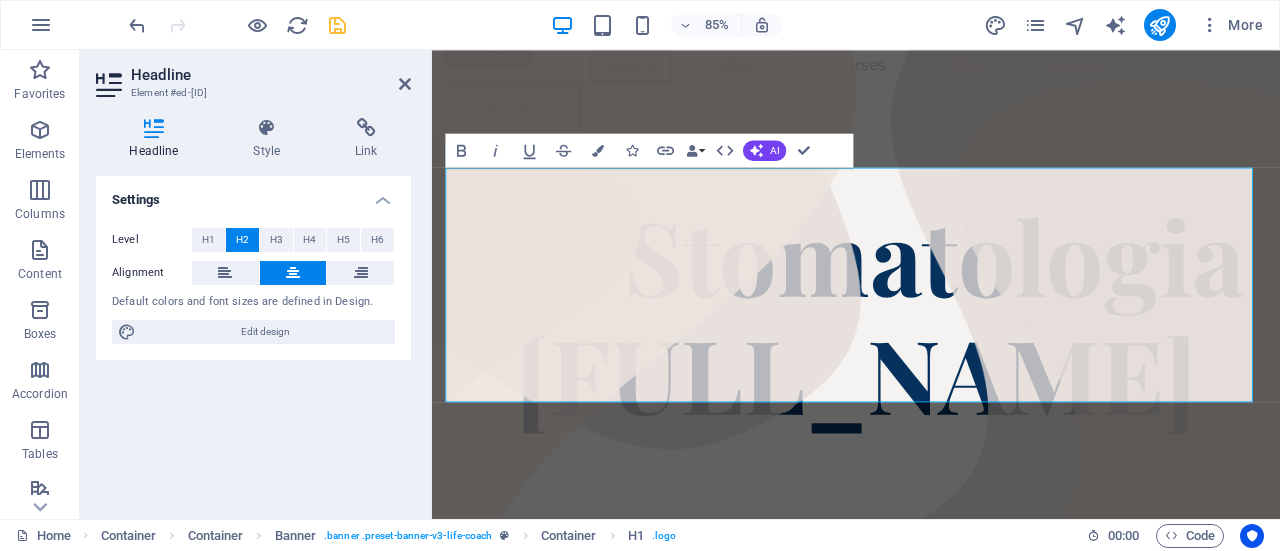 scroll, scrollTop: 50, scrollLeft: 0, axis: vertical 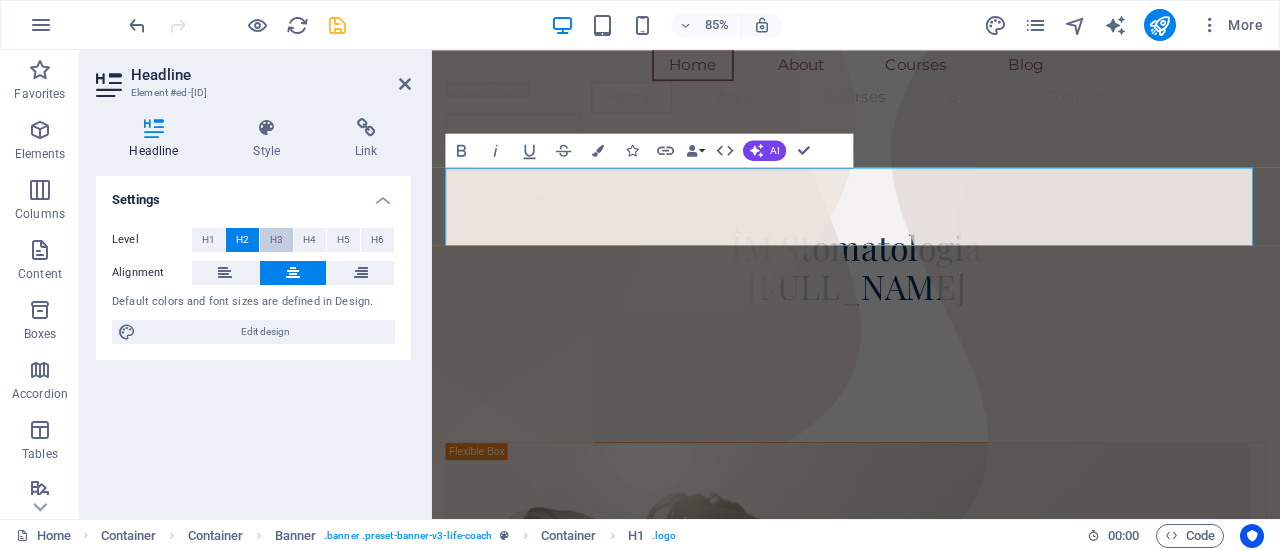 click on "H3" at bounding box center (276, 240) 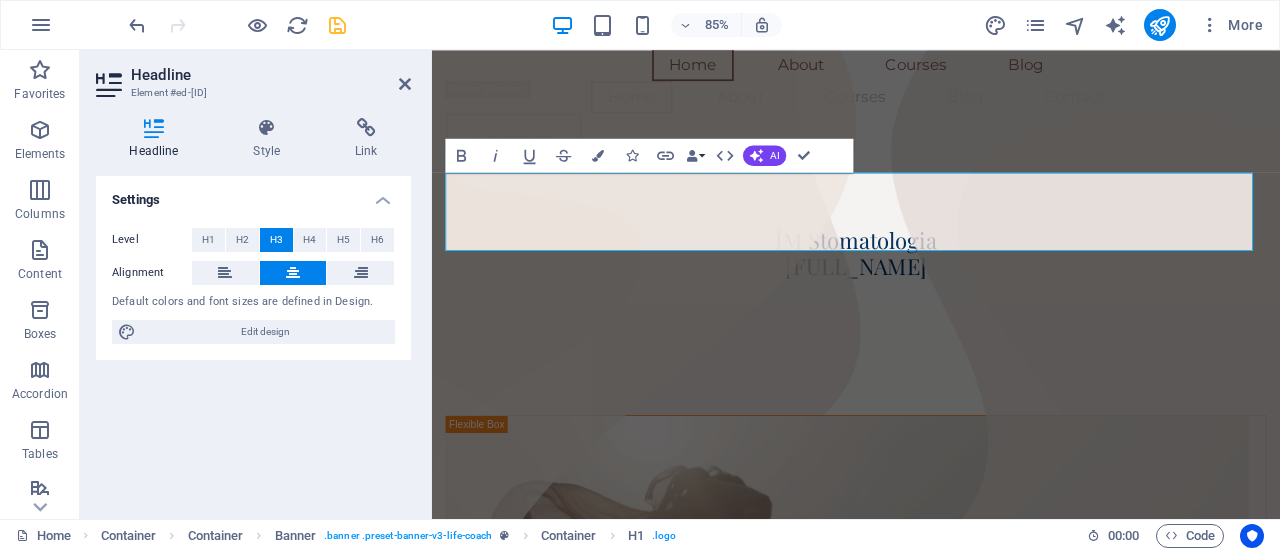 scroll, scrollTop: 44, scrollLeft: 0, axis: vertical 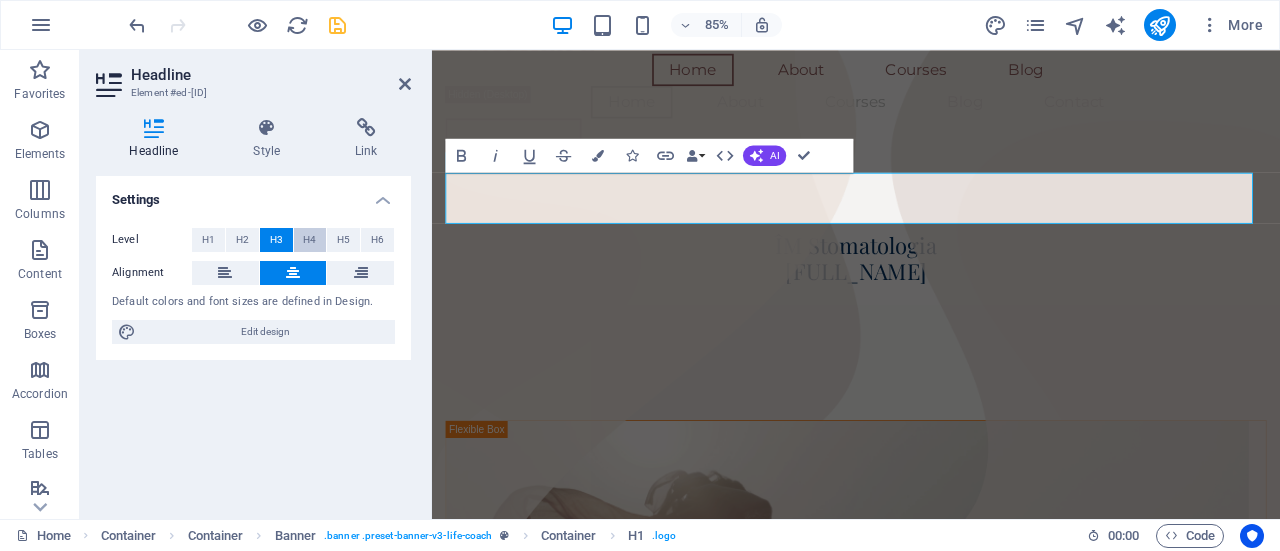 click on "H4" at bounding box center (309, 240) 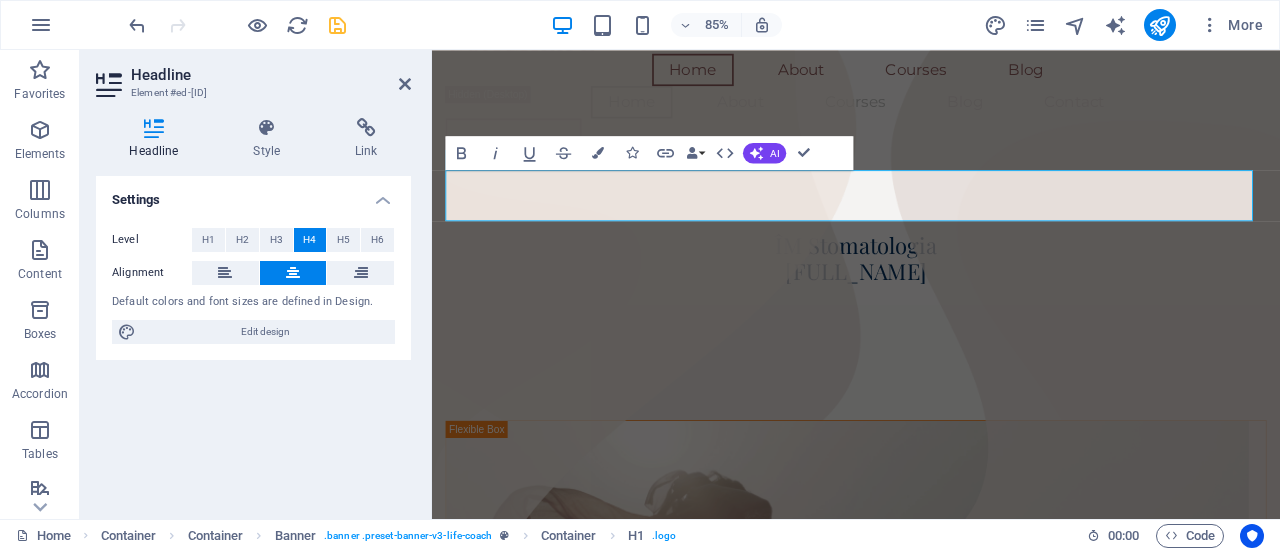 scroll, scrollTop: 48, scrollLeft: 0, axis: vertical 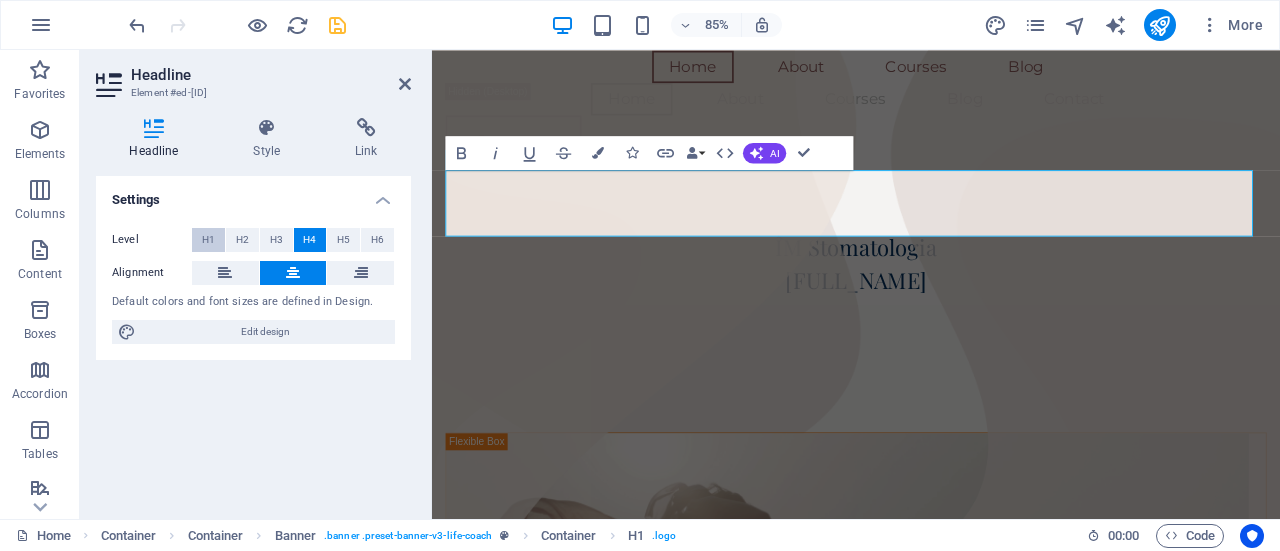 click on "H1" at bounding box center [208, 240] 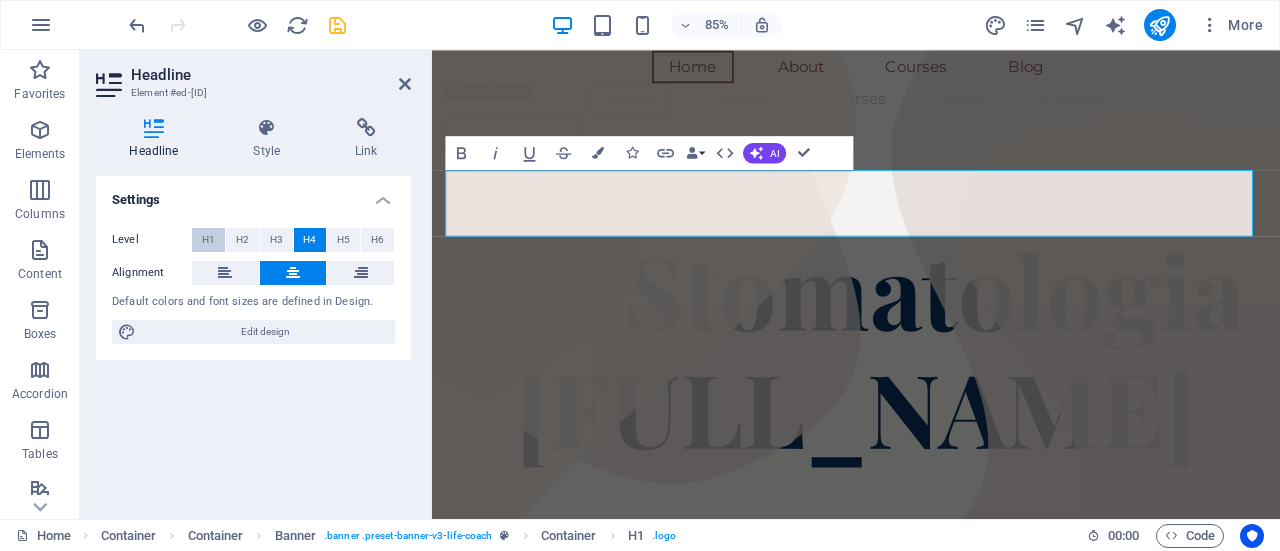 scroll, scrollTop: 88, scrollLeft: 0, axis: vertical 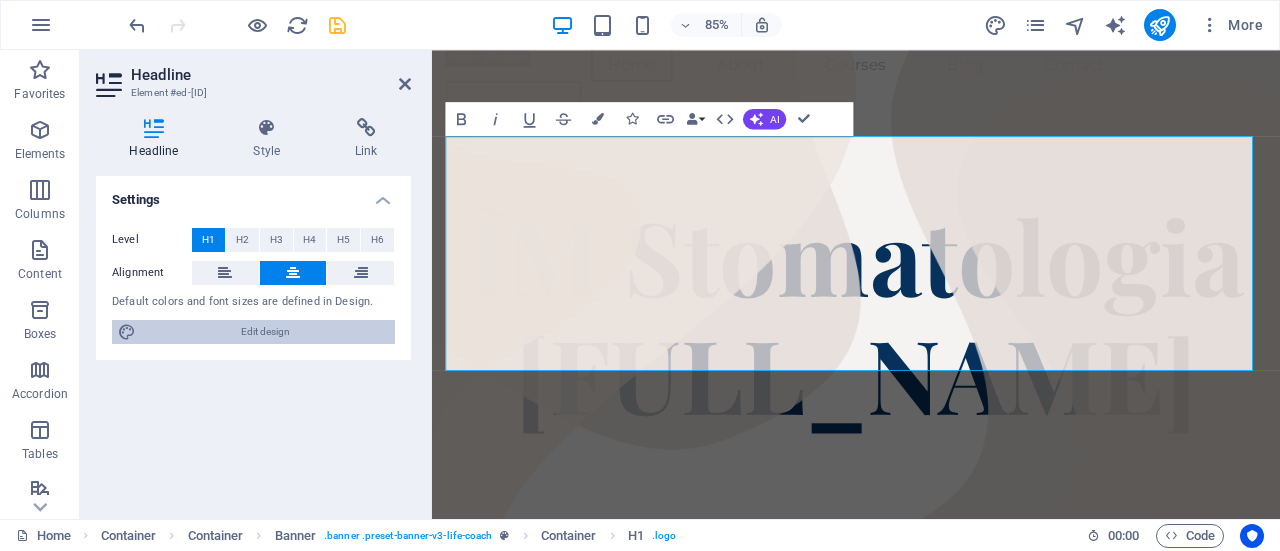click on "Edit design" at bounding box center [265, 332] 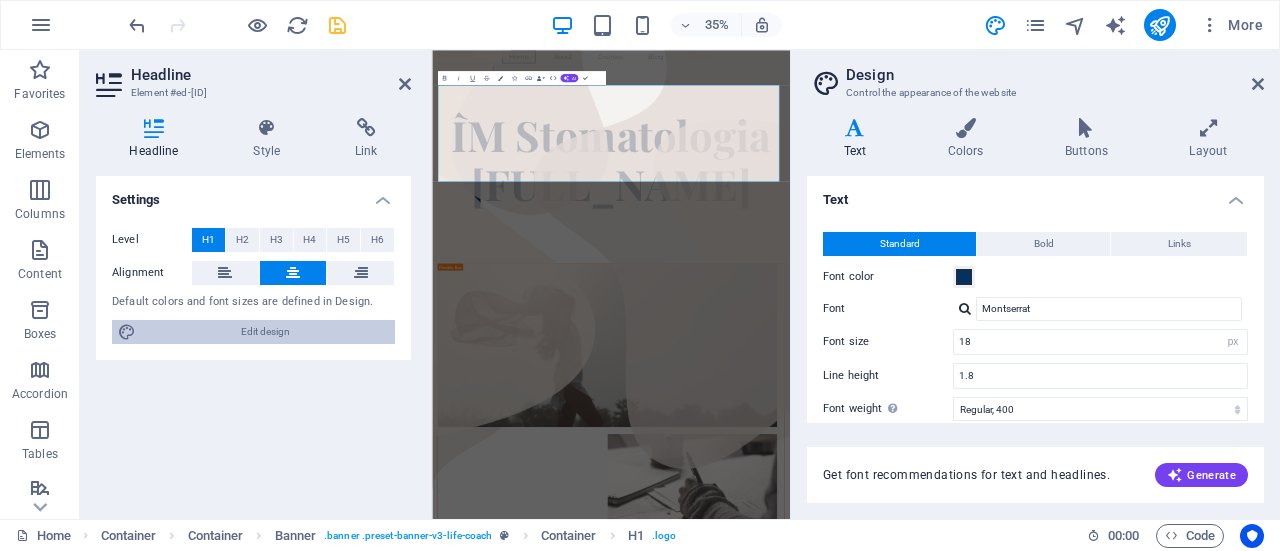 scroll, scrollTop: 89, scrollLeft: 0, axis: vertical 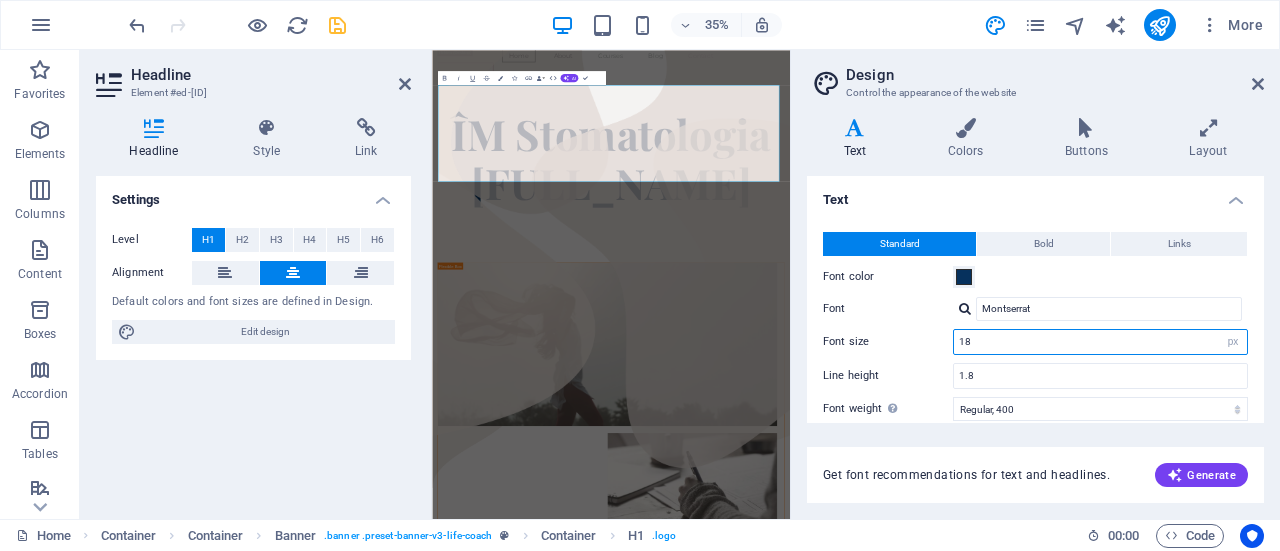 click on "18" at bounding box center [1100, 342] 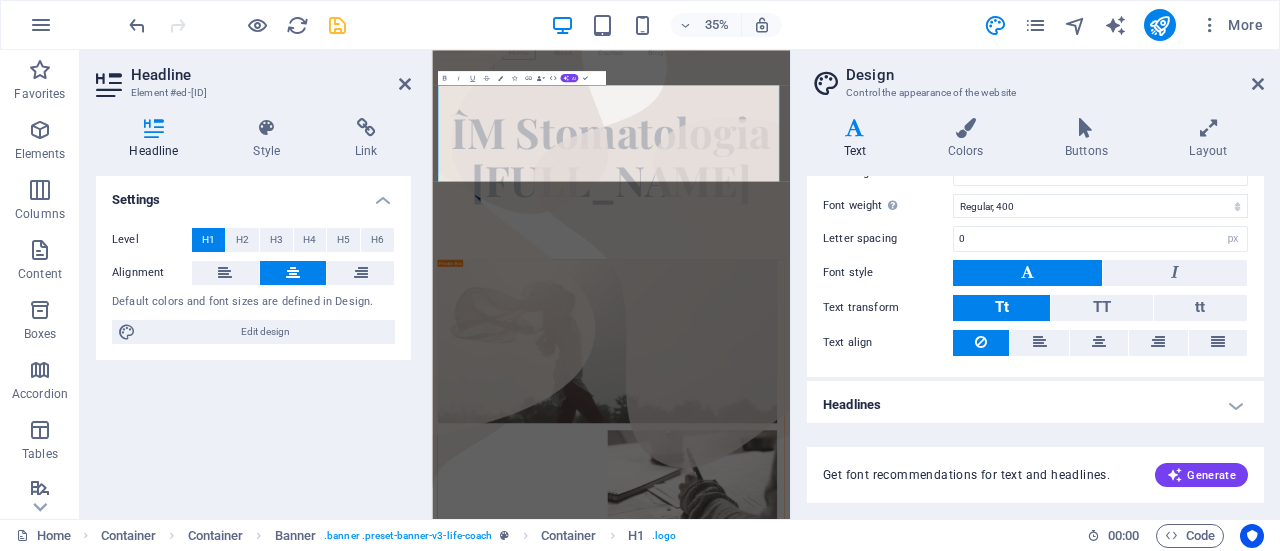 scroll, scrollTop: 204, scrollLeft: 0, axis: vertical 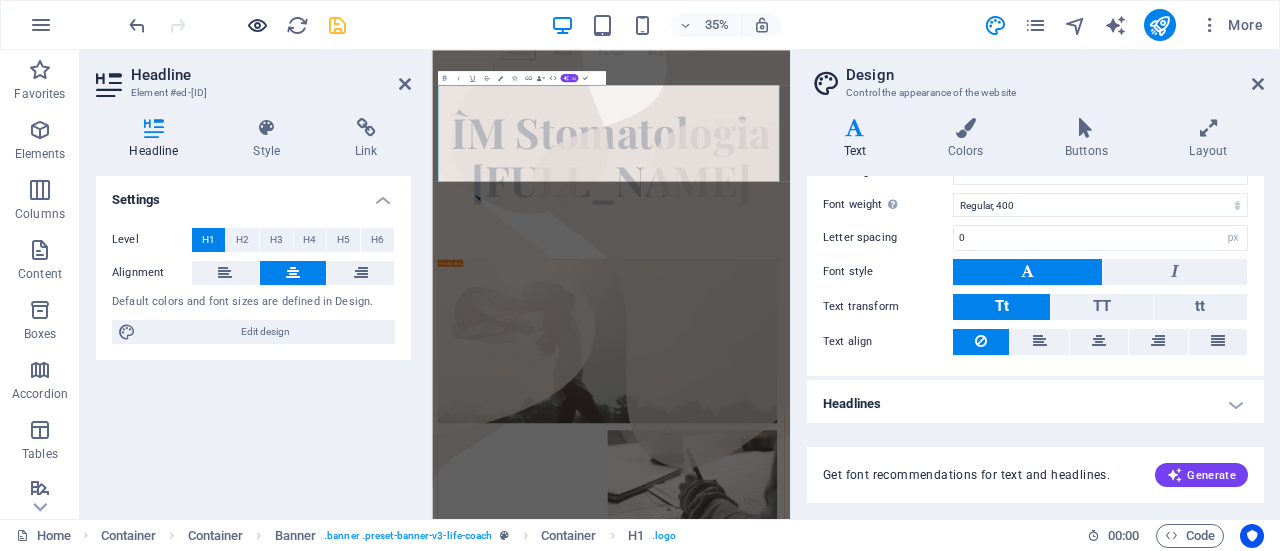 type on "13" 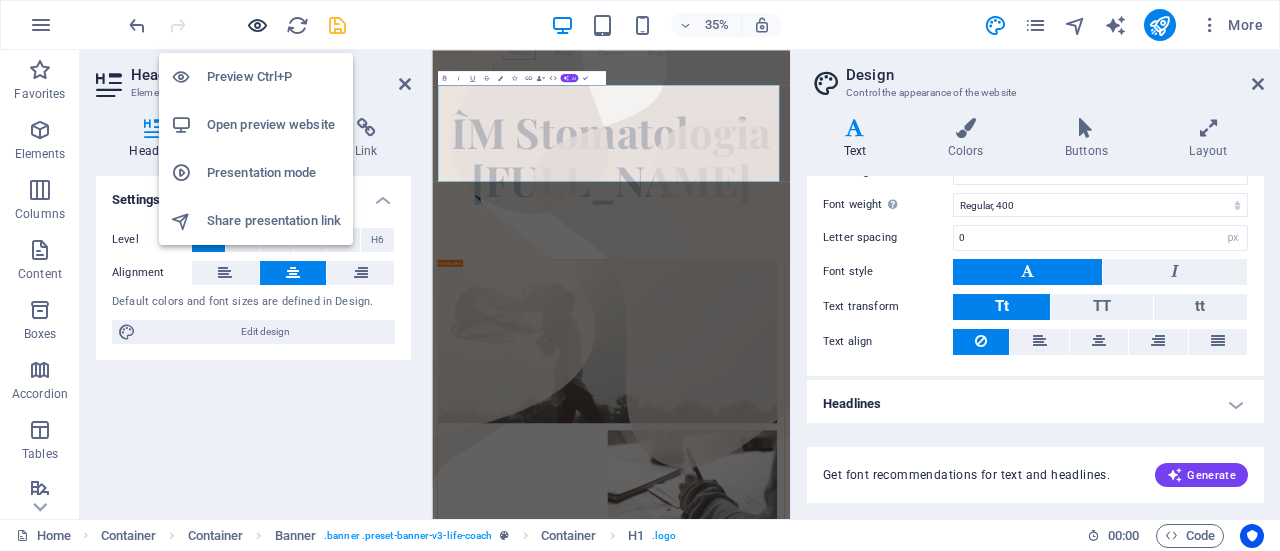 click at bounding box center [257, 25] 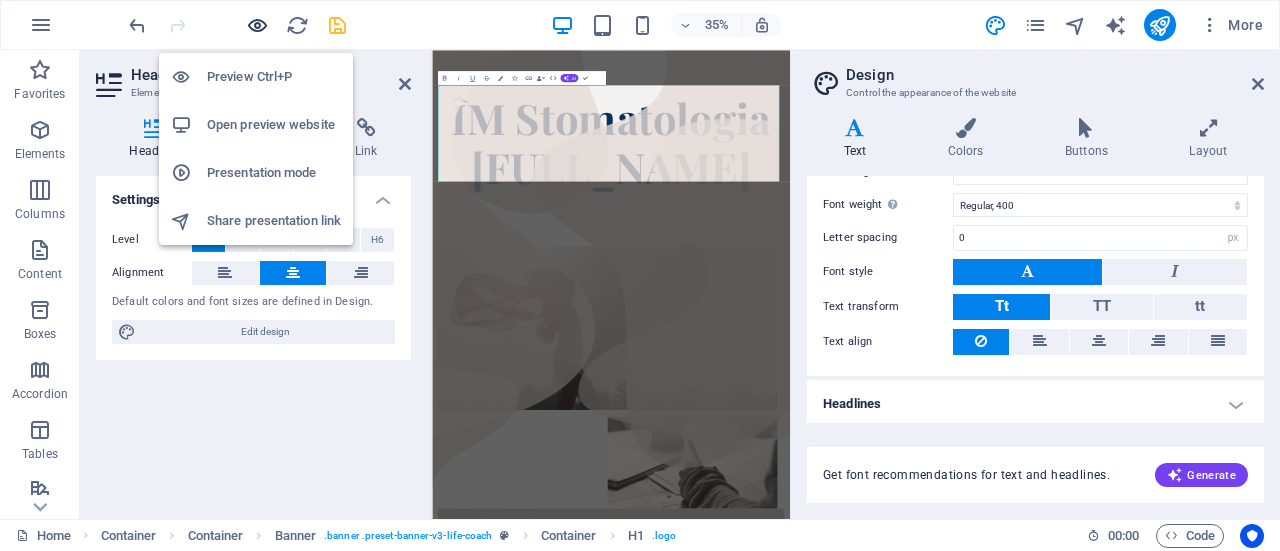 scroll, scrollTop: 102, scrollLeft: 0, axis: vertical 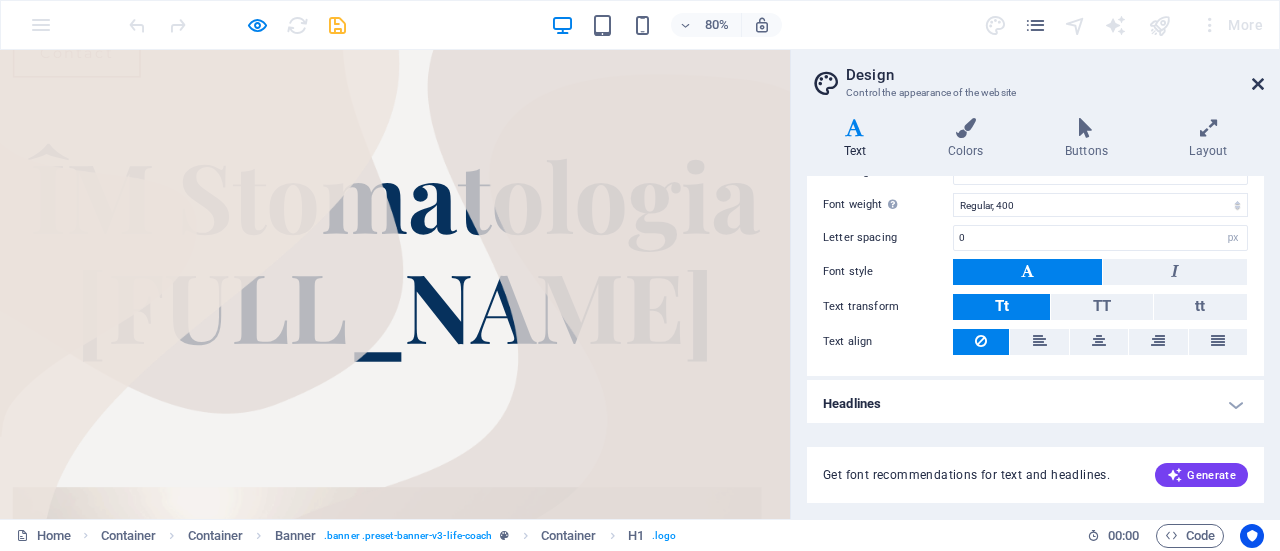 click at bounding box center [1258, 84] 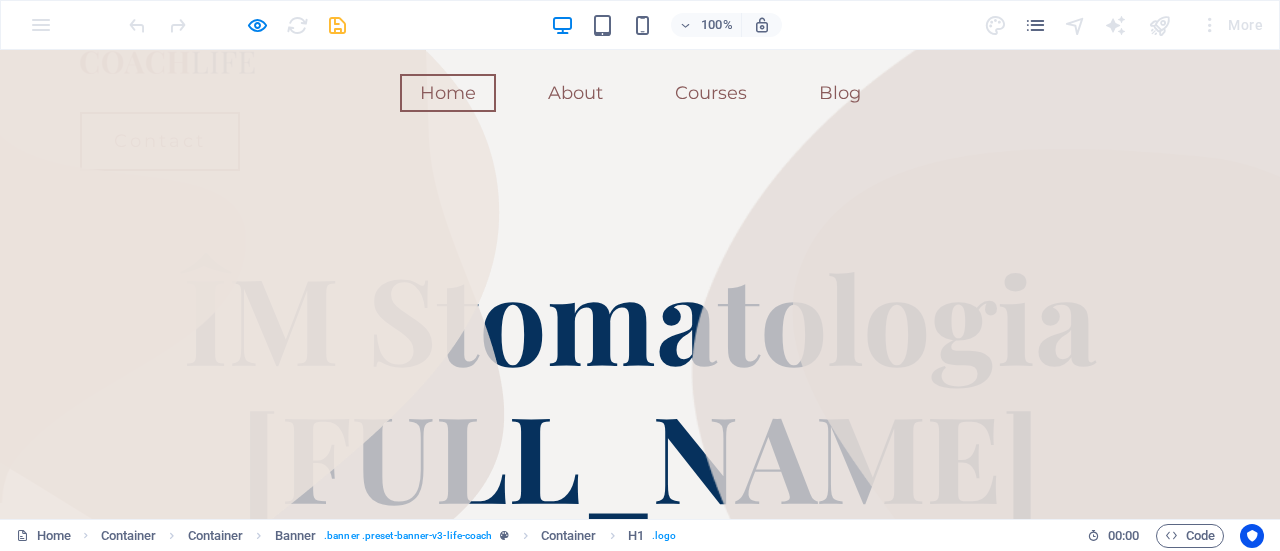 scroll, scrollTop: 0, scrollLeft: 0, axis: both 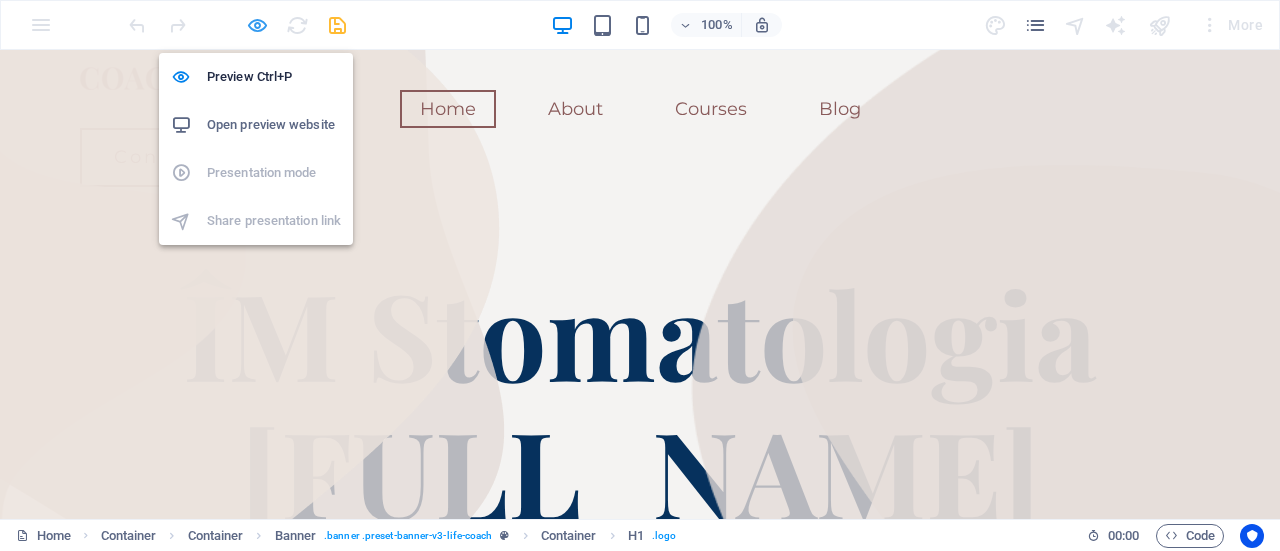 drag, startPoint x: 258, startPoint y: 18, endPoint x: 276, endPoint y: 39, distance: 27.658634 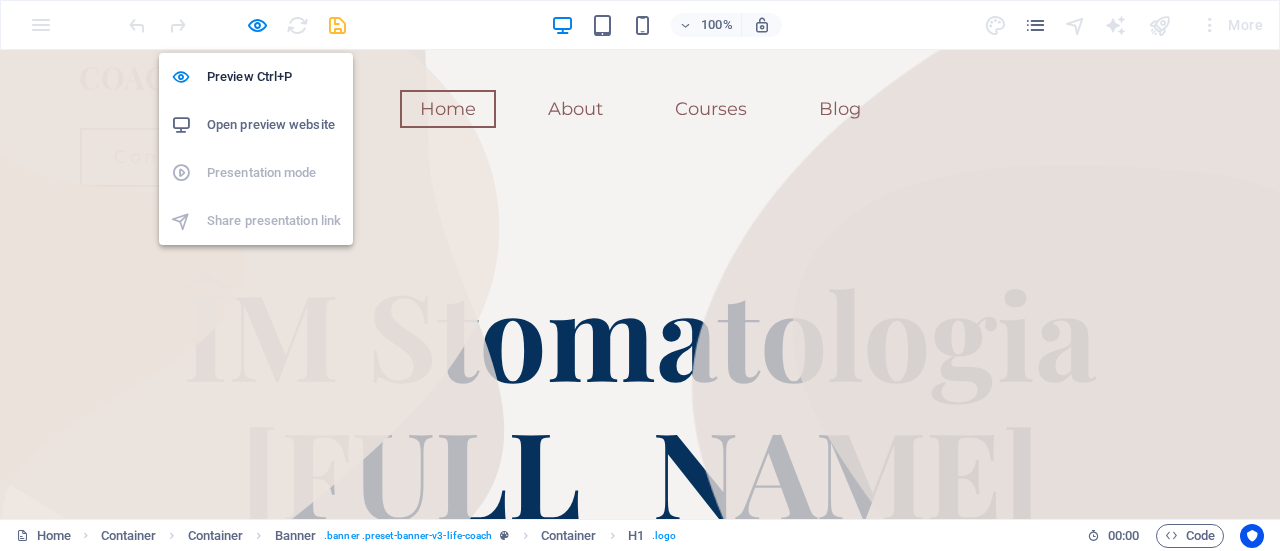 click at bounding box center [257, 25] 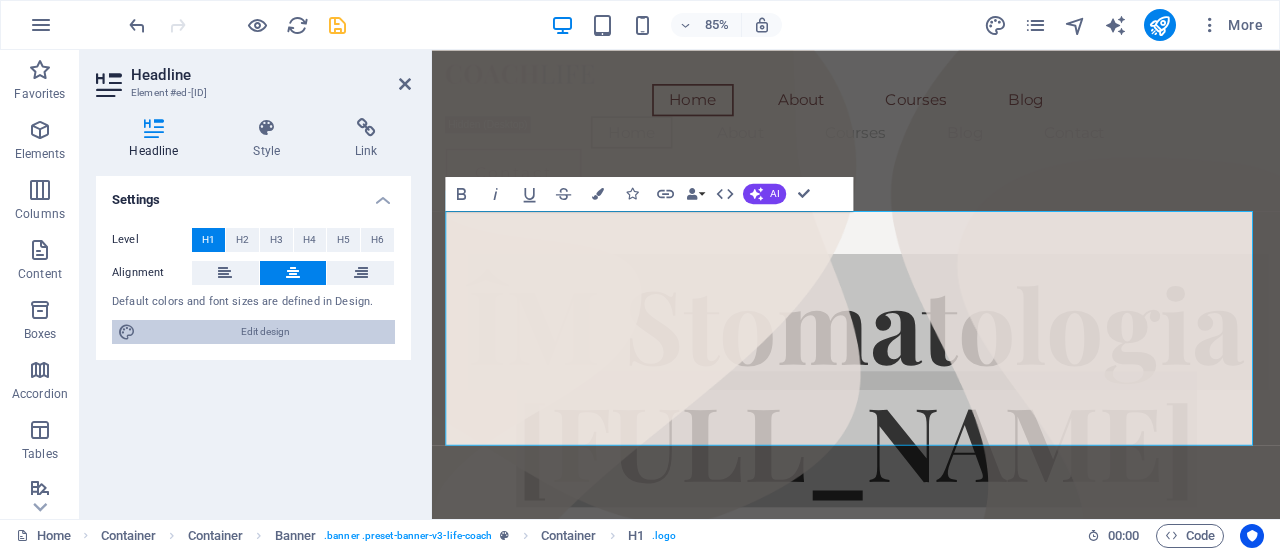 click on "Edit design" at bounding box center [265, 332] 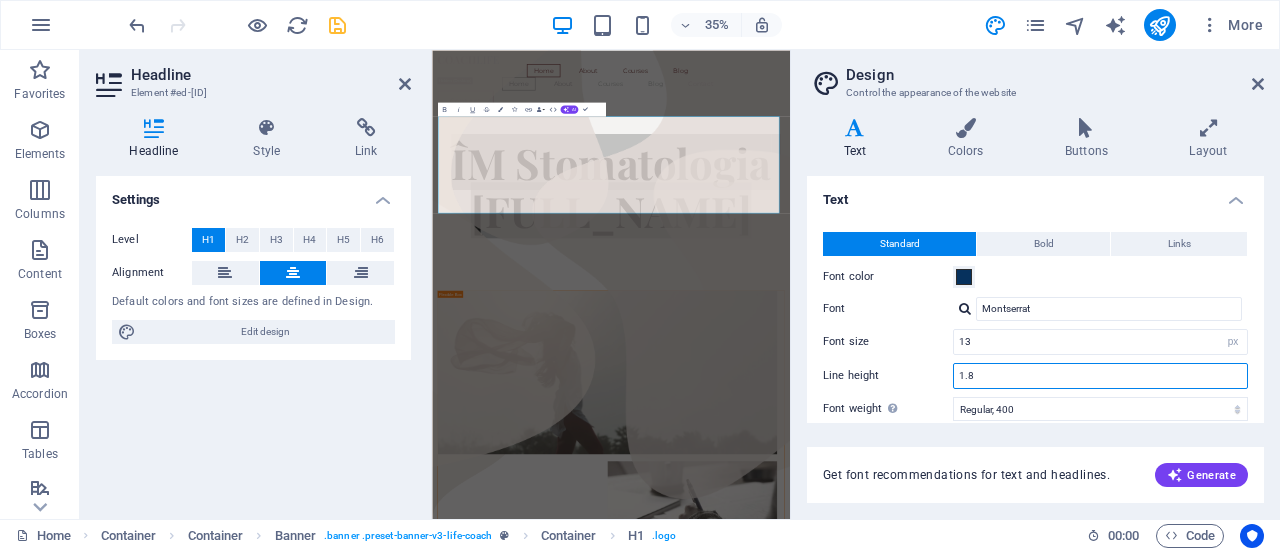 drag, startPoint x: 994, startPoint y: 375, endPoint x: 912, endPoint y: 389, distance: 83.18654 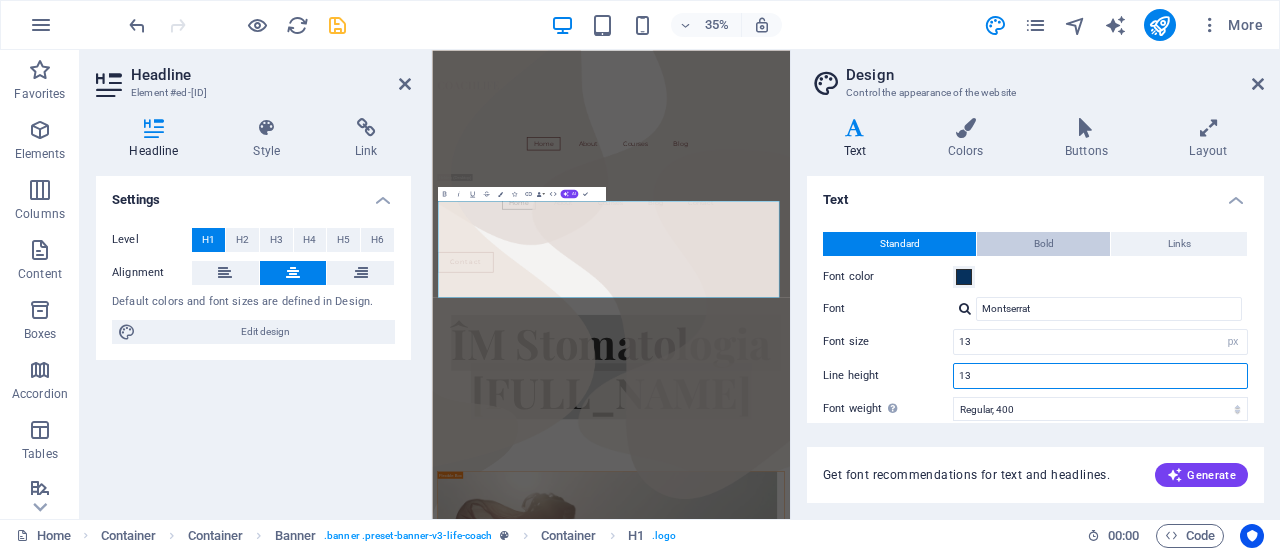 type on "13" 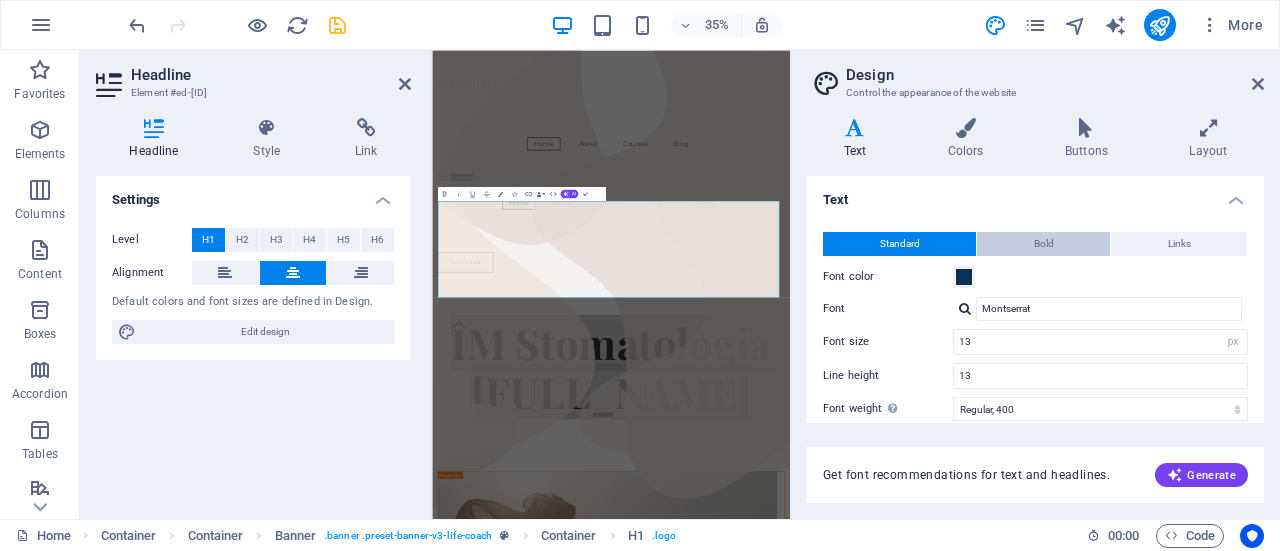 click on "Bold" at bounding box center (1044, 244) 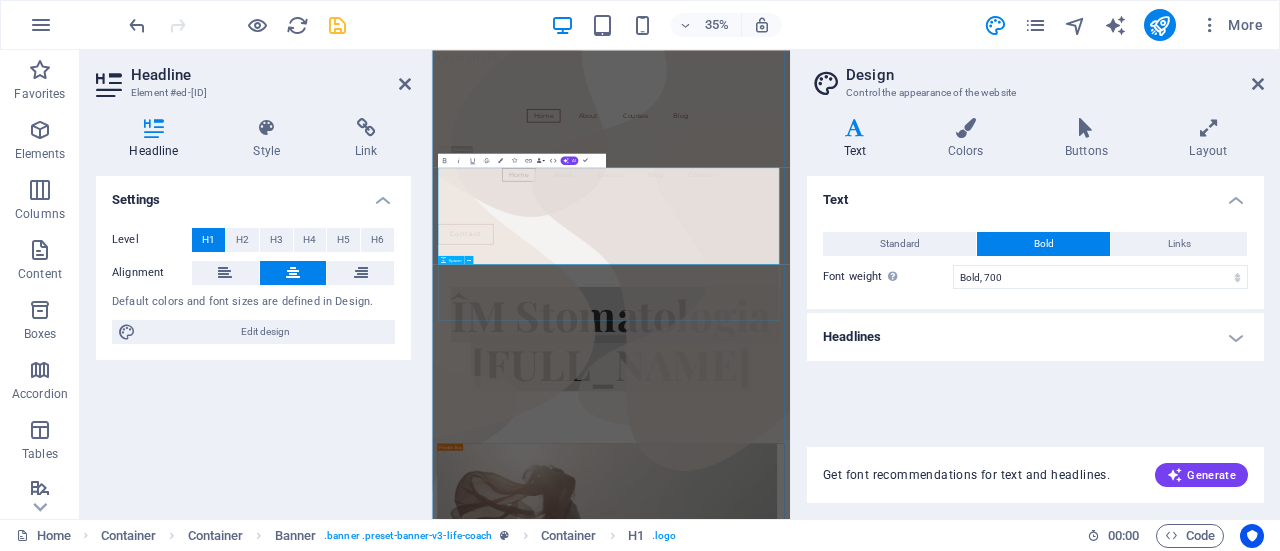 scroll, scrollTop: 100, scrollLeft: 0, axis: vertical 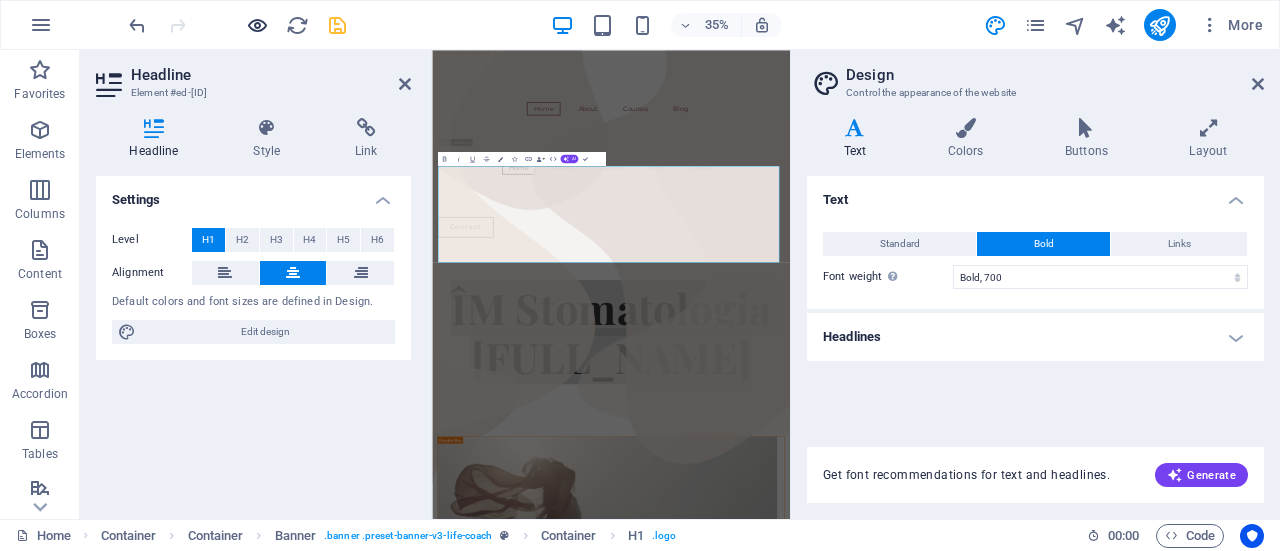 click at bounding box center (237, 25) 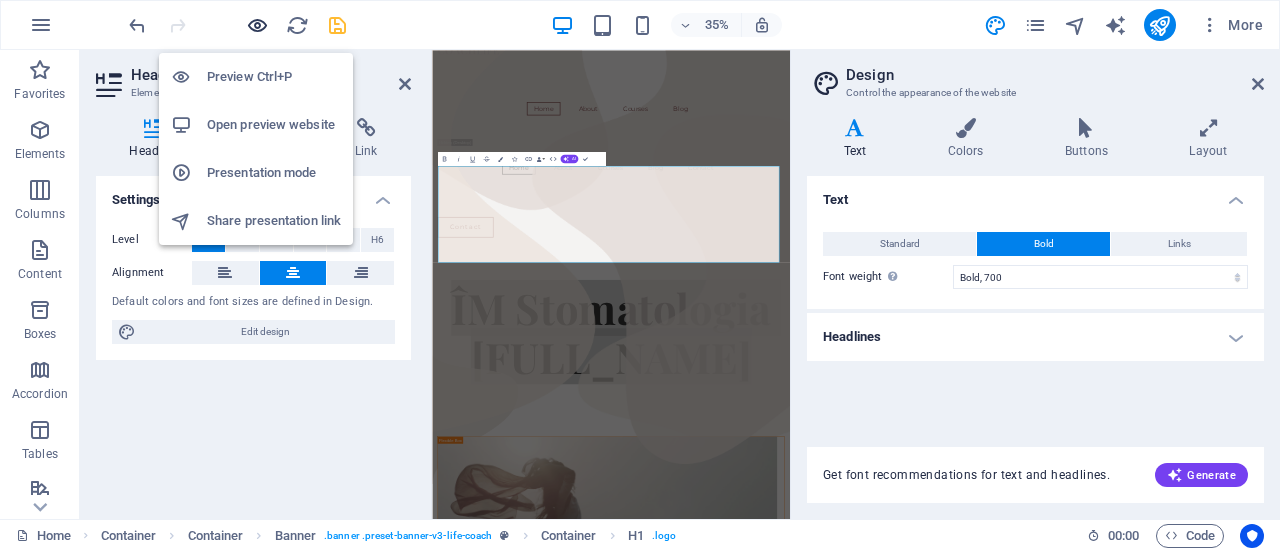 click at bounding box center (257, 25) 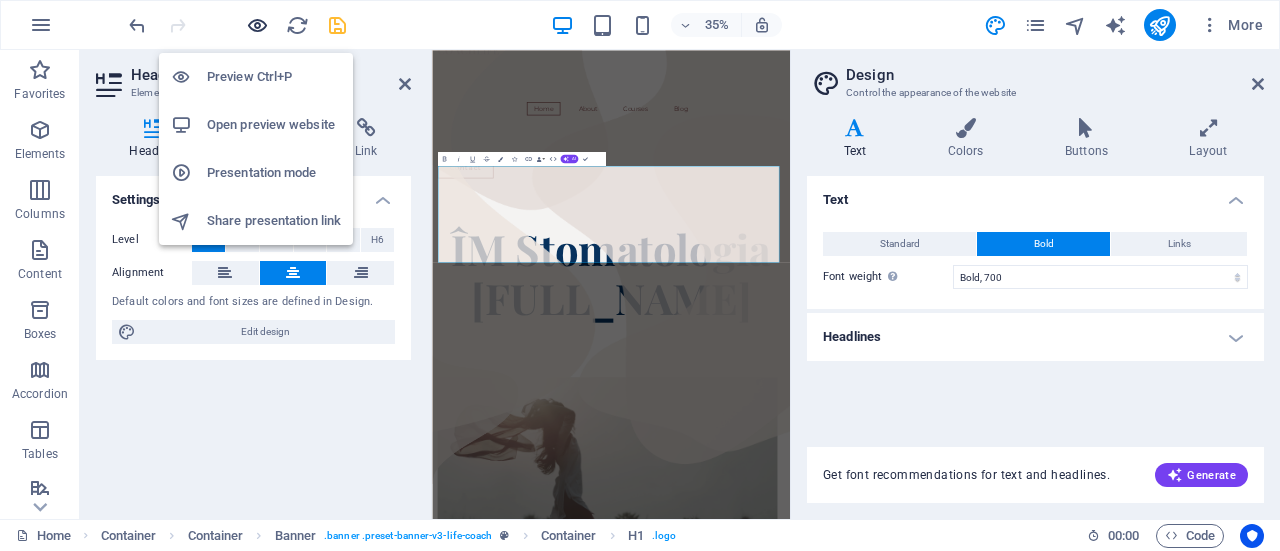 scroll, scrollTop: 94, scrollLeft: 0, axis: vertical 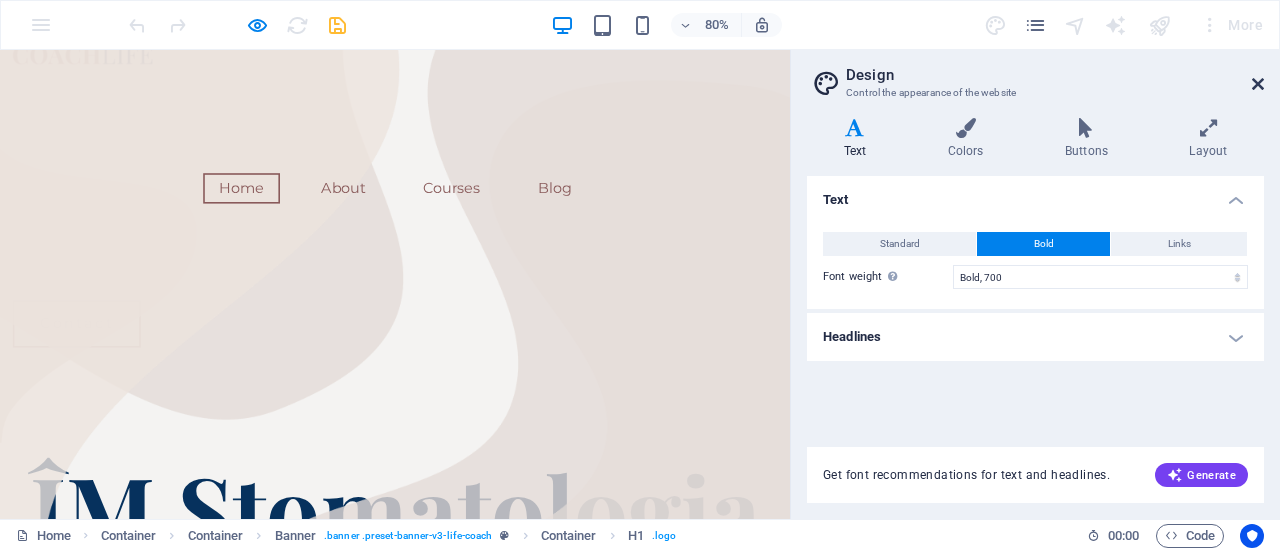 click at bounding box center [1258, 84] 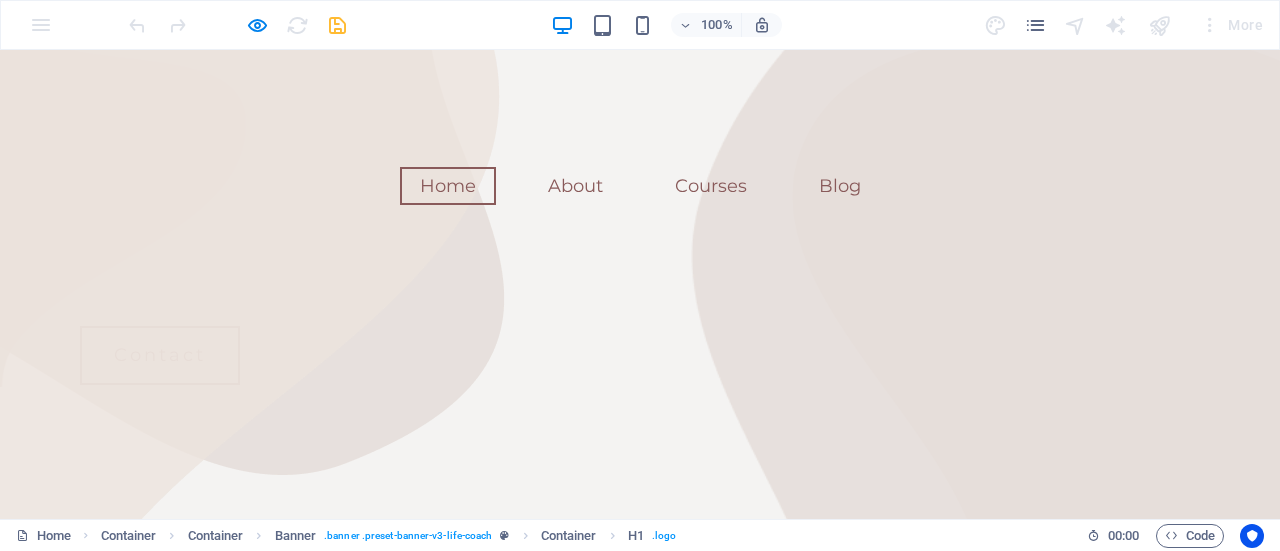 scroll, scrollTop: 232, scrollLeft: 0, axis: vertical 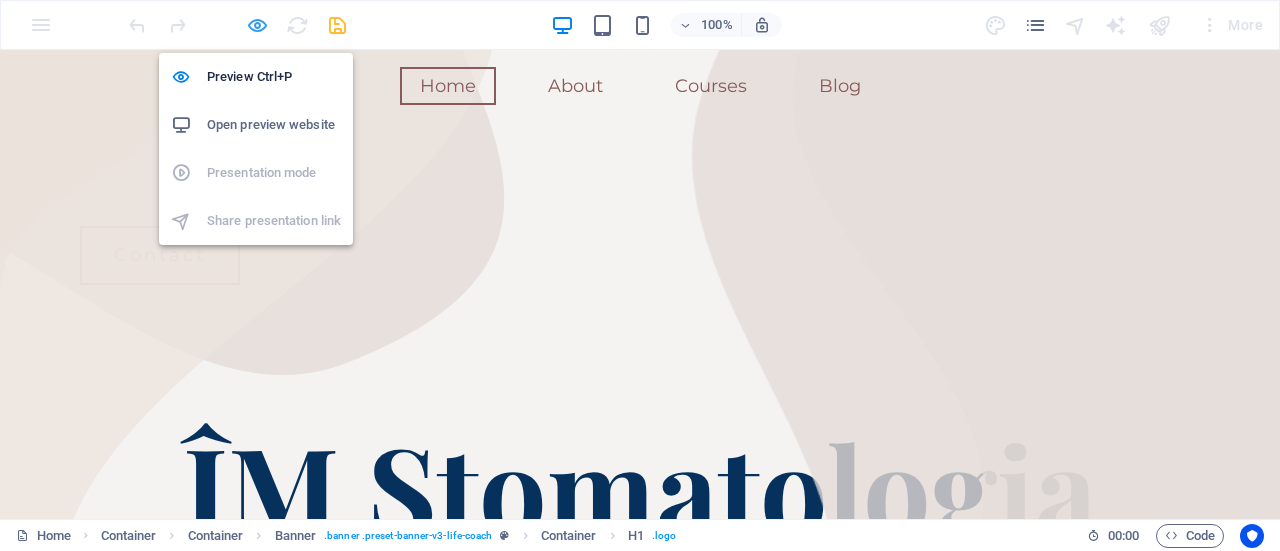 click at bounding box center [257, 25] 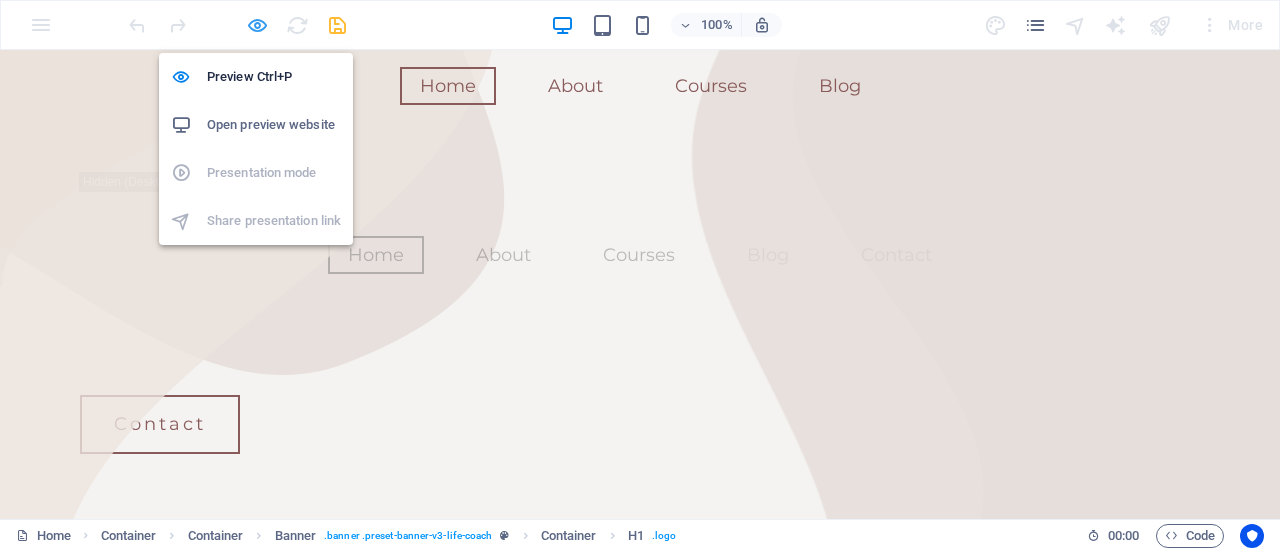 scroll, scrollTop: 300, scrollLeft: 0, axis: vertical 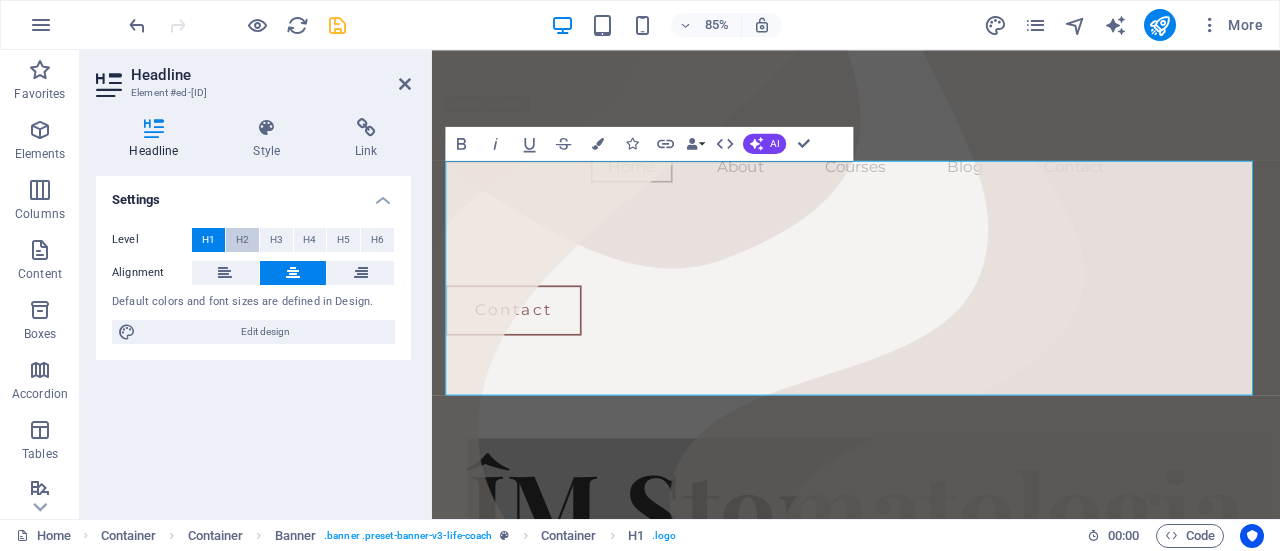 click on "H2" at bounding box center (242, 240) 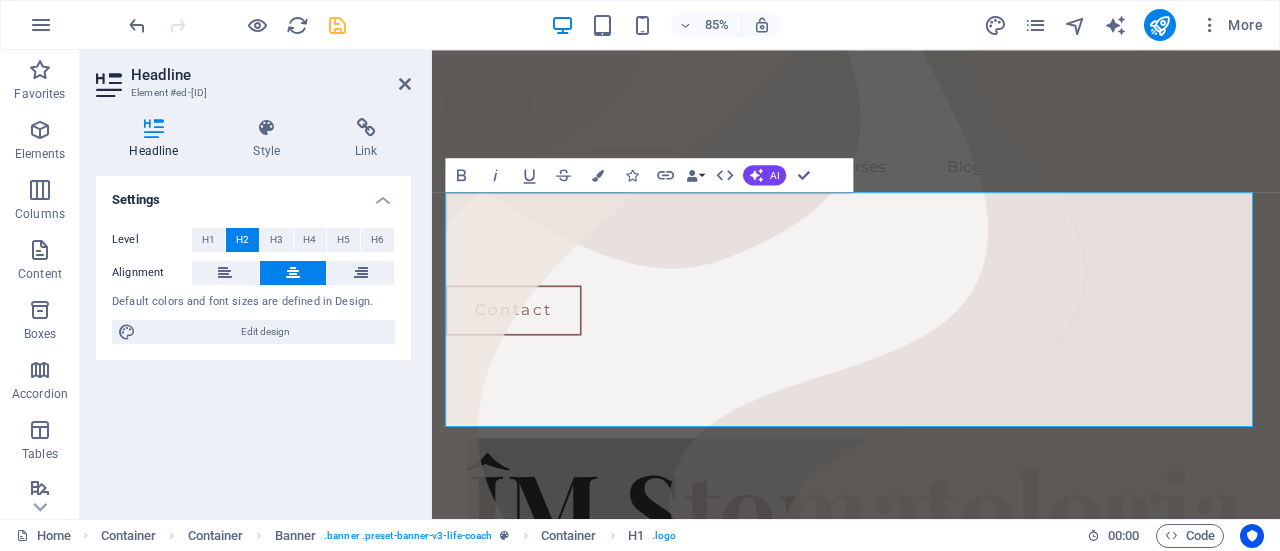 scroll, scrollTop: 263, scrollLeft: 0, axis: vertical 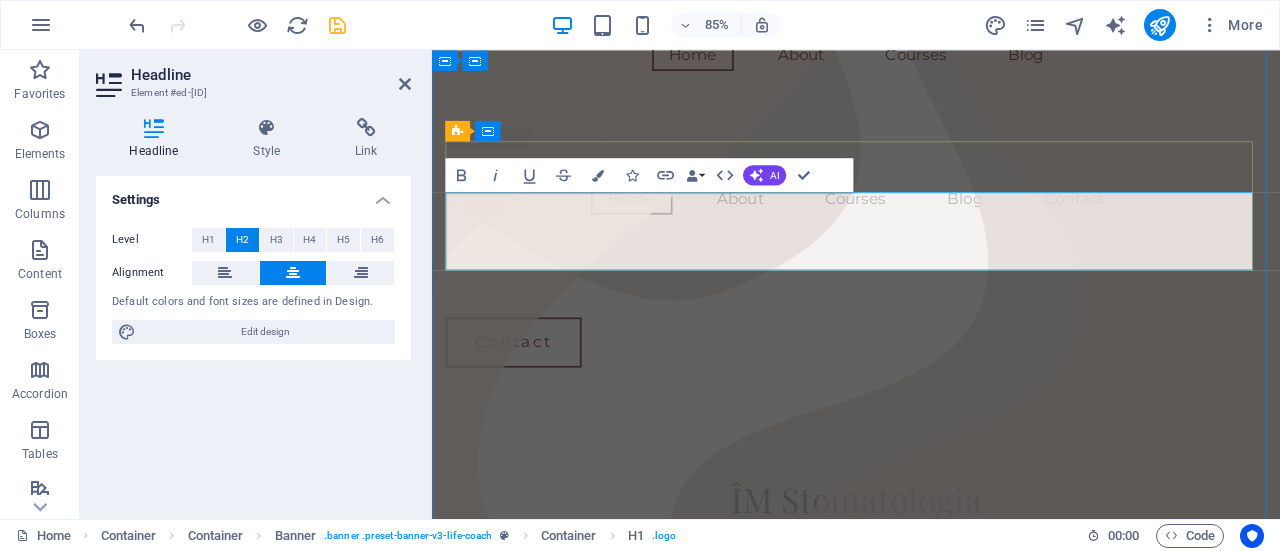click on "ÎM Stomatologia [LAST]" at bounding box center (931, 601) 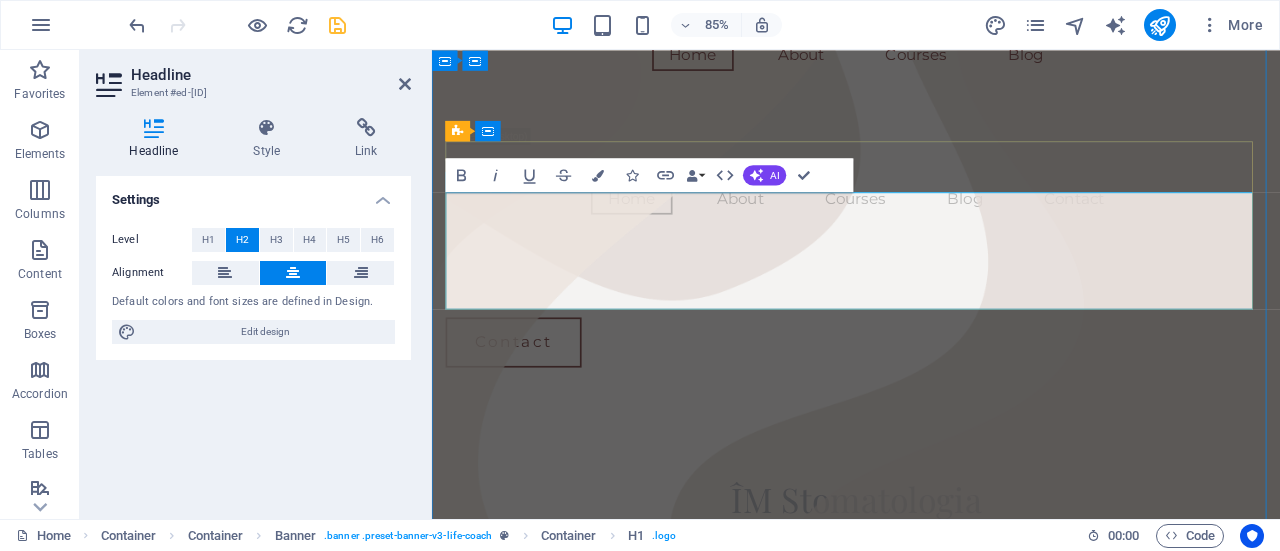 type 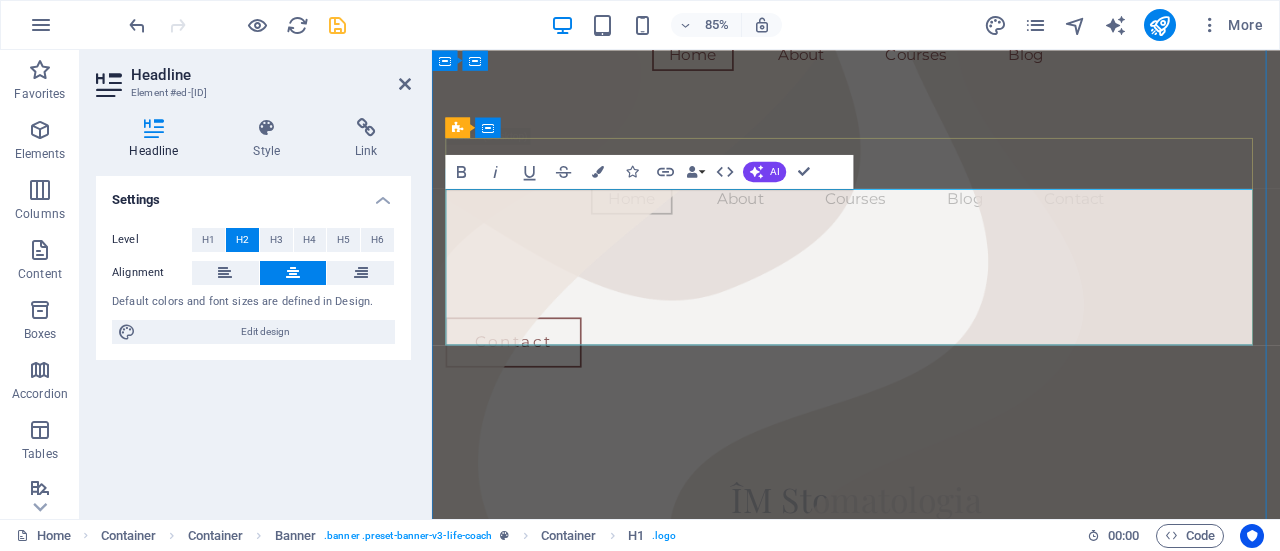 scroll, scrollTop: 0, scrollLeft: 0, axis: both 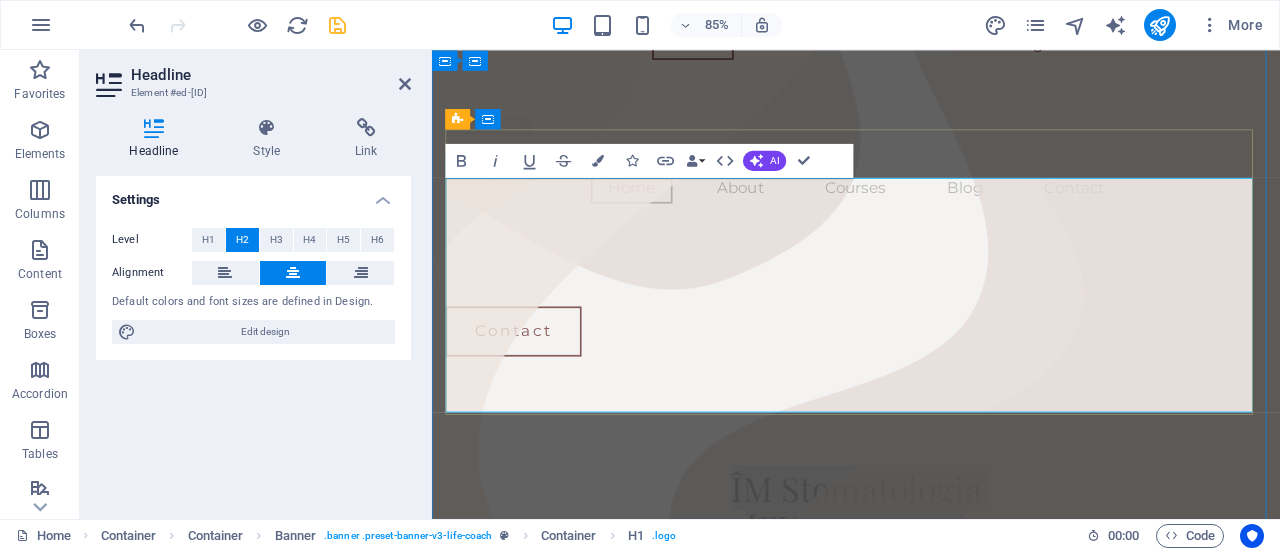 drag, startPoint x: 1052, startPoint y: 272, endPoint x: 733, endPoint y: 236, distance: 321.02493 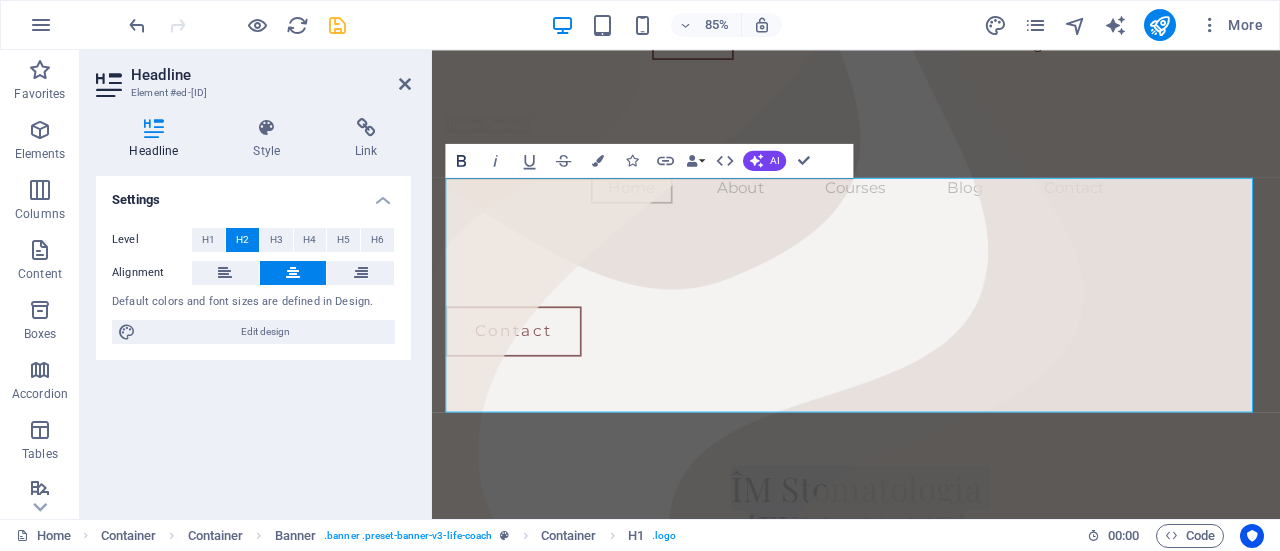 click 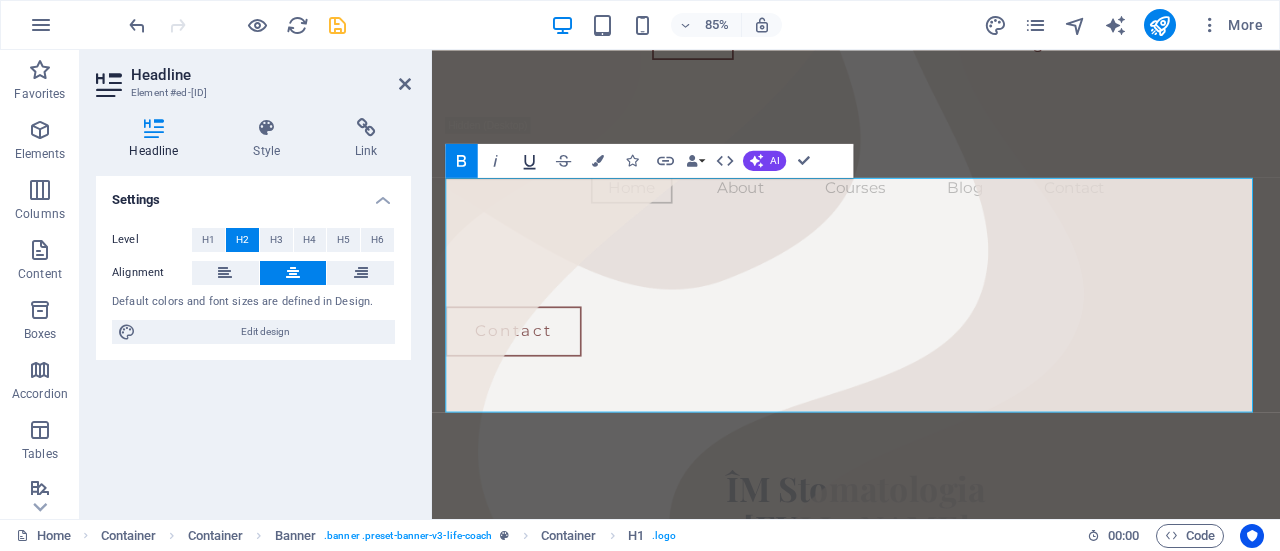 click 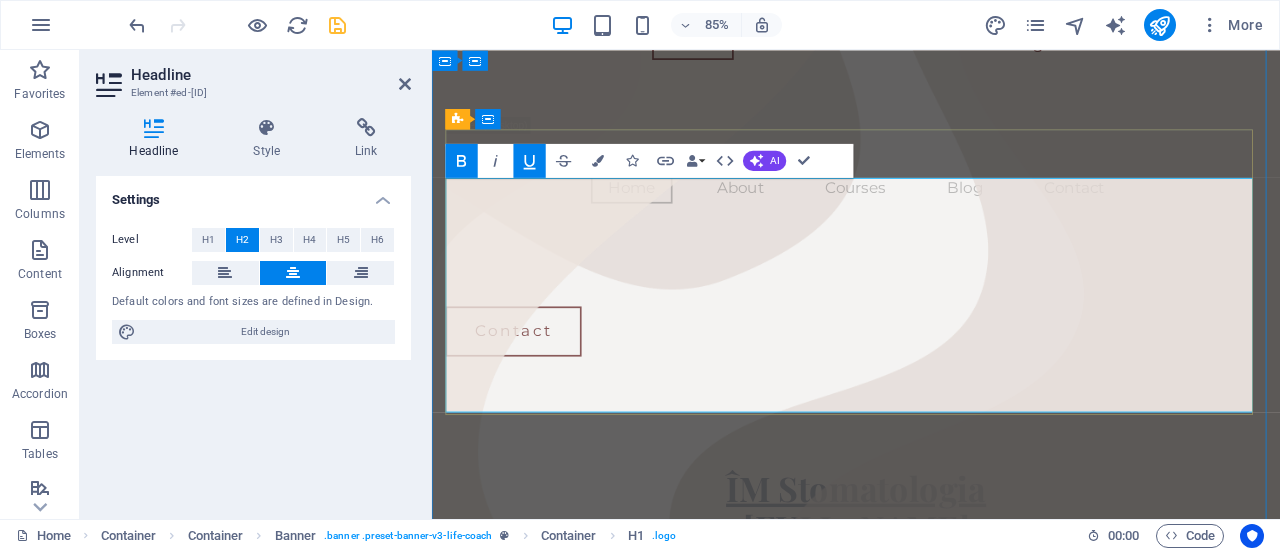 click on "ÎM Stomatologia  Ștefan Vodă ‌- - - - - - -- -  ‌la moment se efectuiază lucrări de mentență ‌site-ul își va relua activitatea la sfârșitul lunii august ‌ne cerem scuze pentru incomodități" at bounding box center (931, 680) 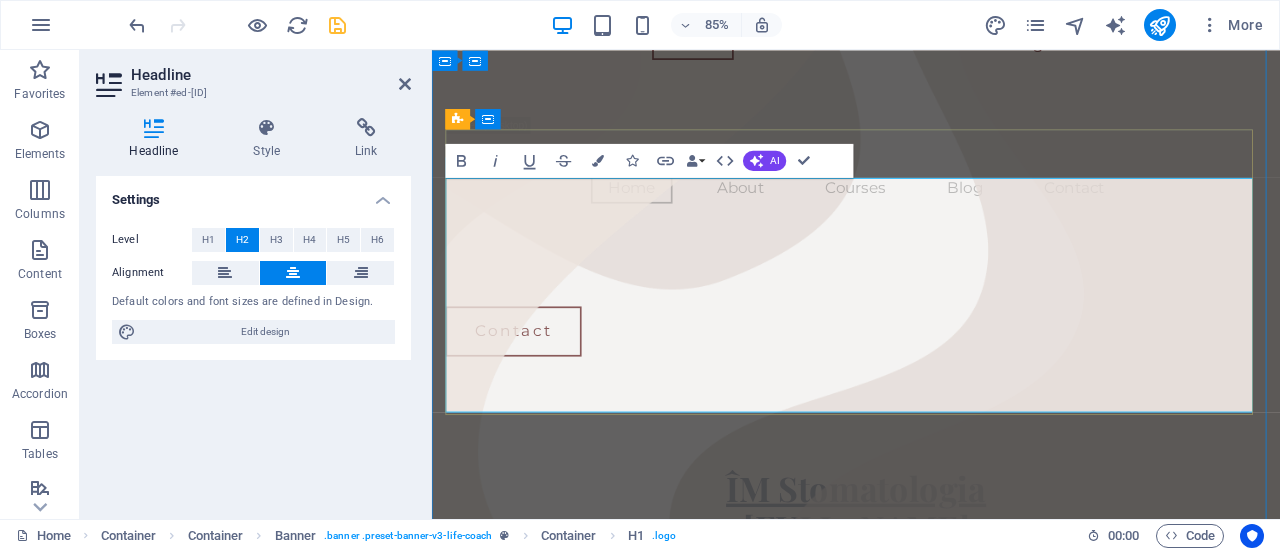 drag, startPoint x: 1282, startPoint y: 468, endPoint x: 473, endPoint y: 355, distance: 816.8537 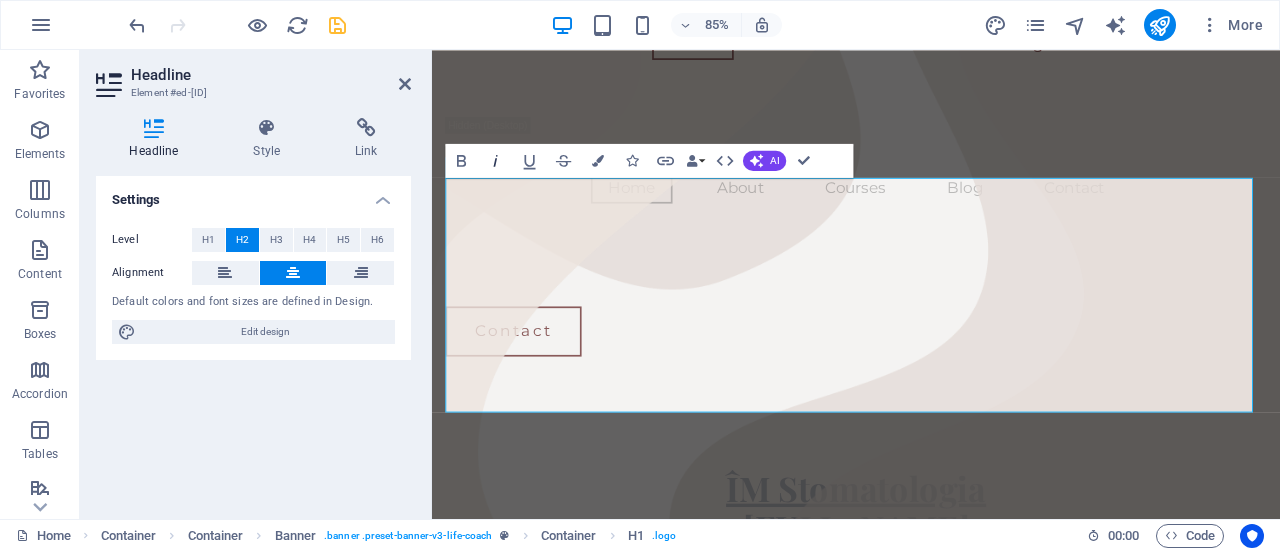 click 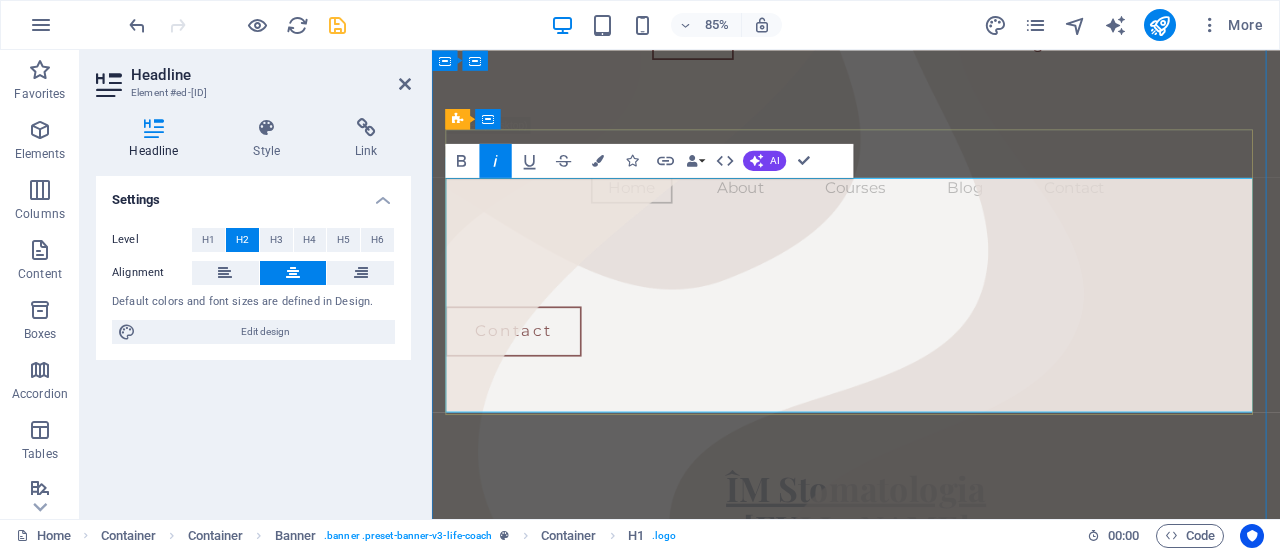 click on "ÎM Stomatologia  Ștefan Vodă ‌- - - - - - -- -  ‌la moment se efectuiază lucrări de mentență ‌site-ul își va relua activitatea la sfârșitul lunii august ‌ne cerem scuze pentru incomodități" at bounding box center [931, 680] 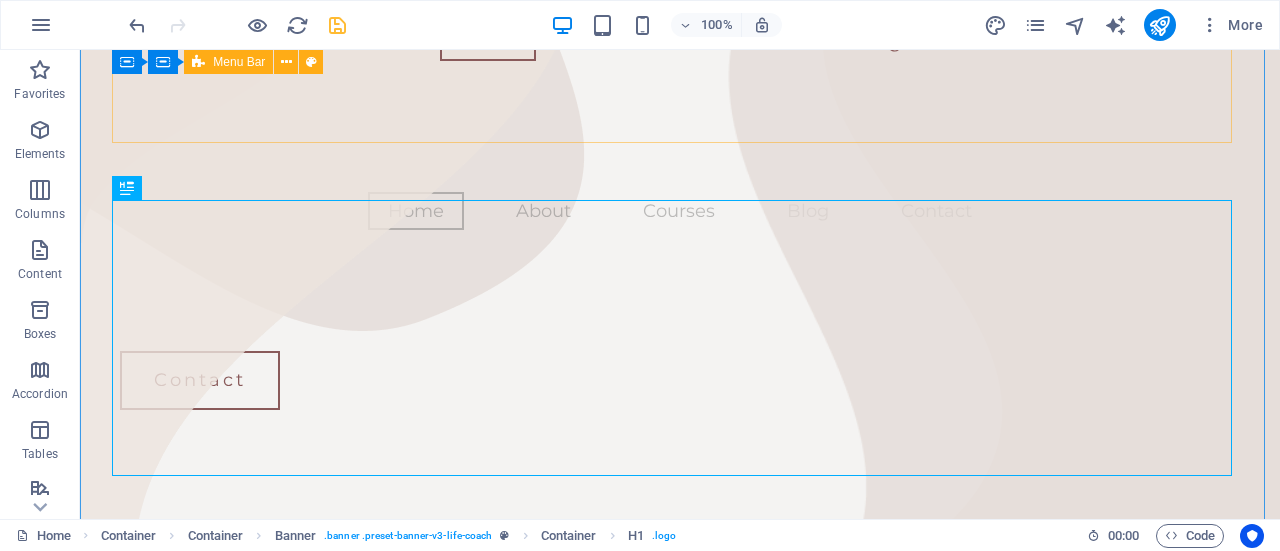 click on "Home About Courses Blog Home About Courses Blog Contact Contact" at bounding box center (680, 128) 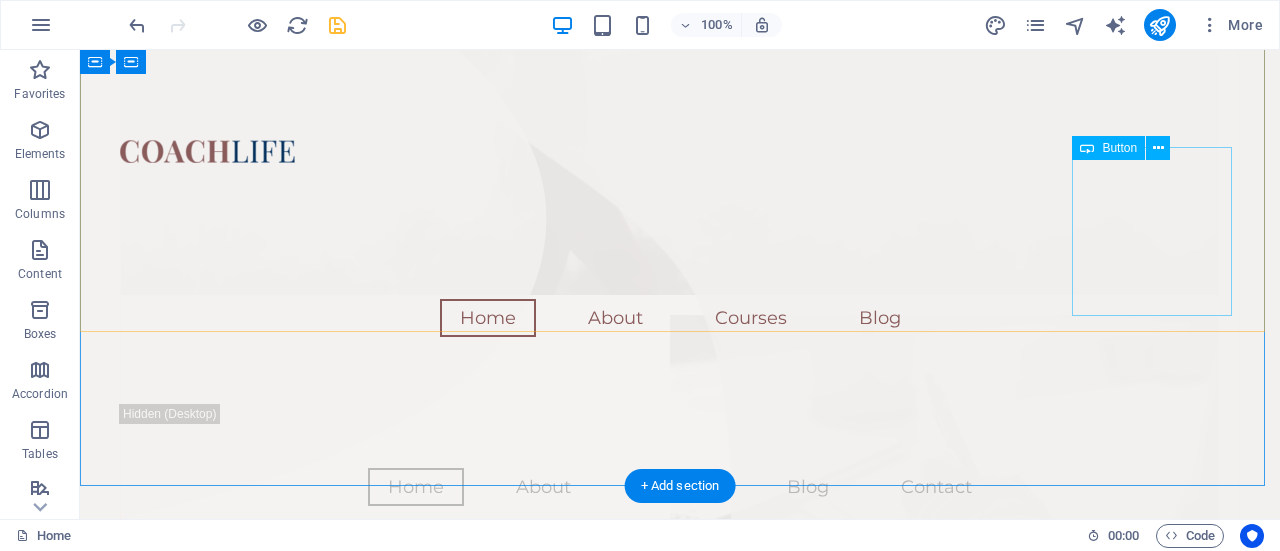 scroll, scrollTop: 1176, scrollLeft: 0, axis: vertical 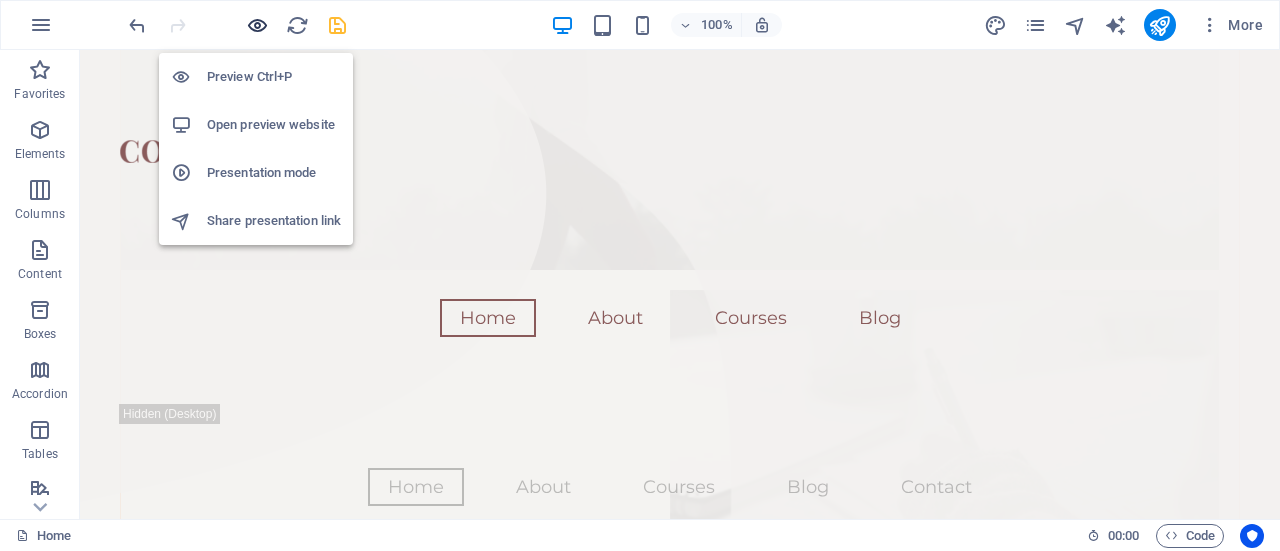 click at bounding box center (257, 25) 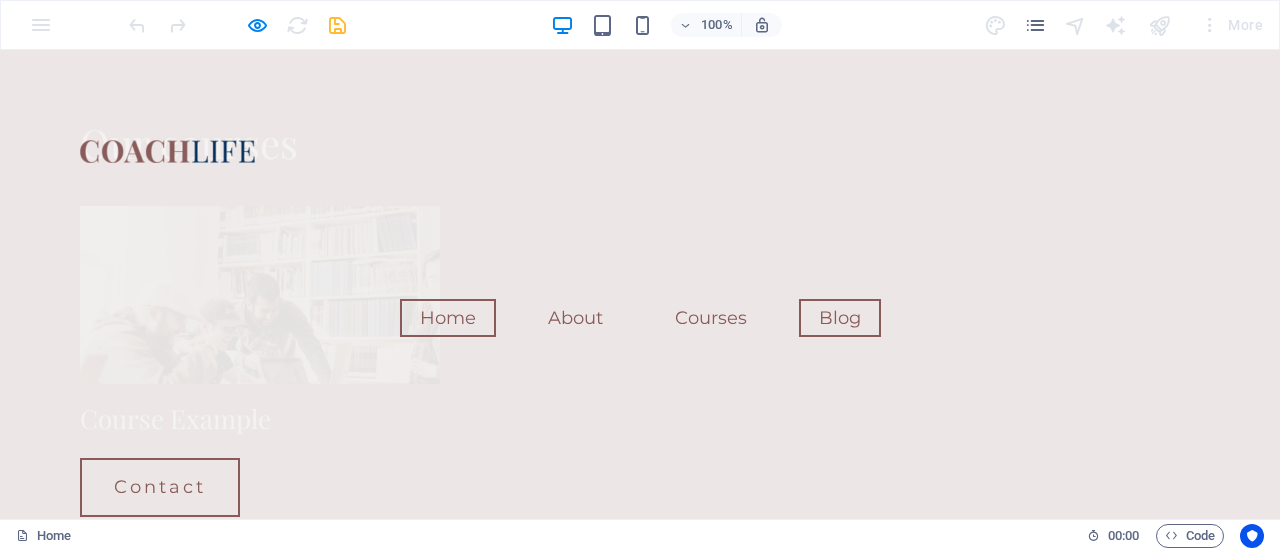 scroll, scrollTop: 3845, scrollLeft: 0, axis: vertical 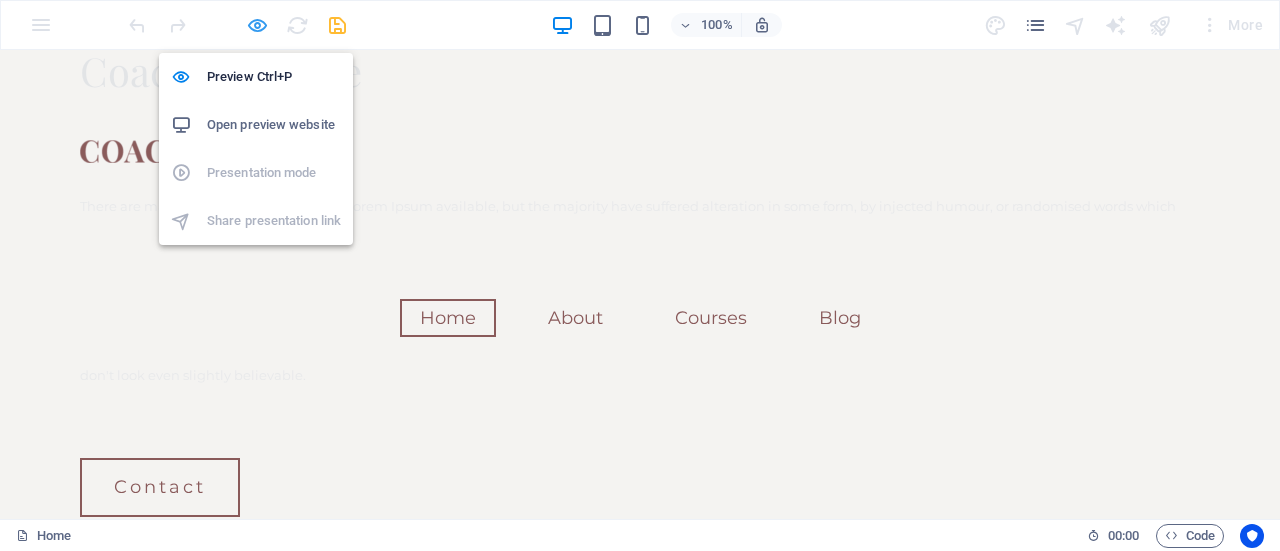 click at bounding box center [257, 25] 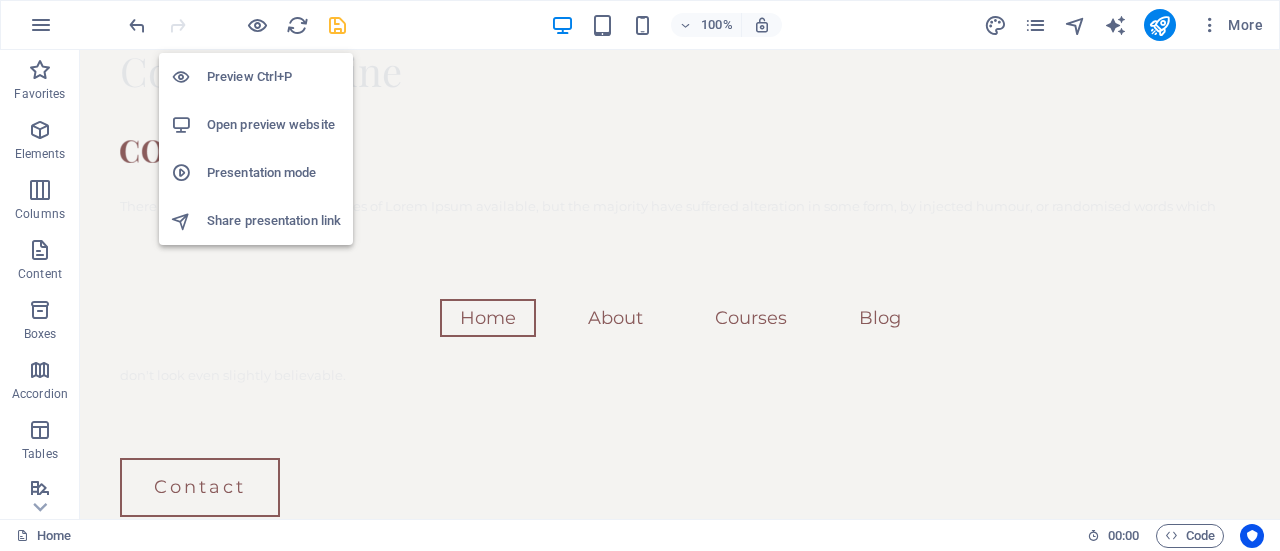 scroll, scrollTop: 4014, scrollLeft: 0, axis: vertical 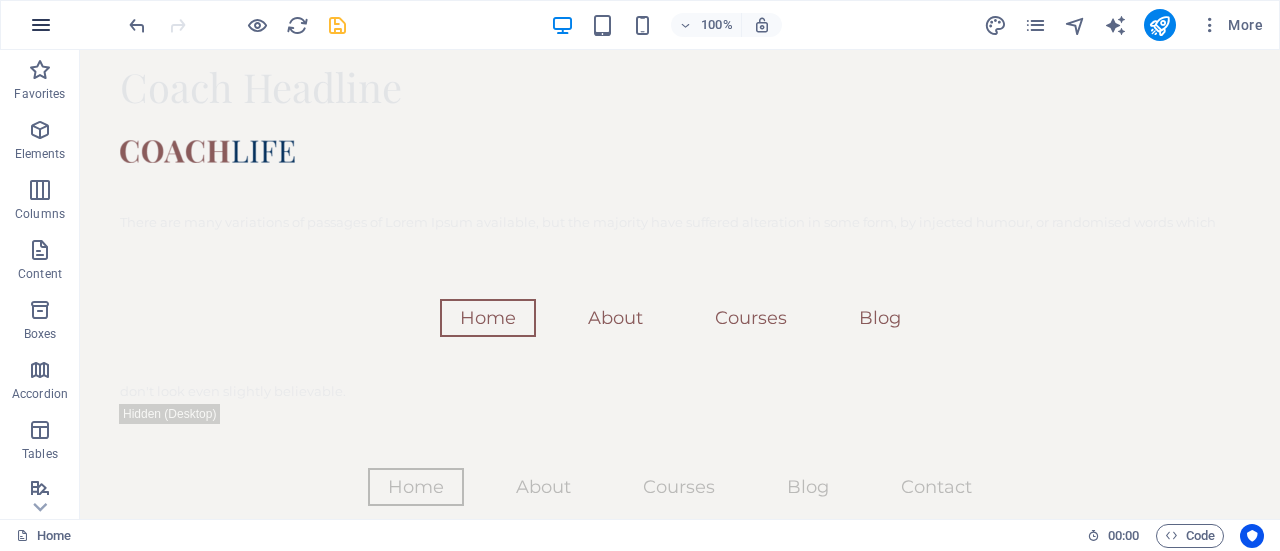 click at bounding box center (41, 25) 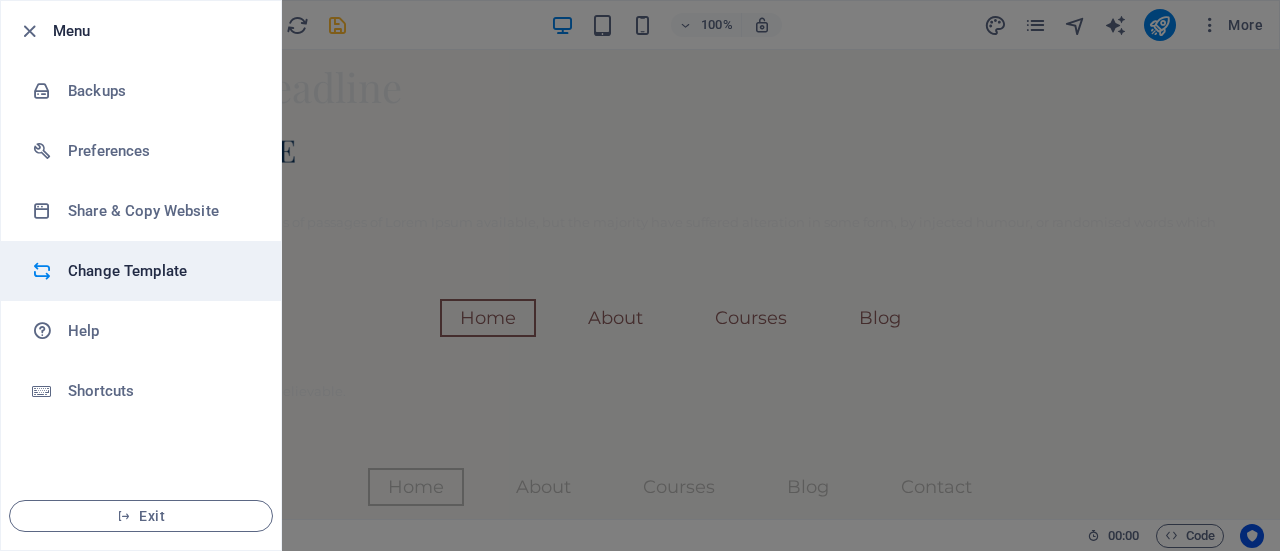click on "Change Template" at bounding box center [160, 271] 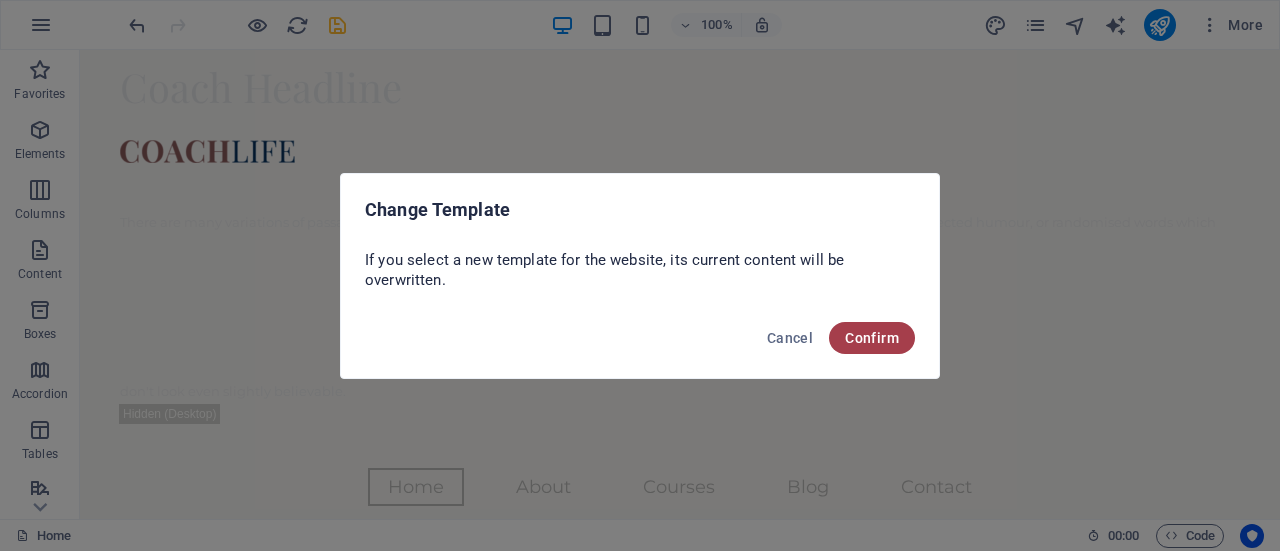 click on "Confirm" at bounding box center [872, 338] 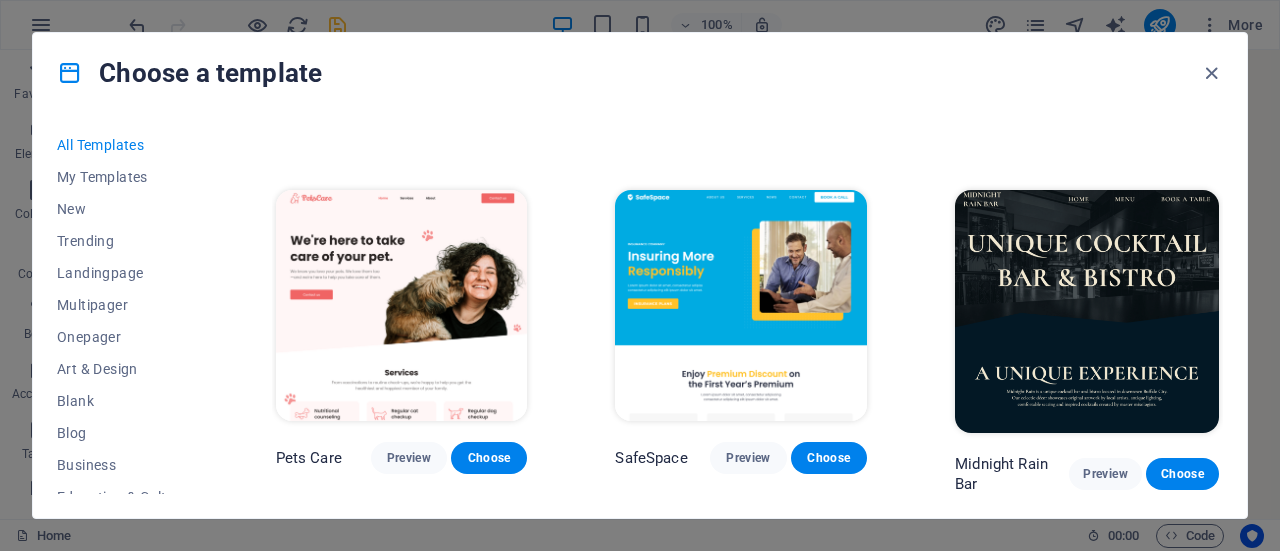 scroll, scrollTop: 3100, scrollLeft: 0, axis: vertical 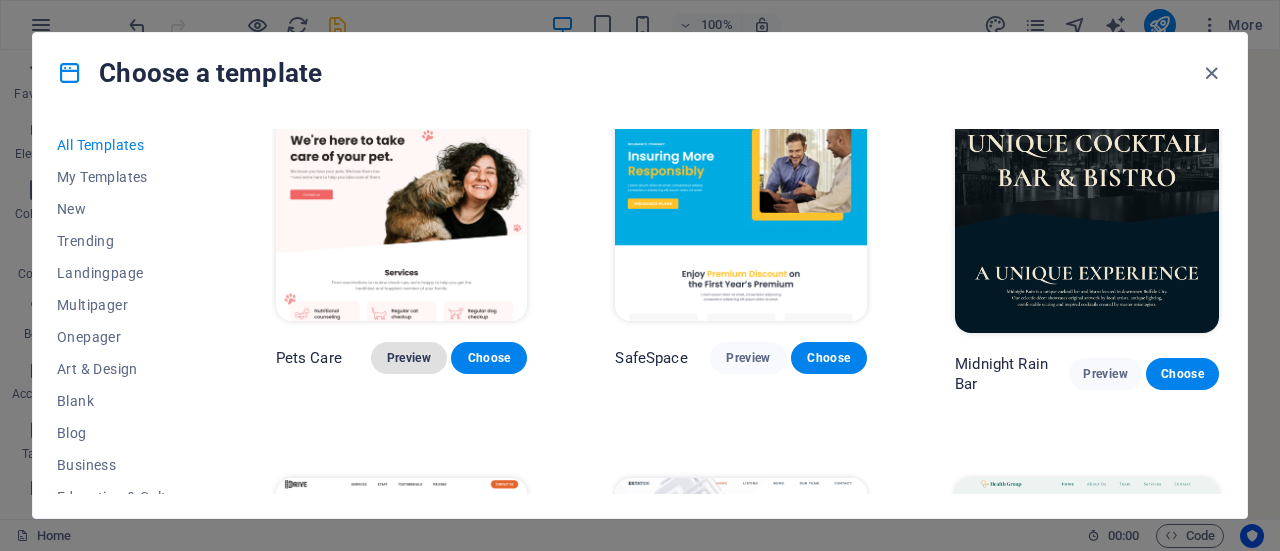 click on "Preview" at bounding box center [409, 358] 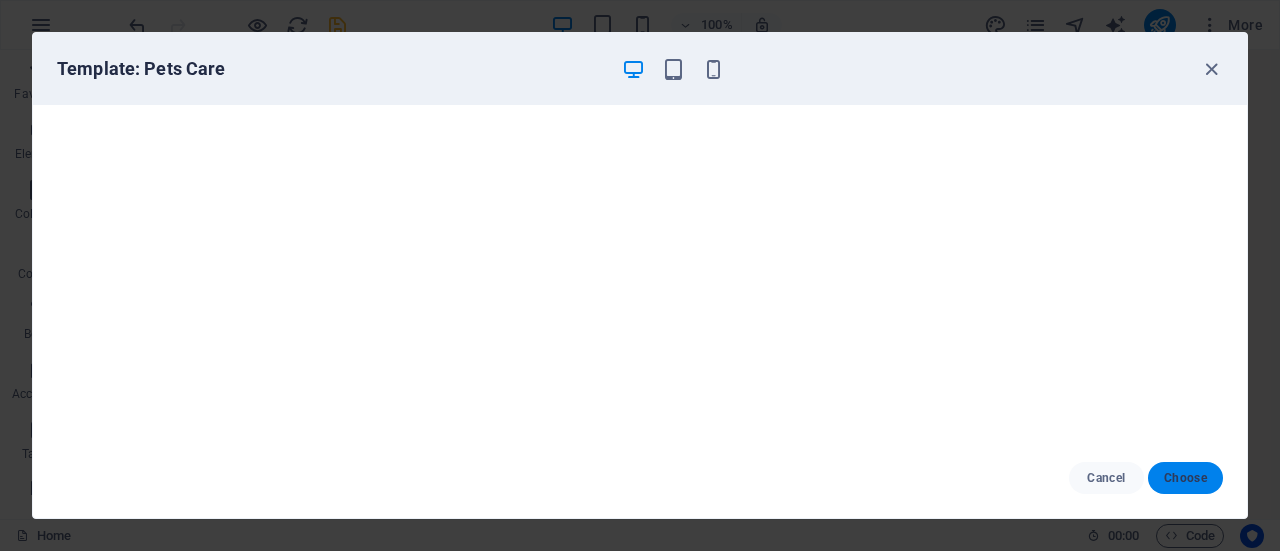 click on "Choose" at bounding box center [1185, 478] 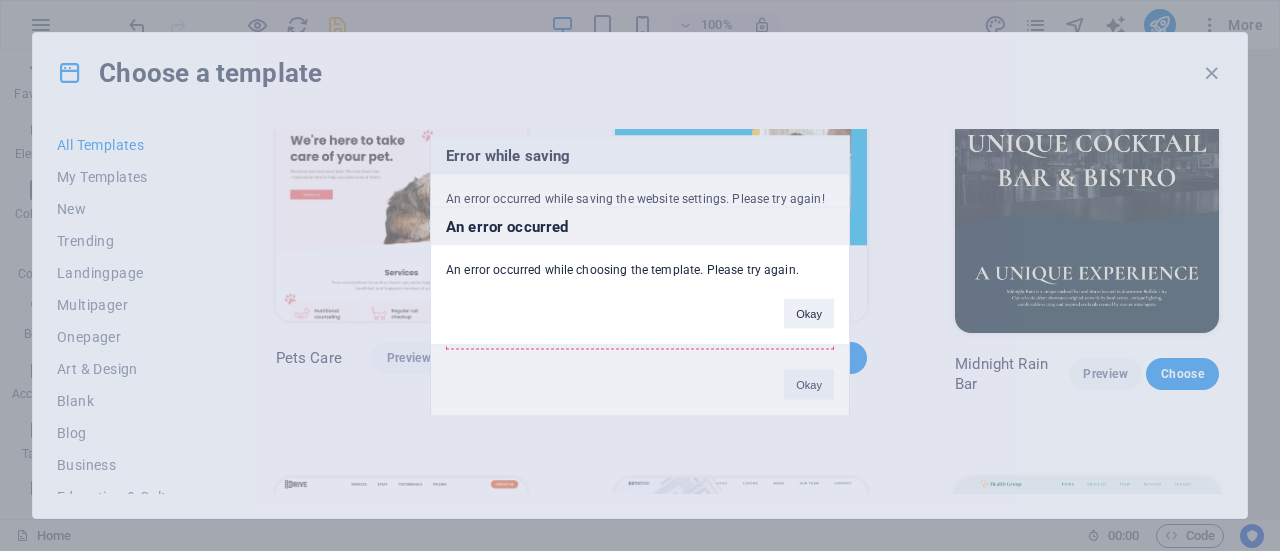click on "An error occurred An error occurred while choosing the template. Please try again. Okay" at bounding box center [640, 275] 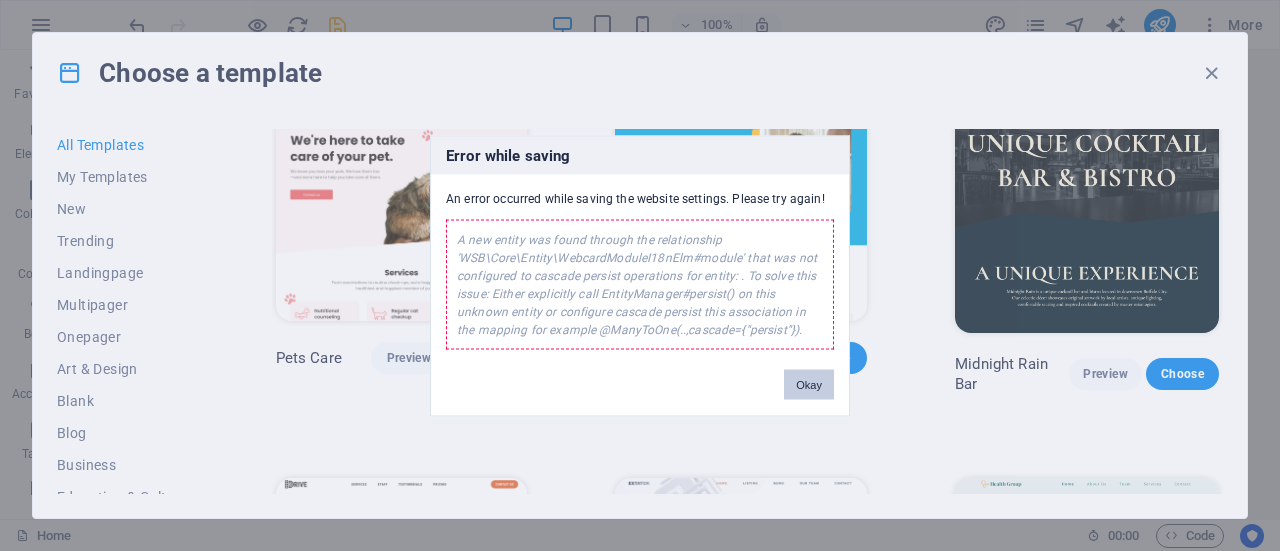 click on "Okay" at bounding box center [809, 384] 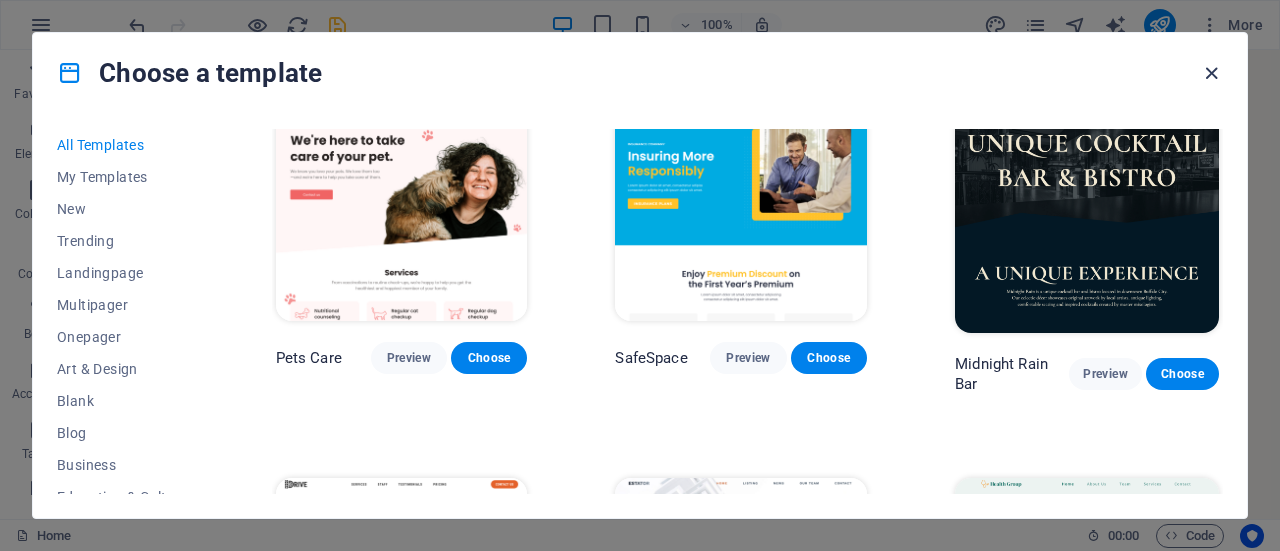 click at bounding box center (1211, 73) 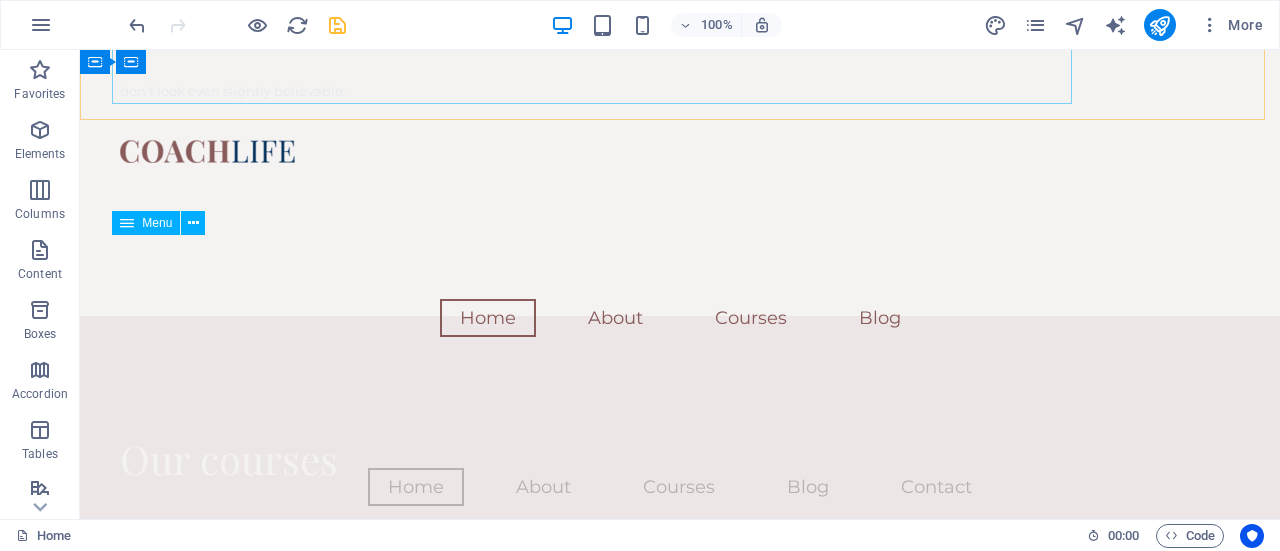 scroll, scrollTop: 4514, scrollLeft: 0, axis: vertical 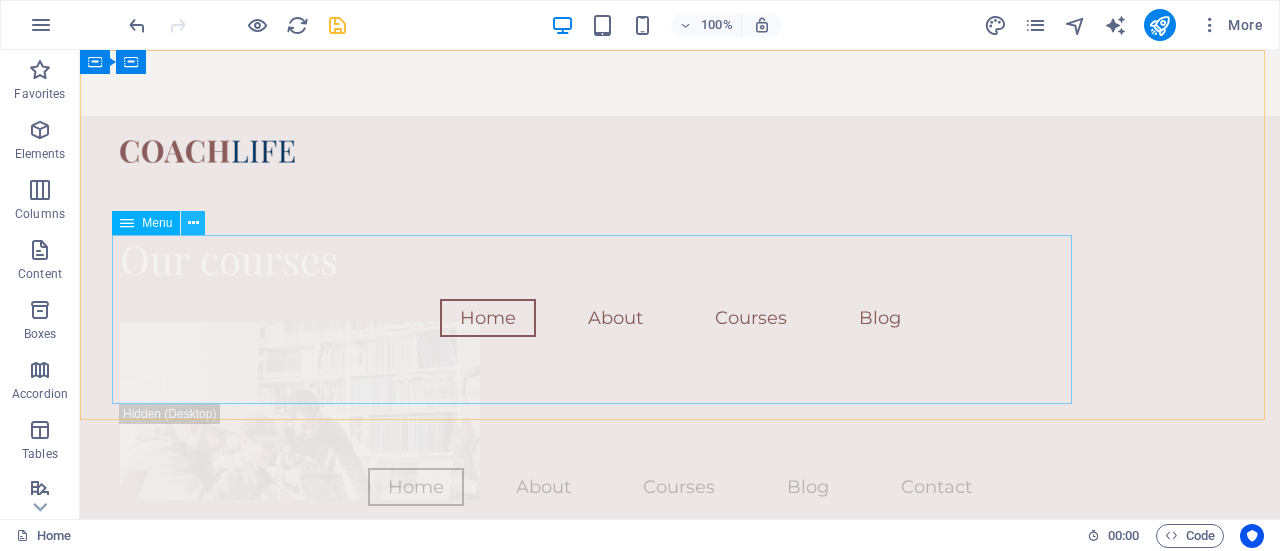 click at bounding box center (193, 223) 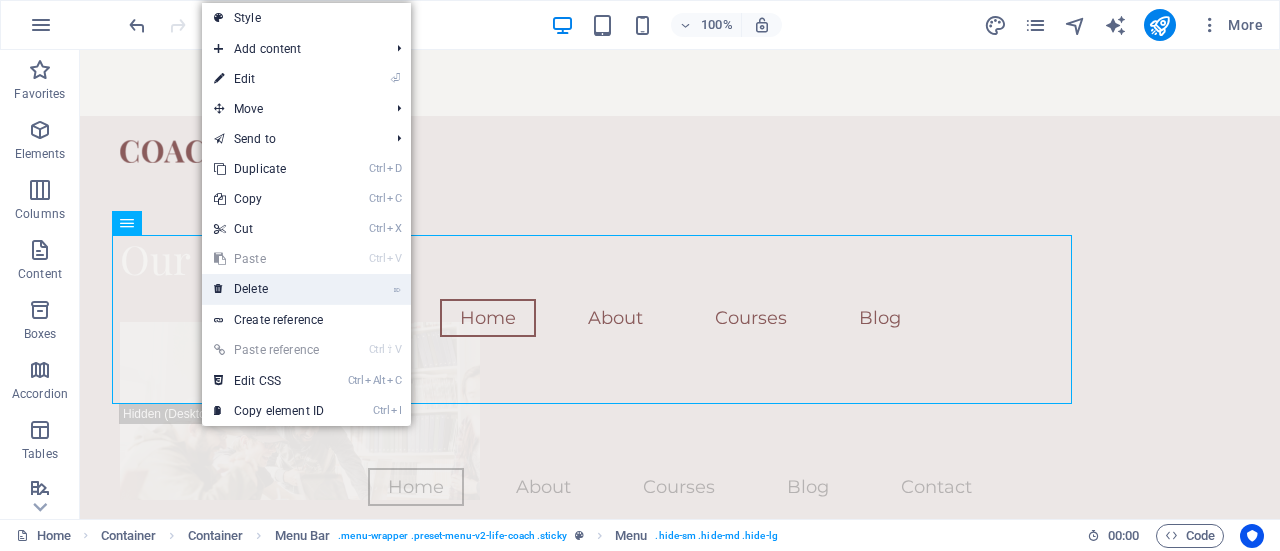 click on "⌦  Delete" at bounding box center (269, 289) 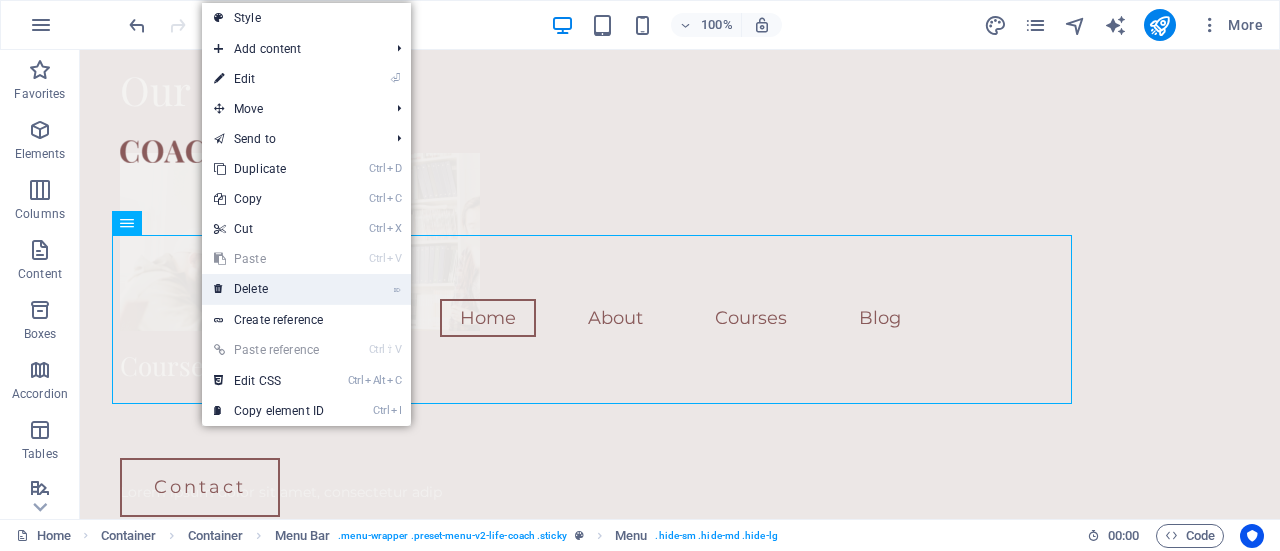 scroll, scrollTop: 4344, scrollLeft: 0, axis: vertical 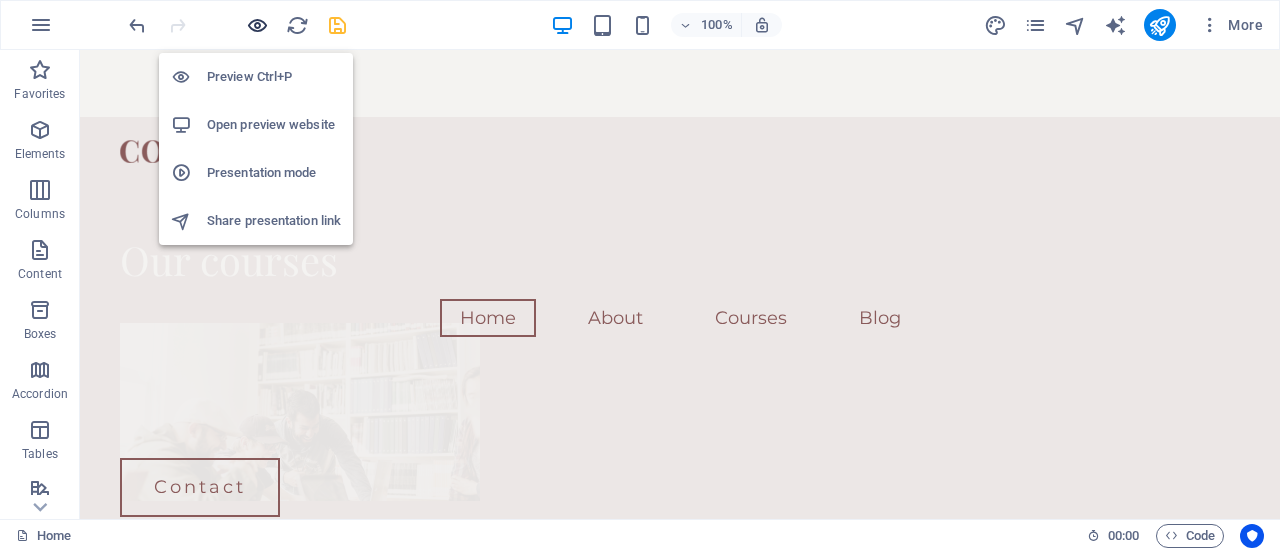 click at bounding box center (257, 25) 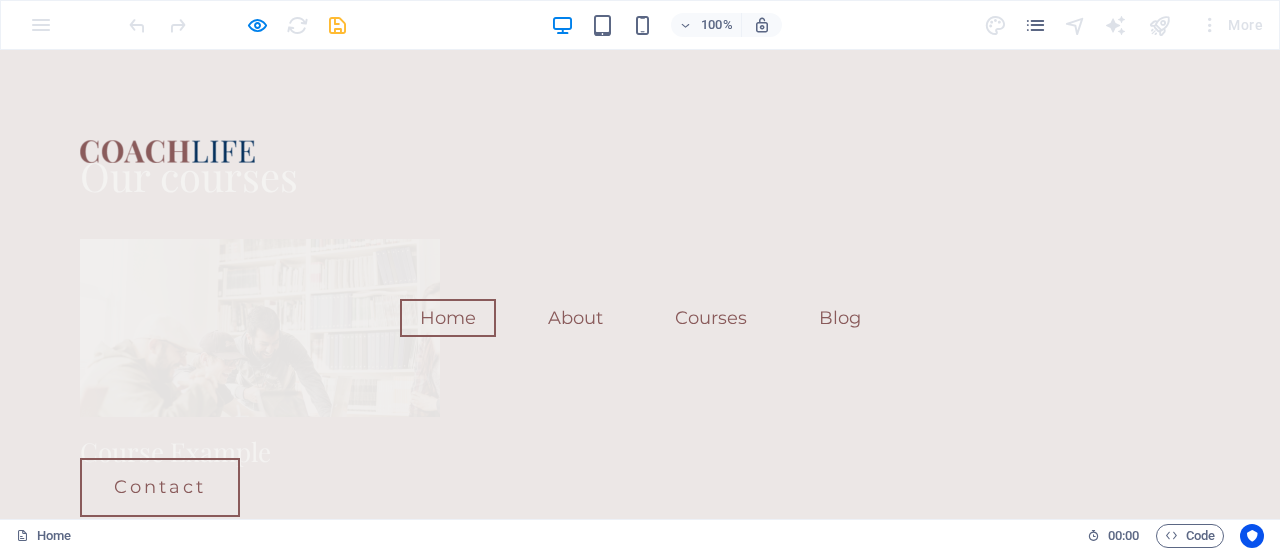 scroll, scrollTop: 4244, scrollLeft: 0, axis: vertical 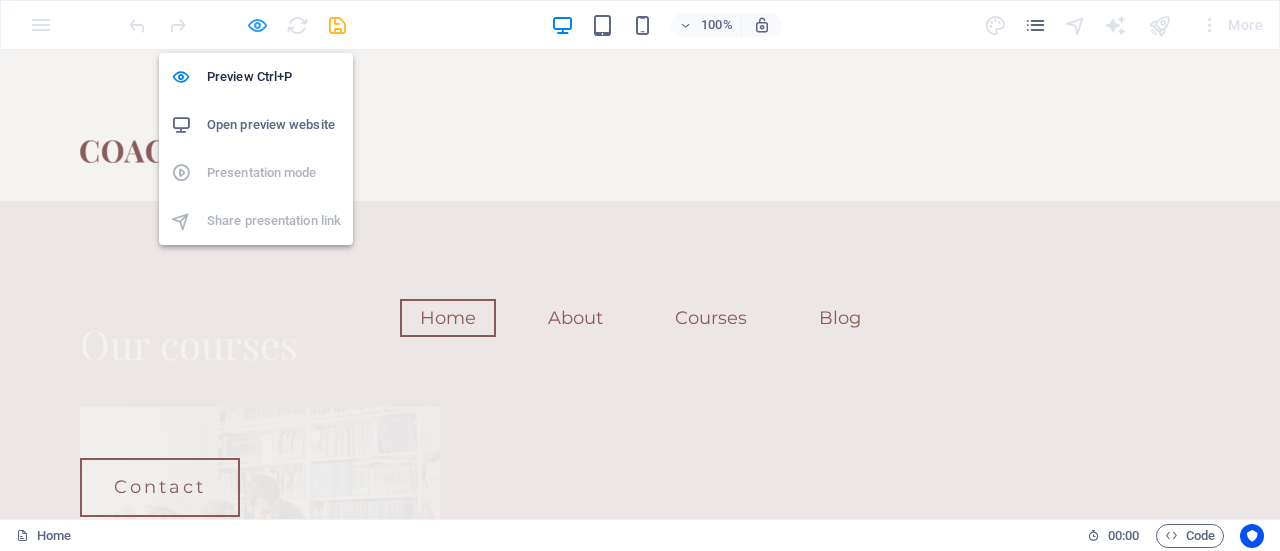 click at bounding box center [257, 25] 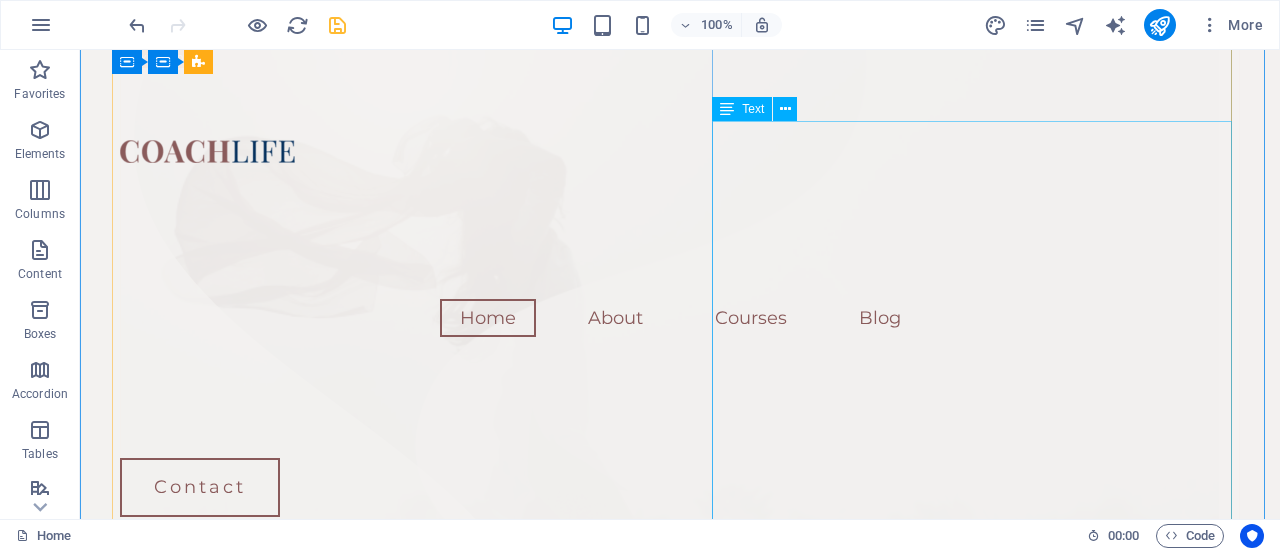 scroll, scrollTop: 800, scrollLeft: 0, axis: vertical 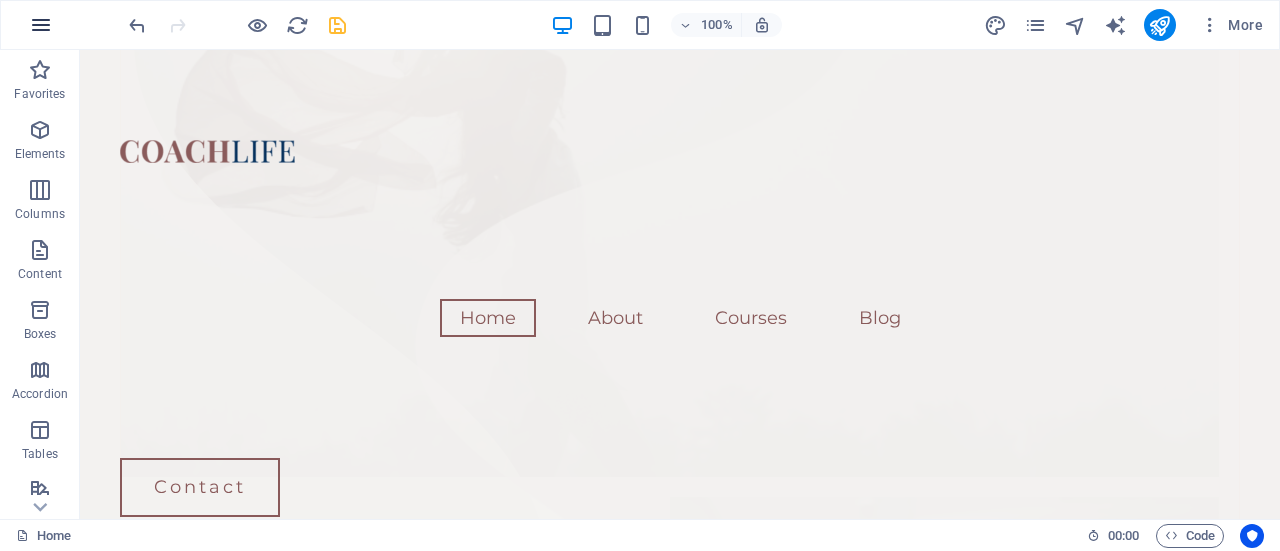 click at bounding box center (41, 25) 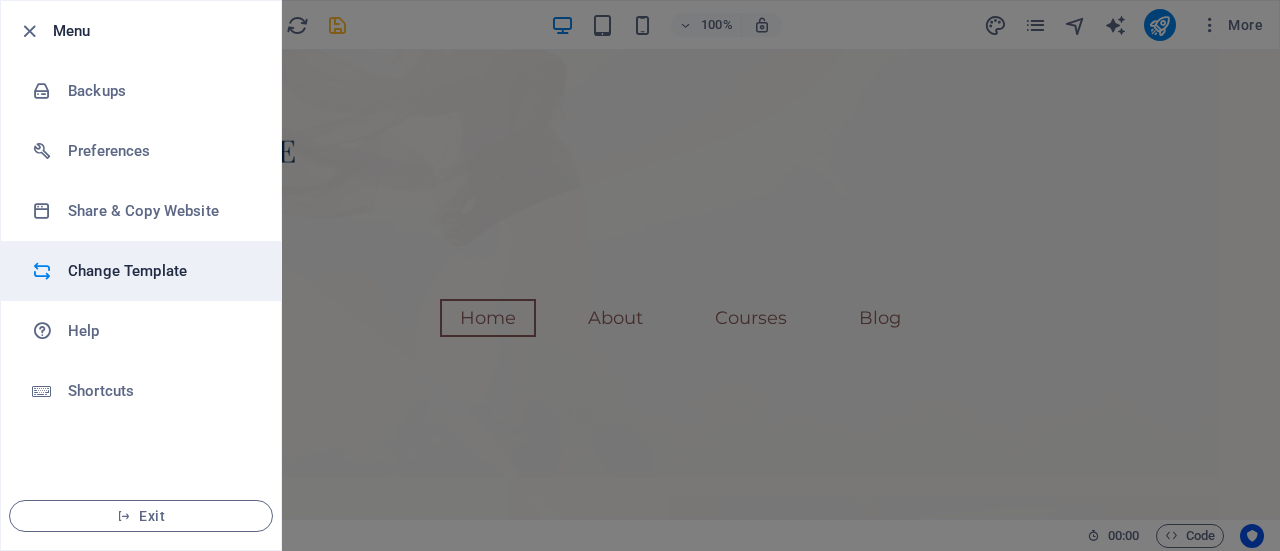 click on "Change Template" at bounding box center (160, 271) 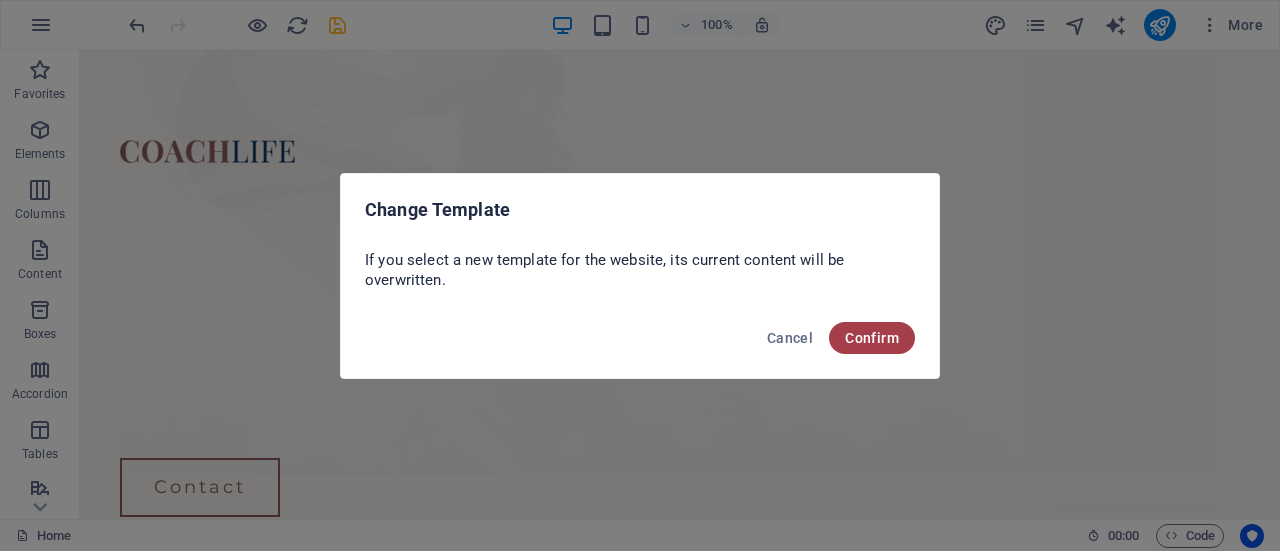 click on "Confirm" at bounding box center (872, 338) 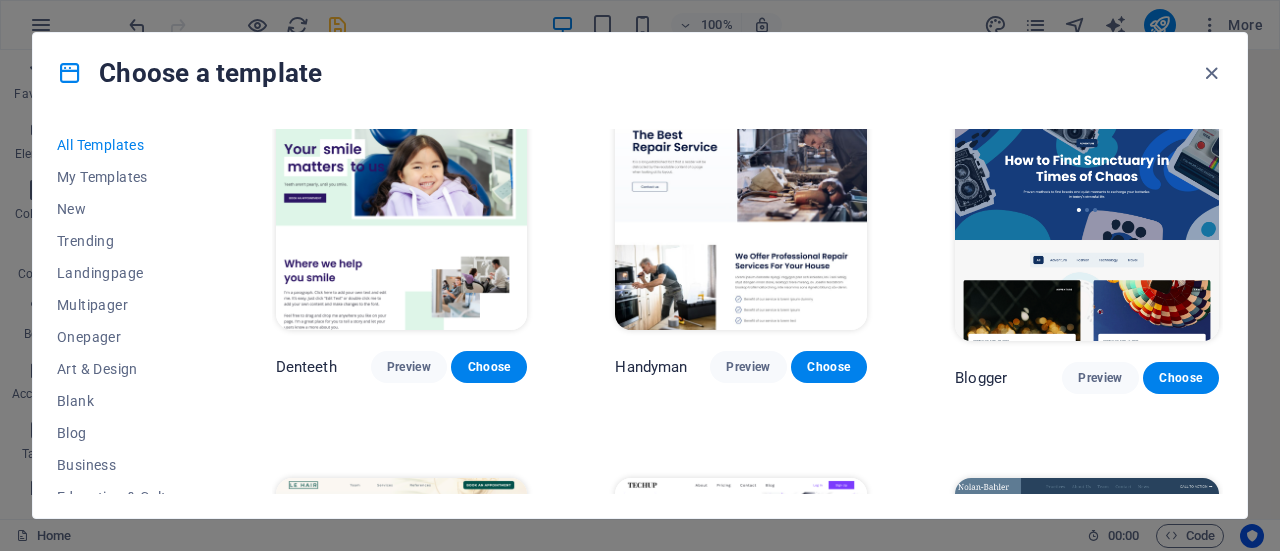 scroll, scrollTop: 4900, scrollLeft: 0, axis: vertical 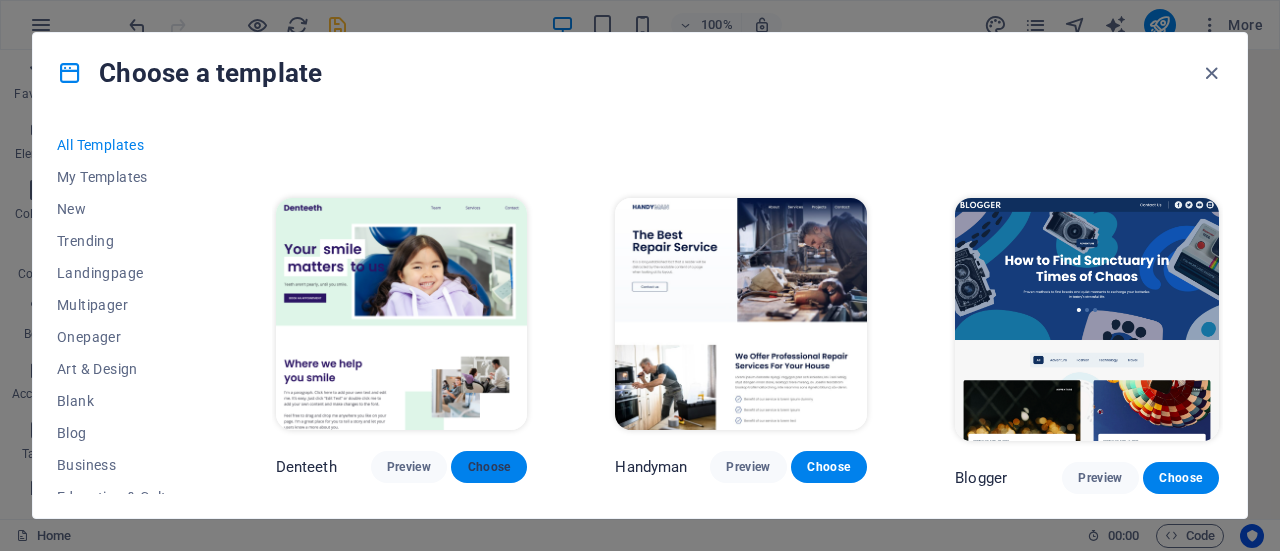 click on "Choose" at bounding box center [489, 467] 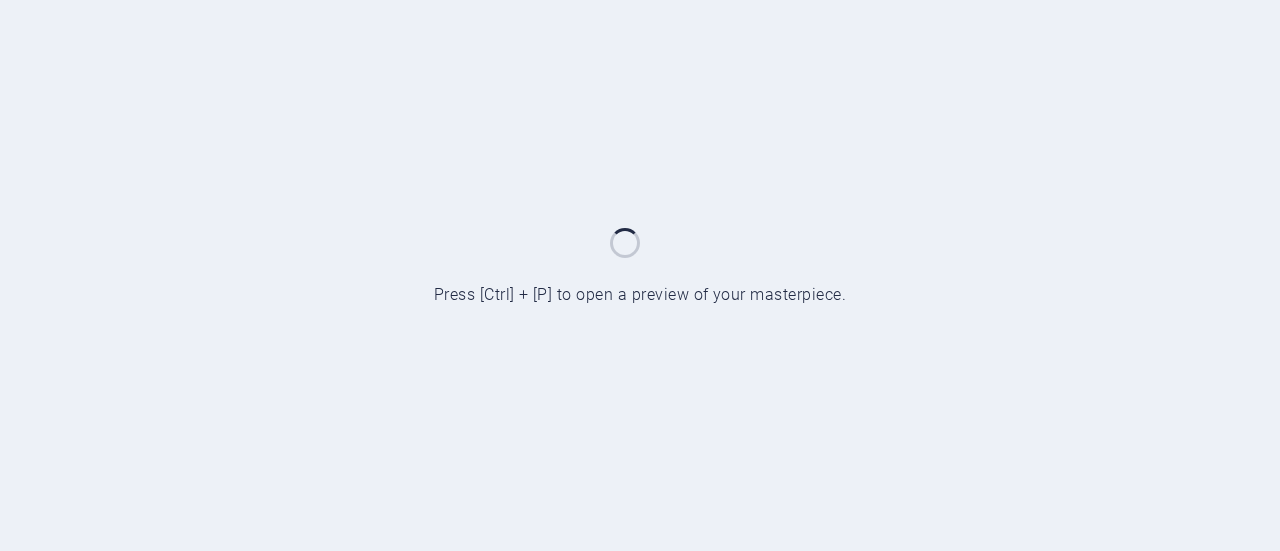scroll, scrollTop: 0, scrollLeft: 0, axis: both 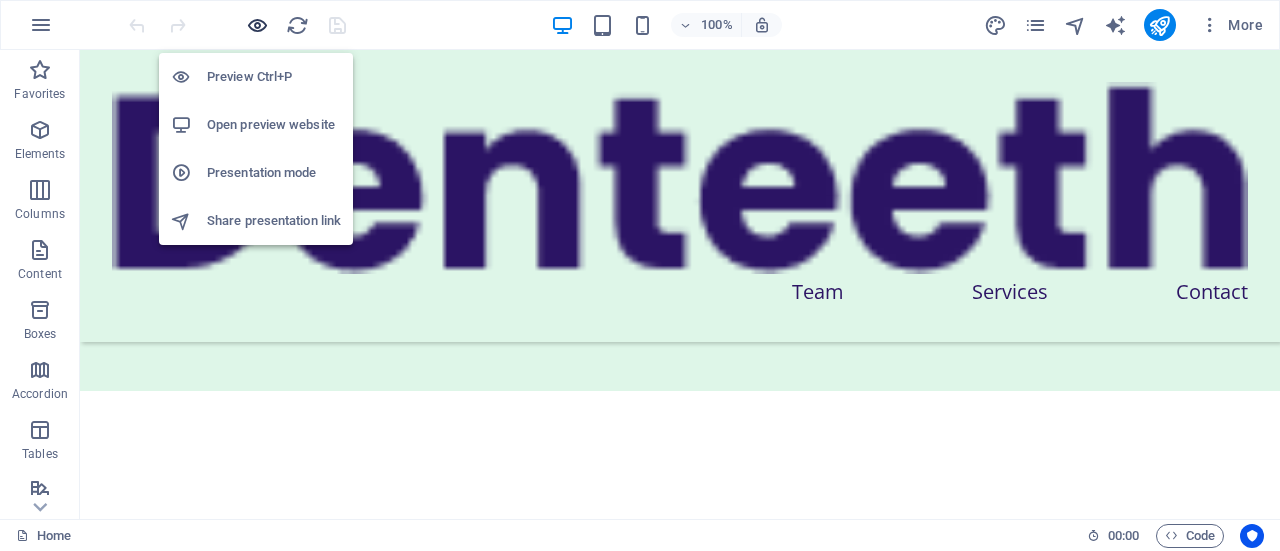 click at bounding box center [257, 25] 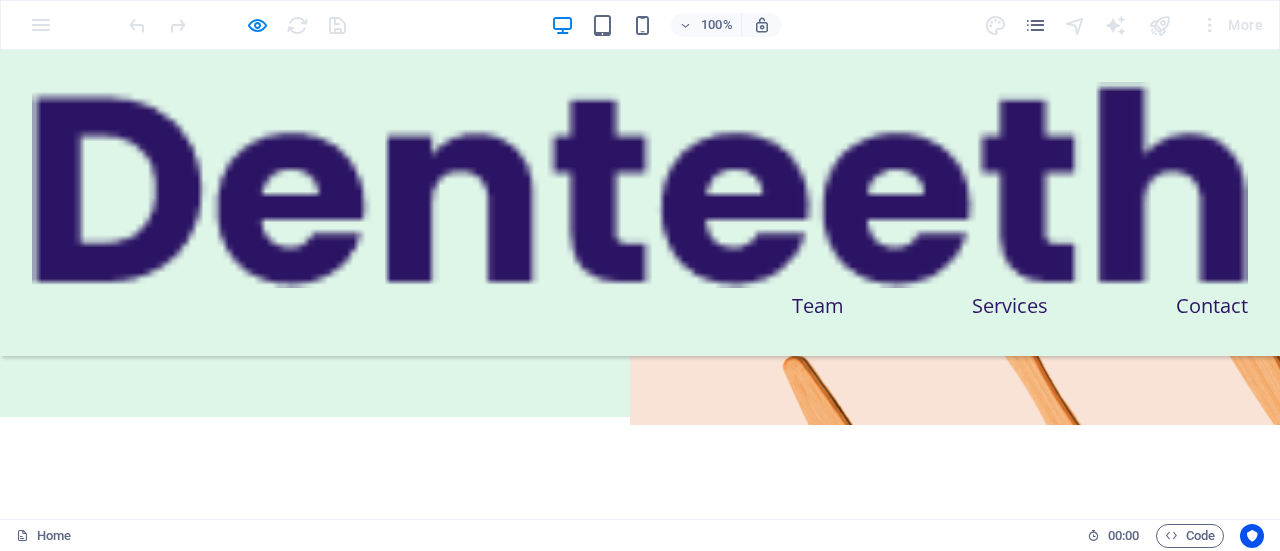 scroll, scrollTop: 0, scrollLeft: 0, axis: both 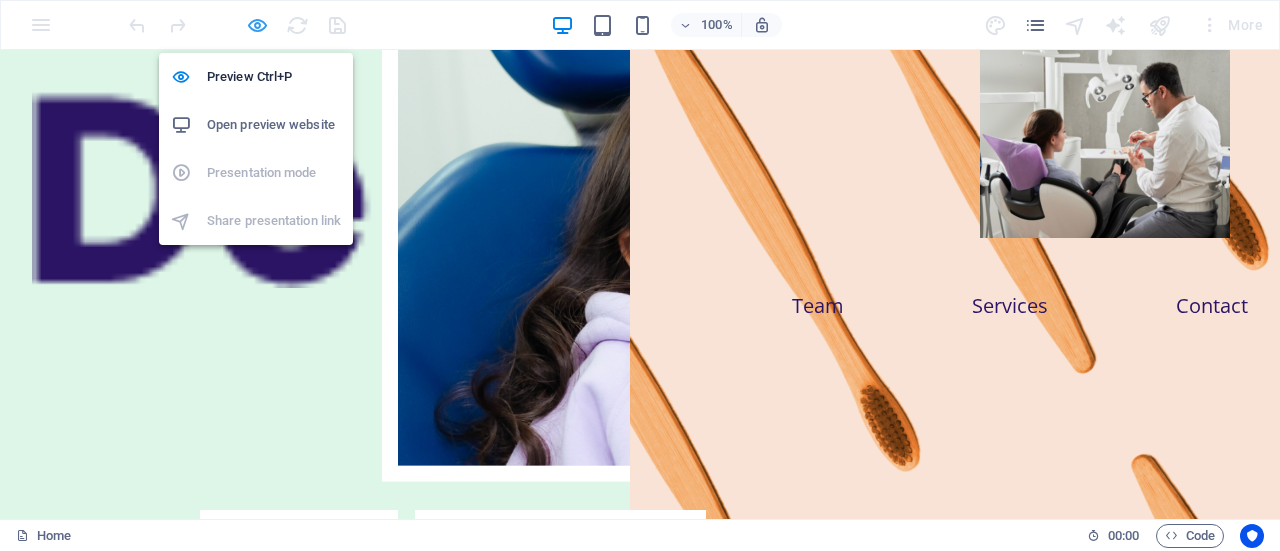 click at bounding box center (257, 25) 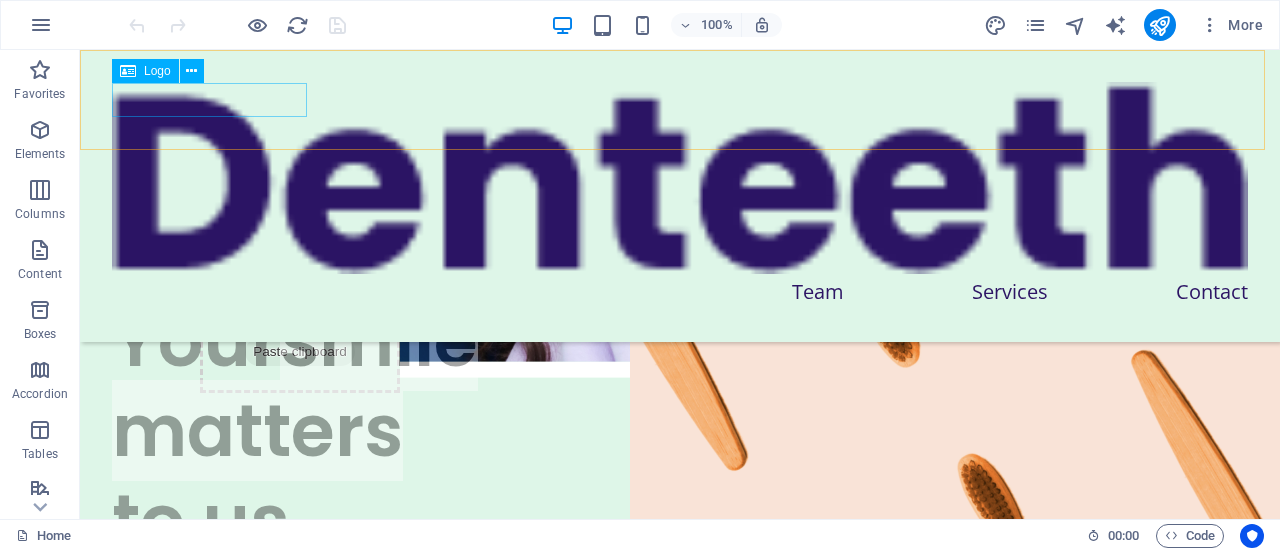 scroll, scrollTop: 100, scrollLeft: 0, axis: vertical 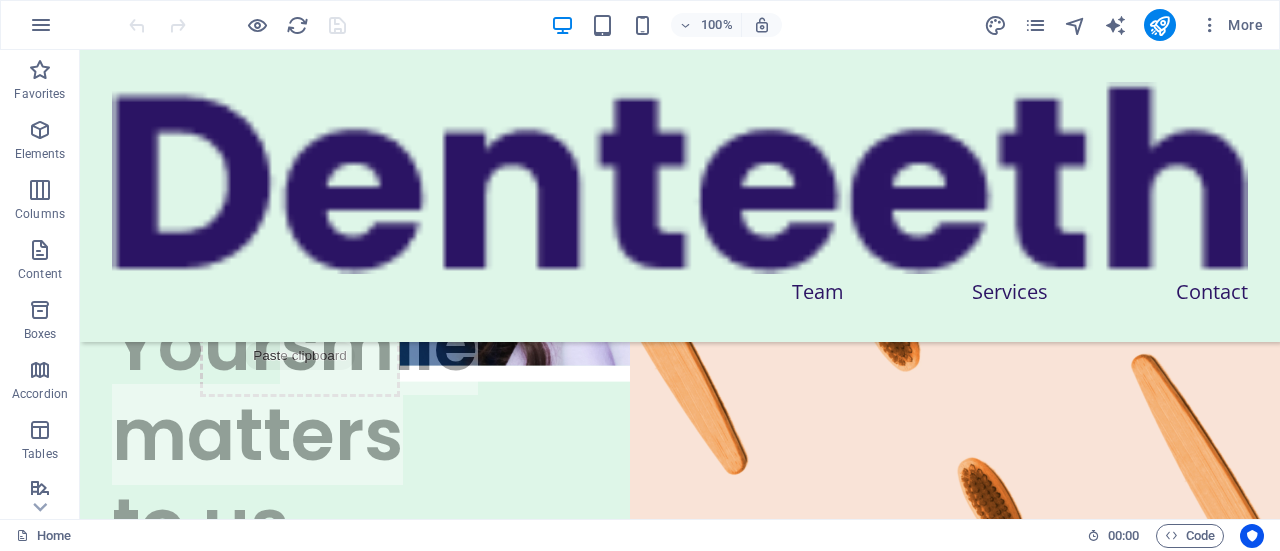 click at bounding box center (237, 25) 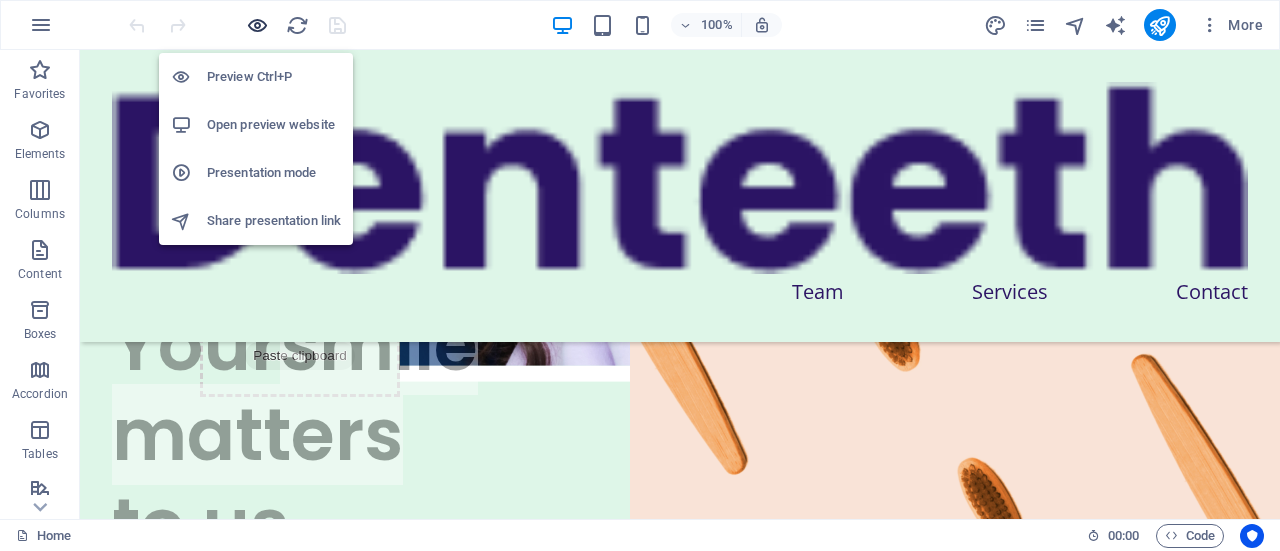 click at bounding box center (257, 25) 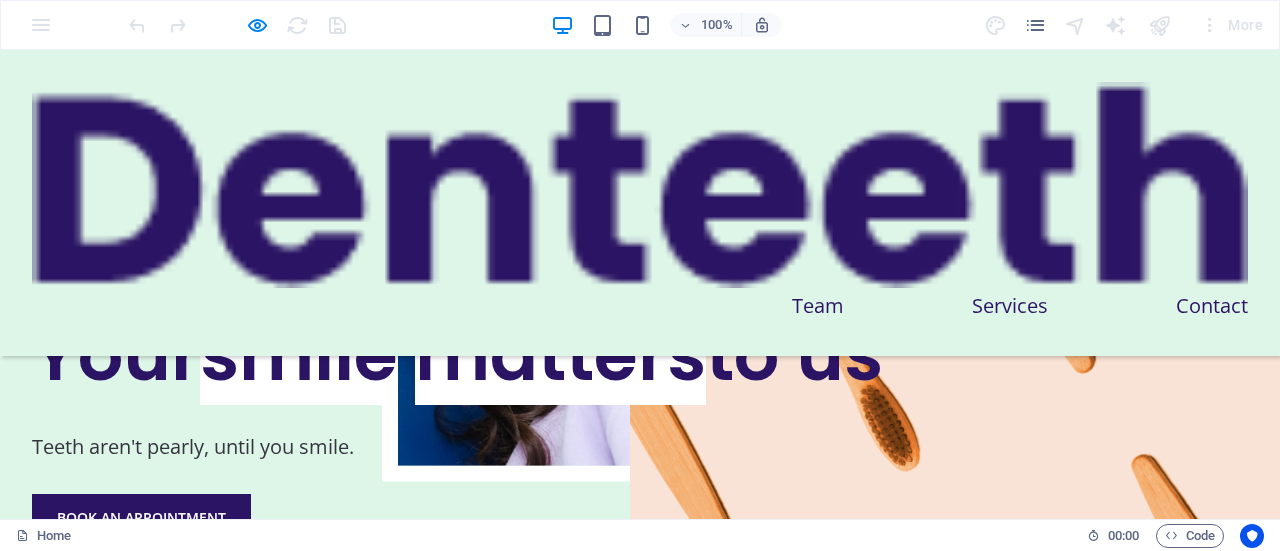 scroll, scrollTop: 0, scrollLeft: 0, axis: both 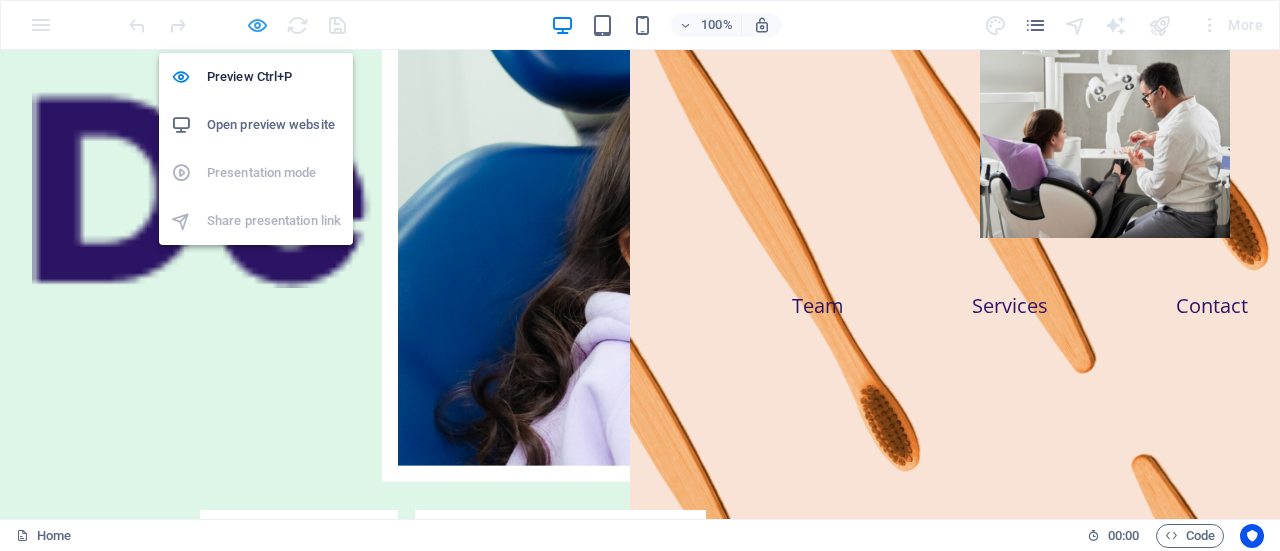 click at bounding box center (257, 25) 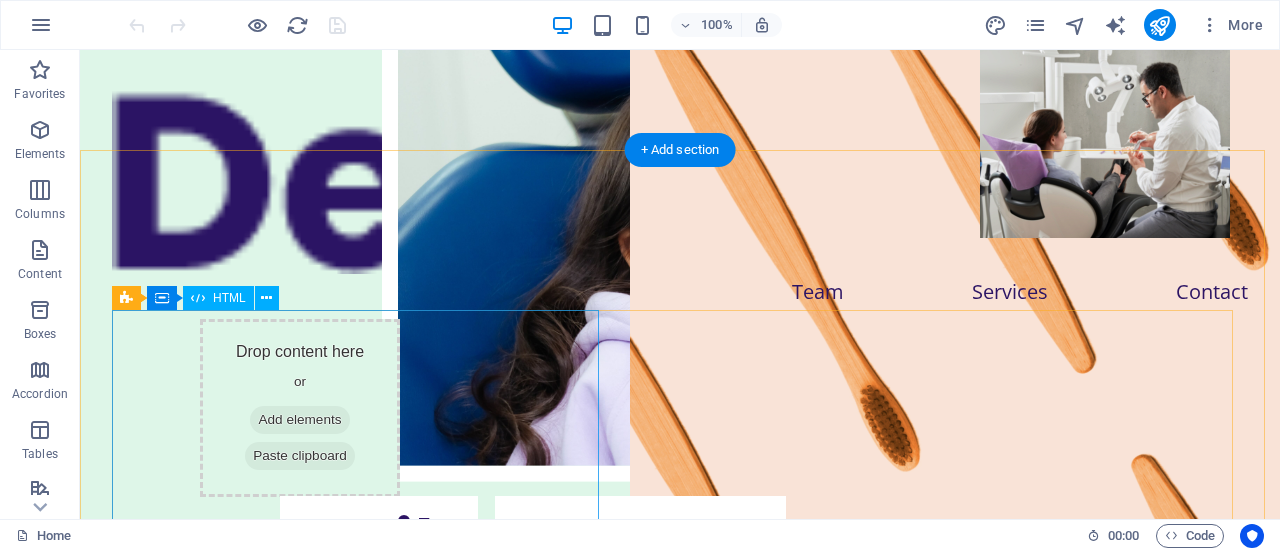 click on "Your smile matters to us" at bounding box center [680, 547] 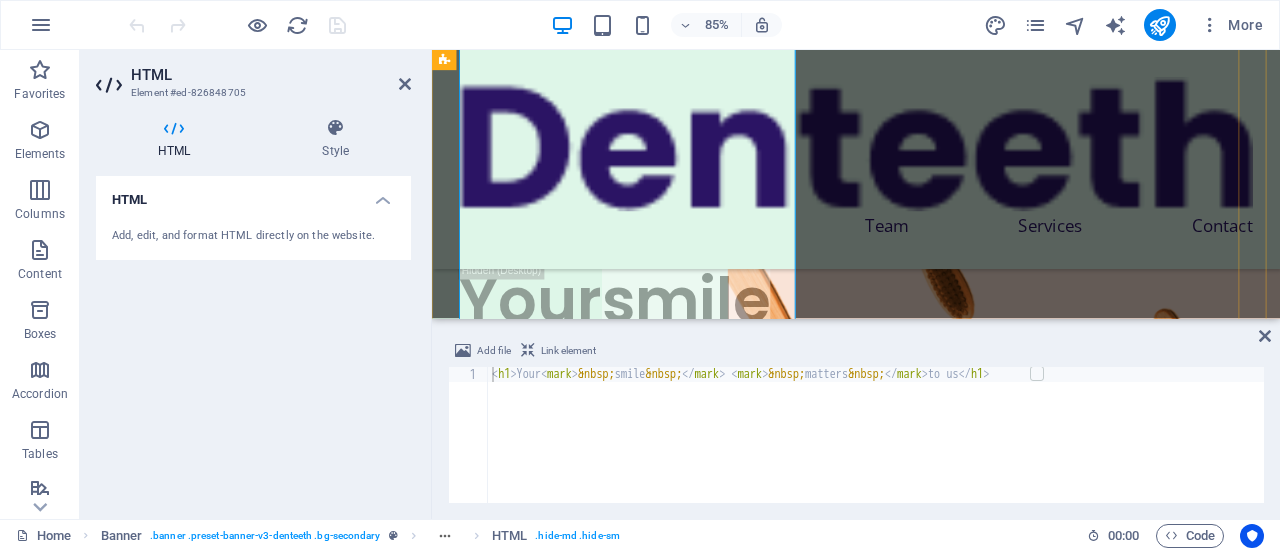 scroll, scrollTop: 400, scrollLeft: 0, axis: vertical 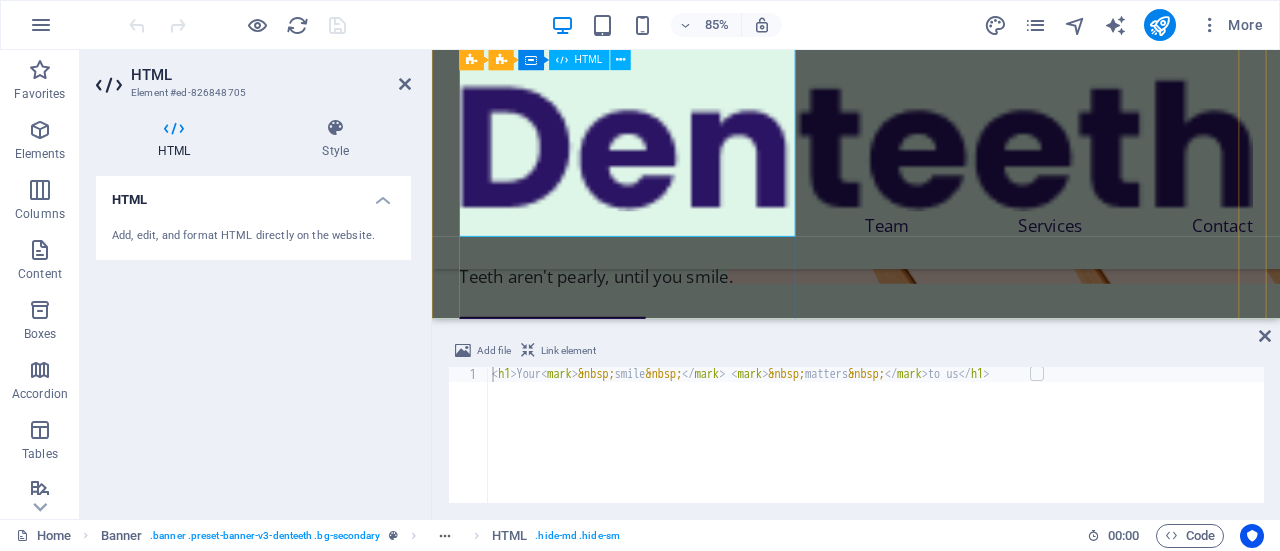 click on "Your smile matters to us" at bounding box center [931, -45] 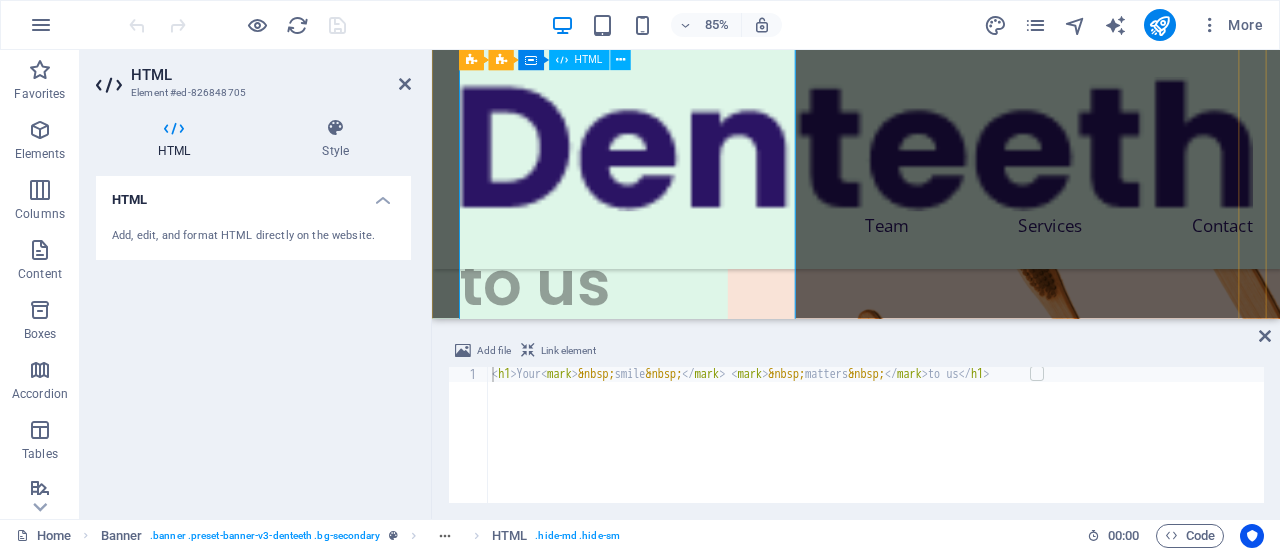 scroll, scrollTop: 200, scrollLeft: 0, axis: vertical 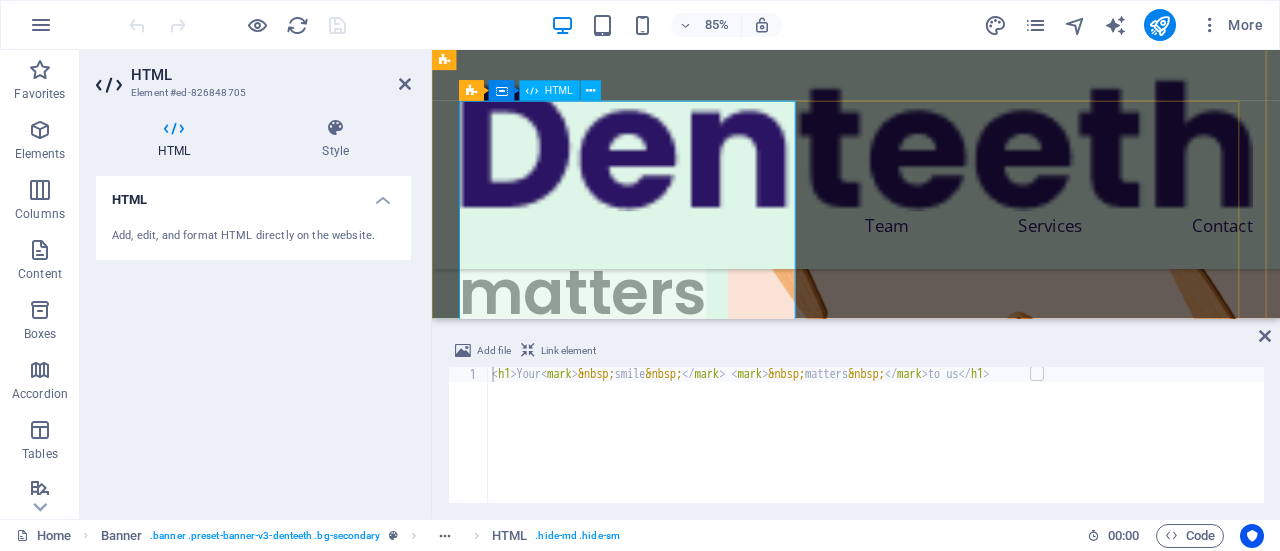 click on "Your smile matters to us" at bounding box center [931, 155] 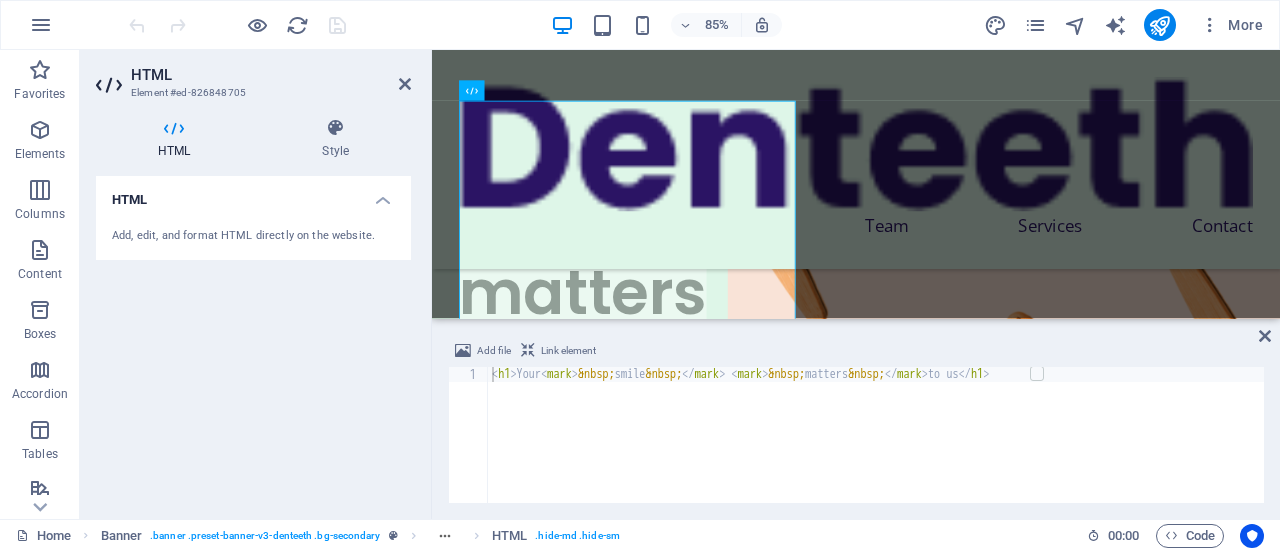 click at bounding box center (174, 128) 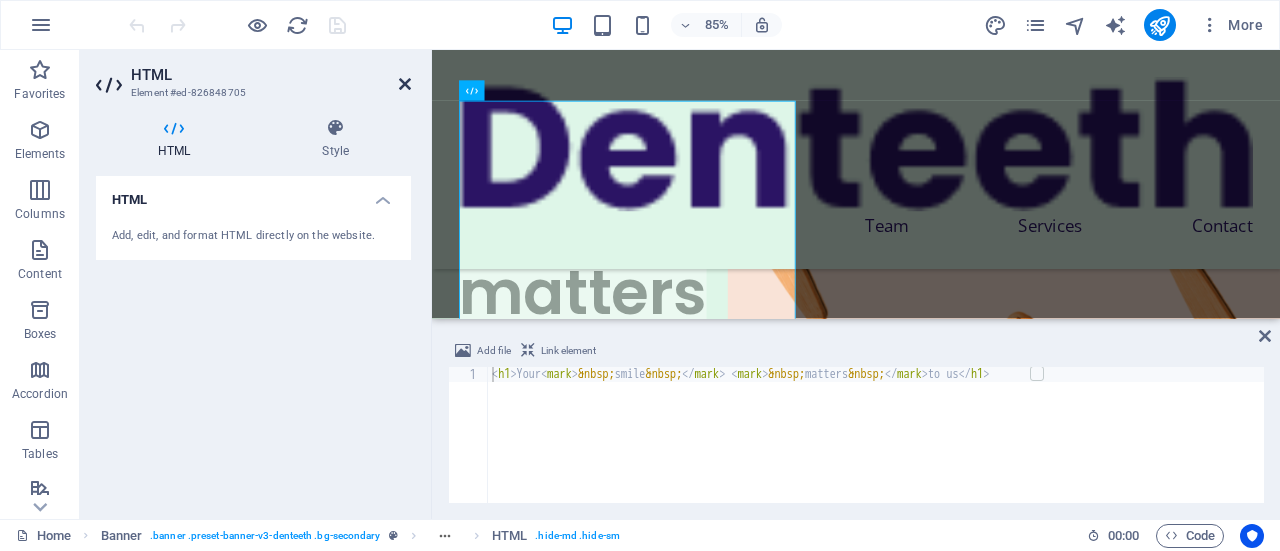 click at bounding box center [405, 84] 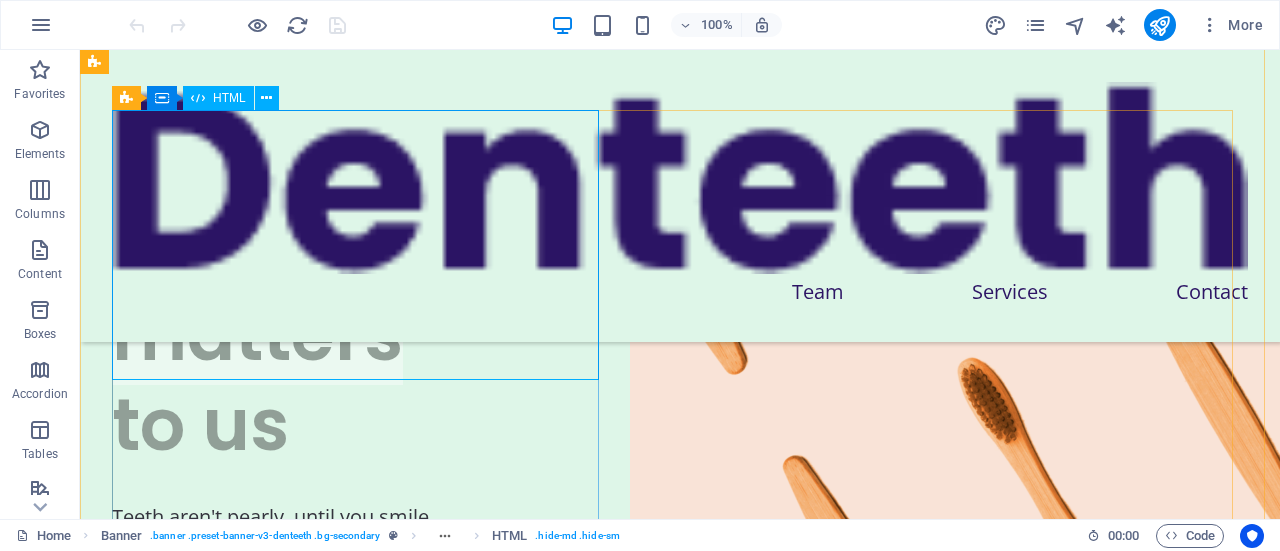 scroll, scrollTop: 0, scrollLeft: 0, axis: both 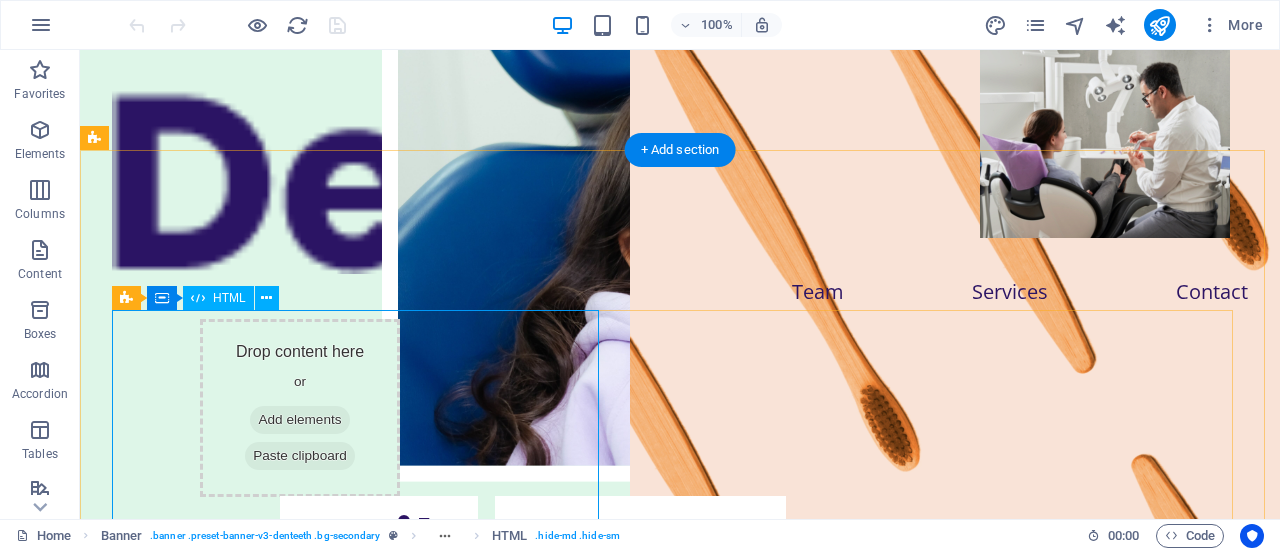 click on "Your smile matters to us" at bounding box center (680, 547) 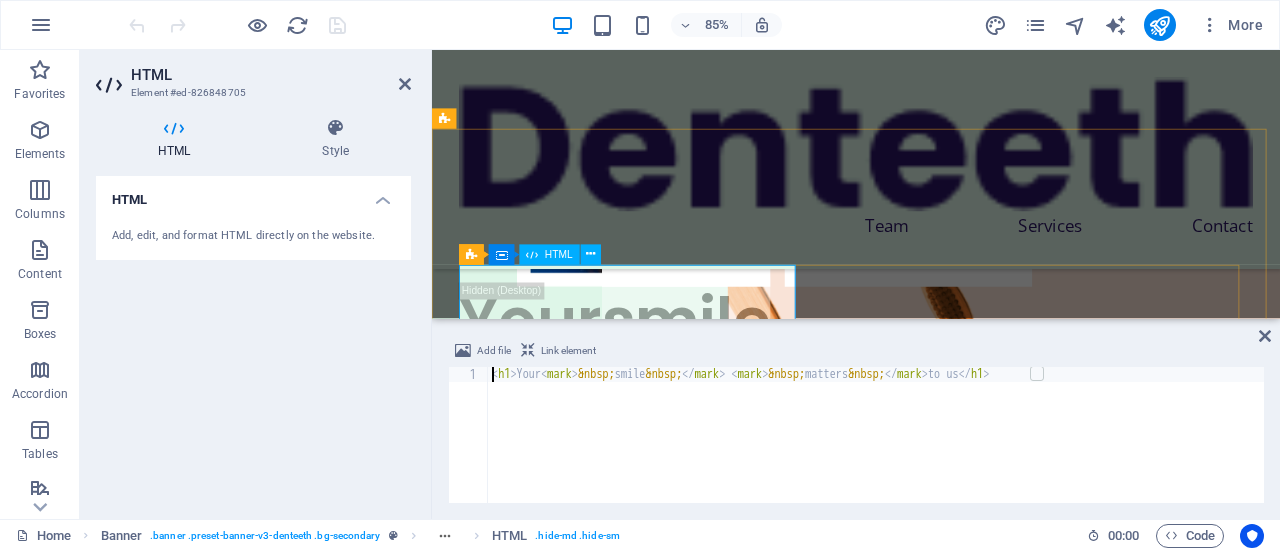 scroll, scrollTop: 200, scrollLeft: 0, axis: vertical 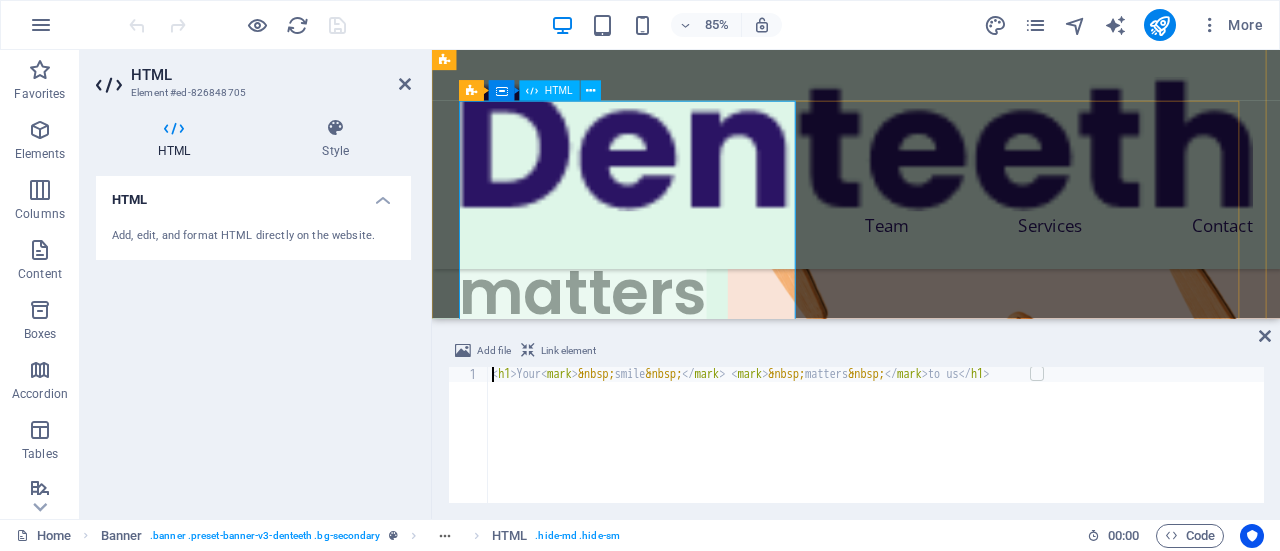 click on "Your smile matters to us" at bounding box center (931, 155) 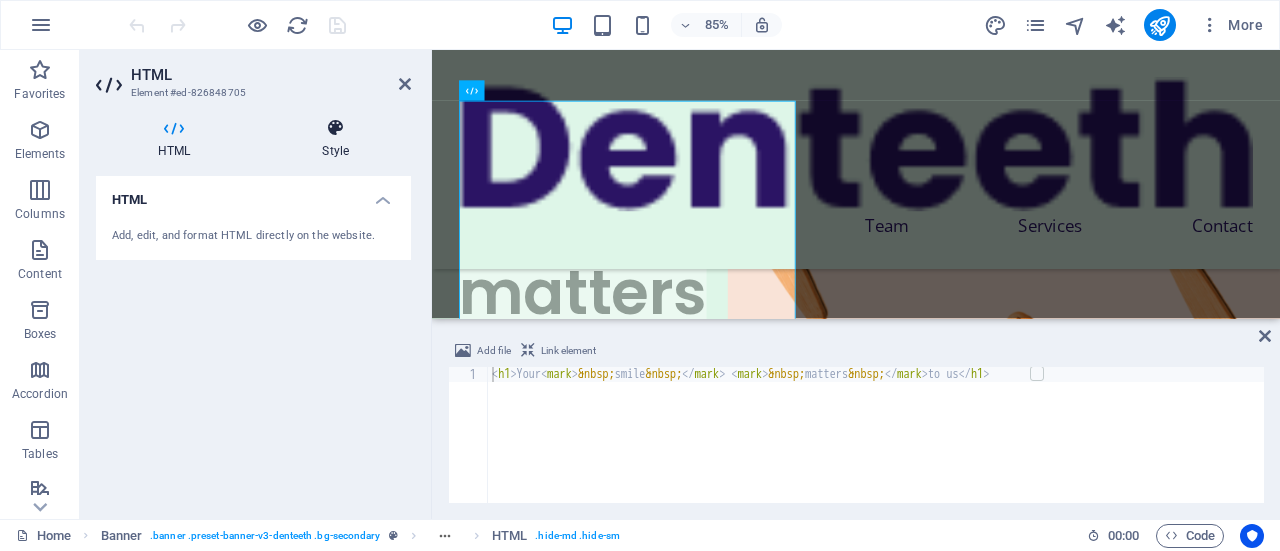 click on "Style" at bounding box center (335, 139) 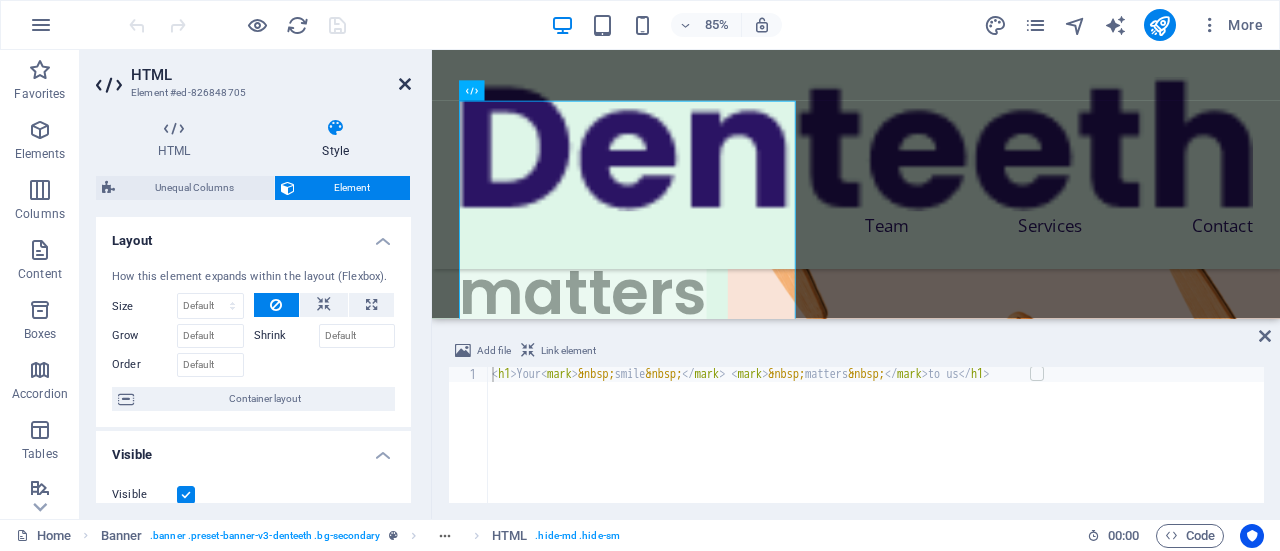 click at bounding box center (405, 84) 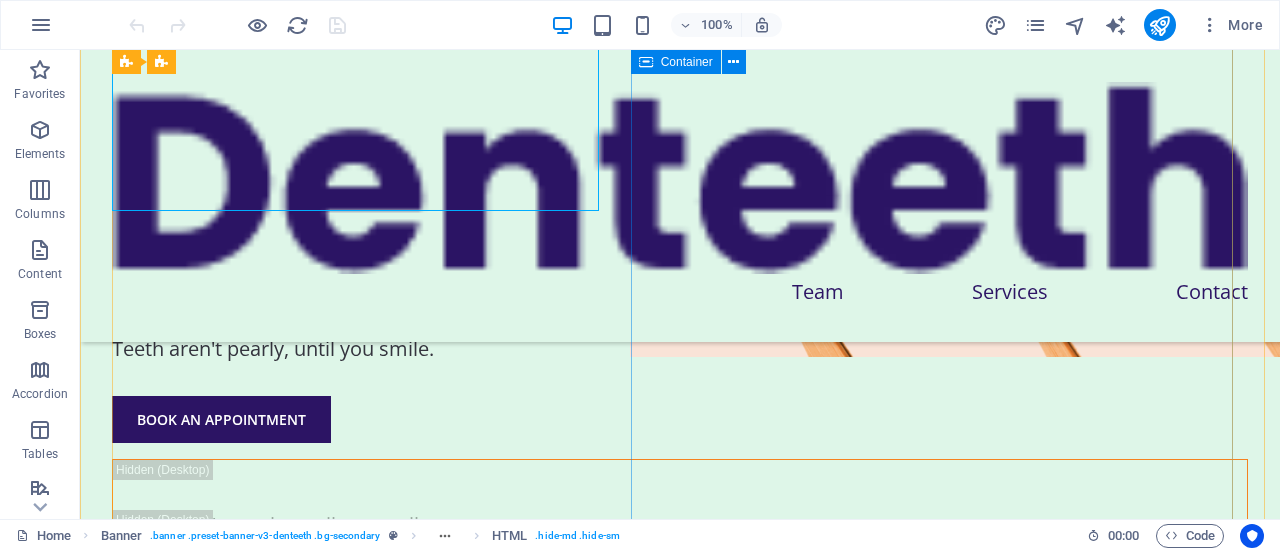 scroll, scrollTop: 400, scrollLeft: 0, axis: vertical 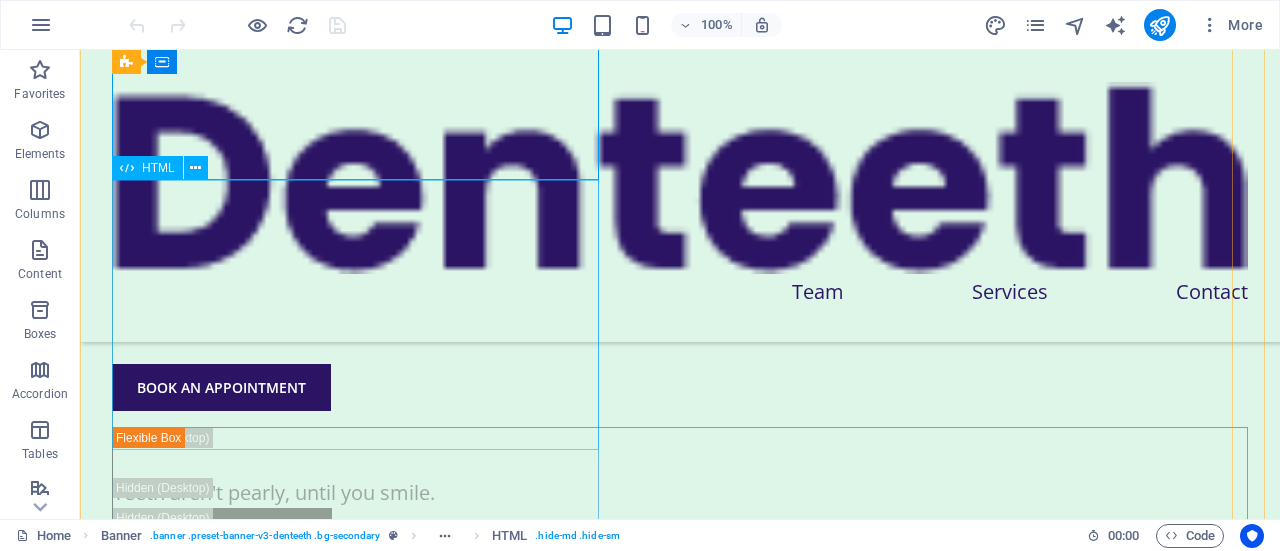 click on "Your   smile     matters    to us" at bounding box center [680, 135] 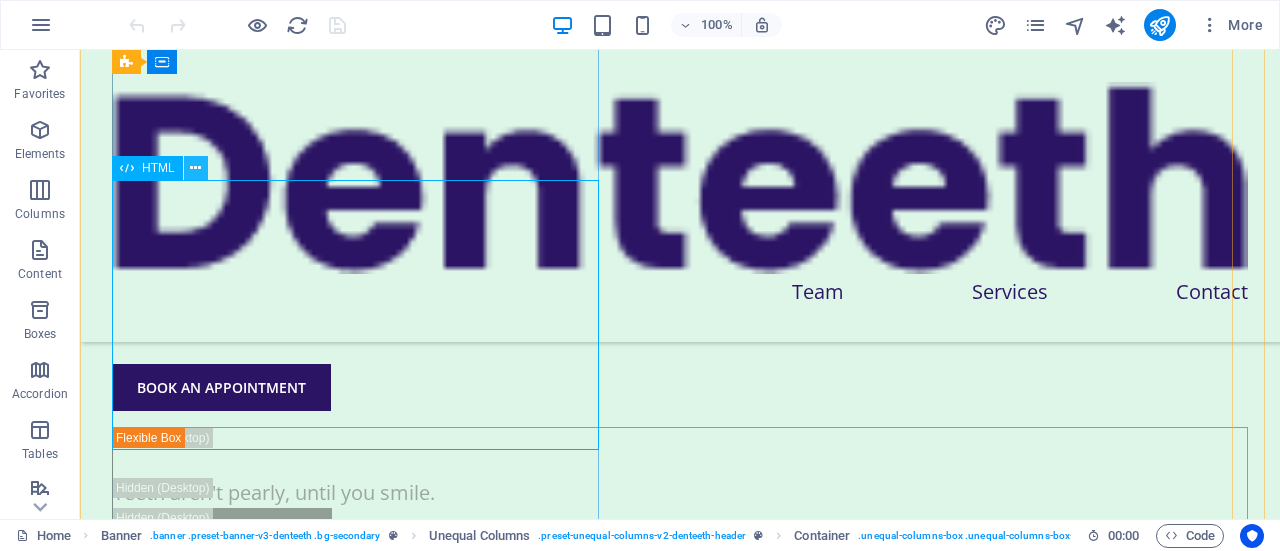 click at bounding box center [195, 168] 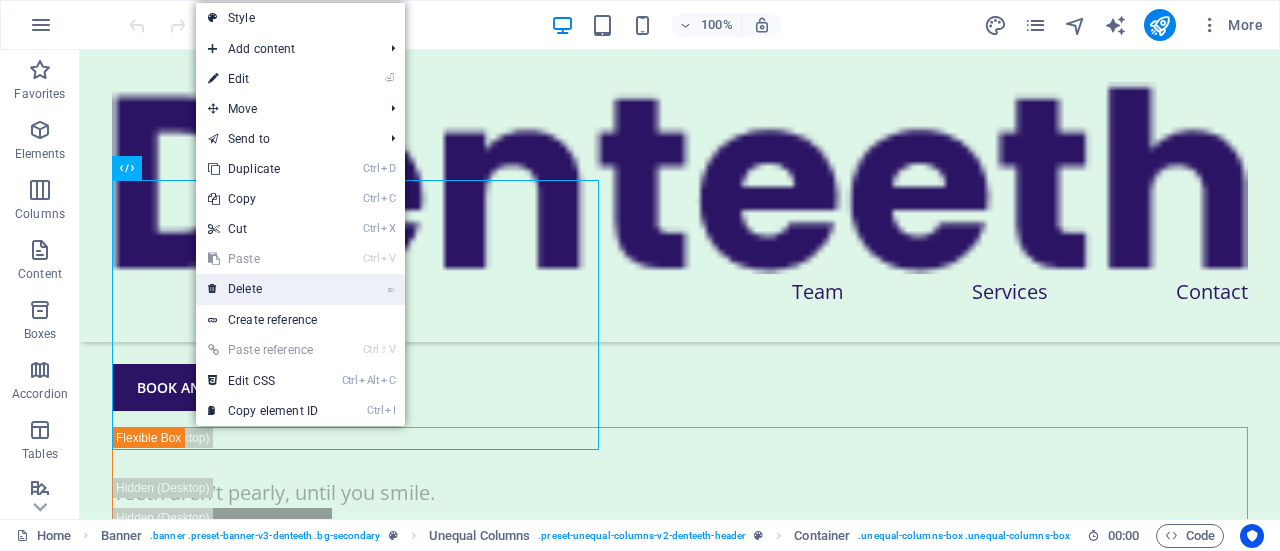 click on "⌦  Delete" at bounding box center [263, 289] 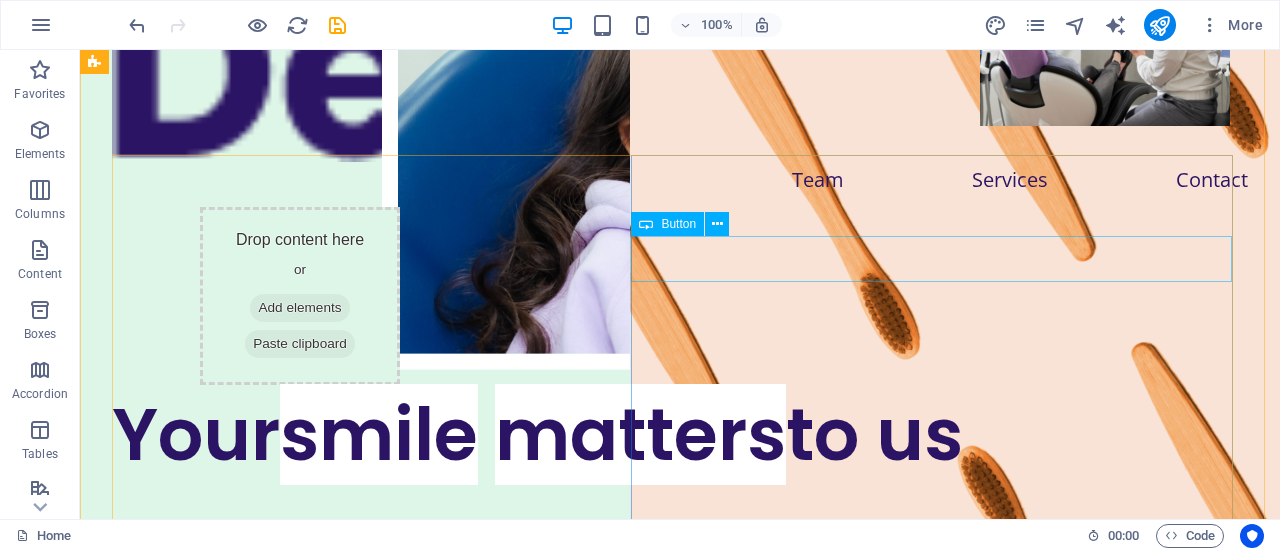 scroll, scrollTop: 165, scrollLeft: 0, axis: vertical 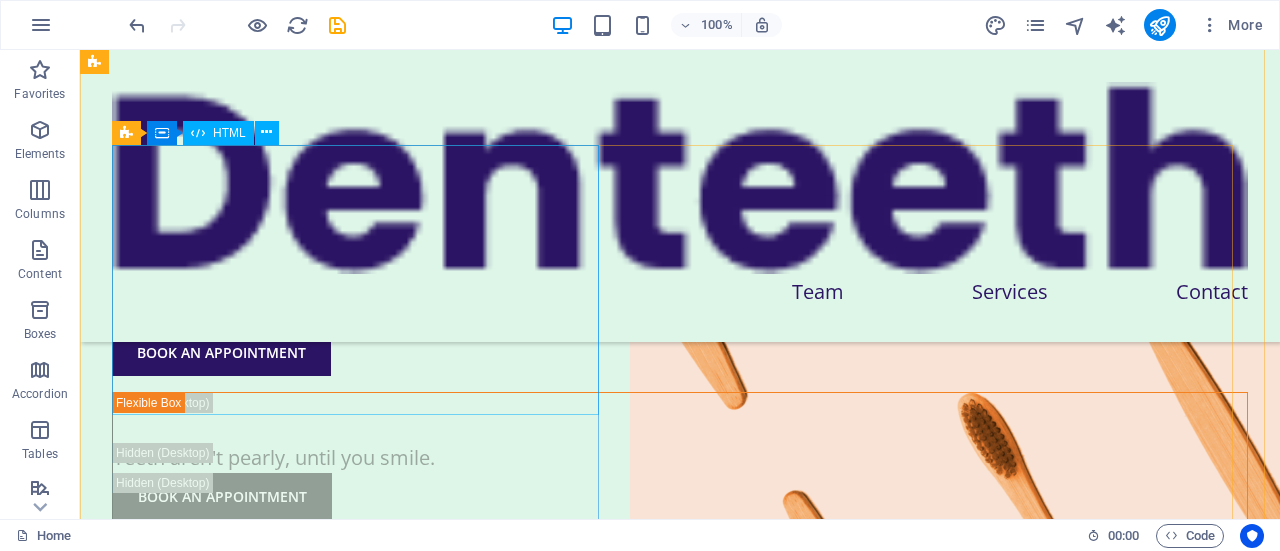 click on "Your smile matters to us" at bounding box center (680, 190) 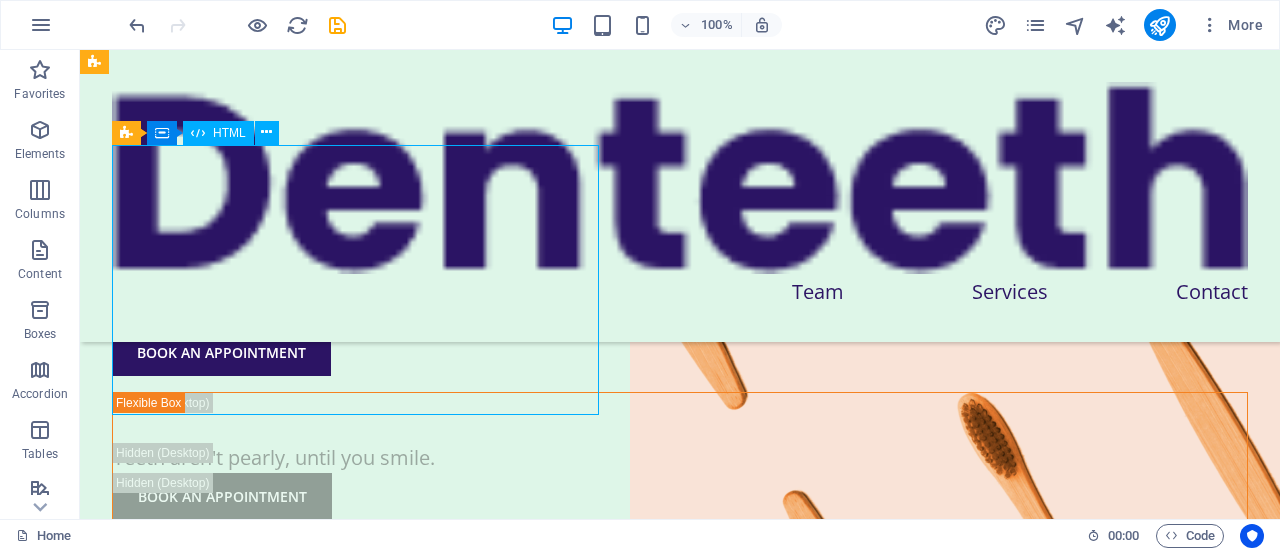 click on "Your smile matters to us" at bounding box center [680, 190] 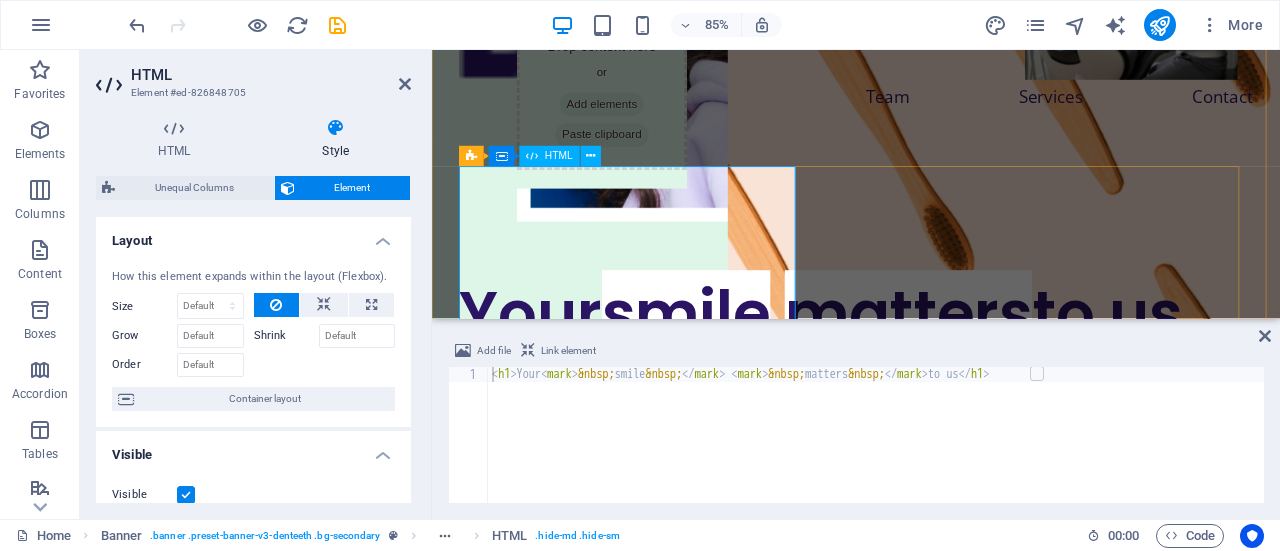 scroll, scrollTop: 200, scrollLeft: 0, axis: vertical 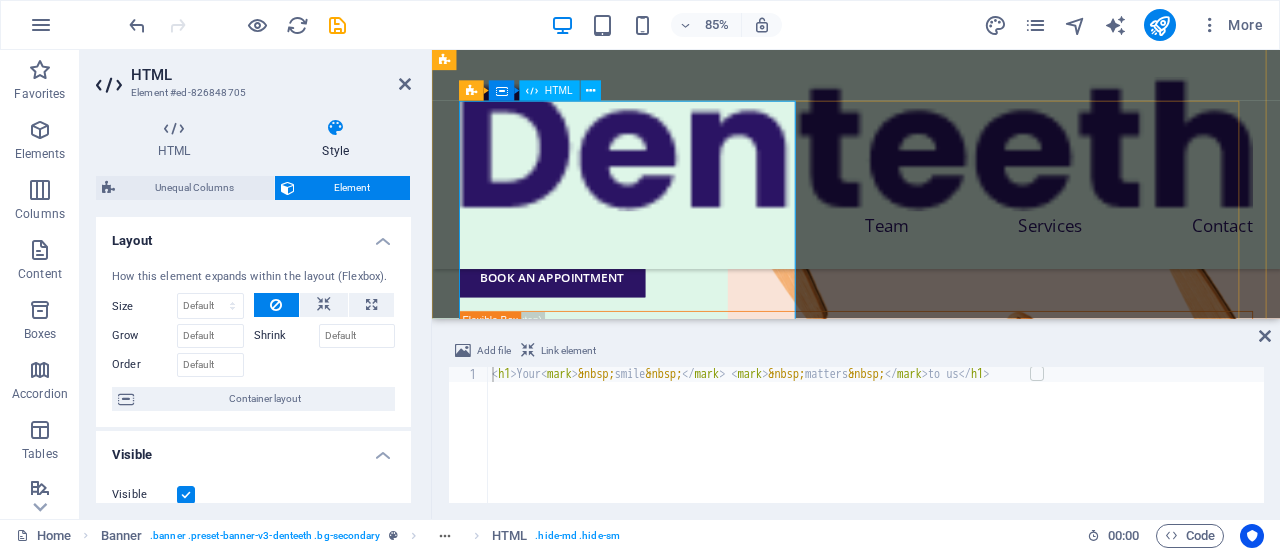 click on "Your smile matters to us" at bounding box center [931, 155] 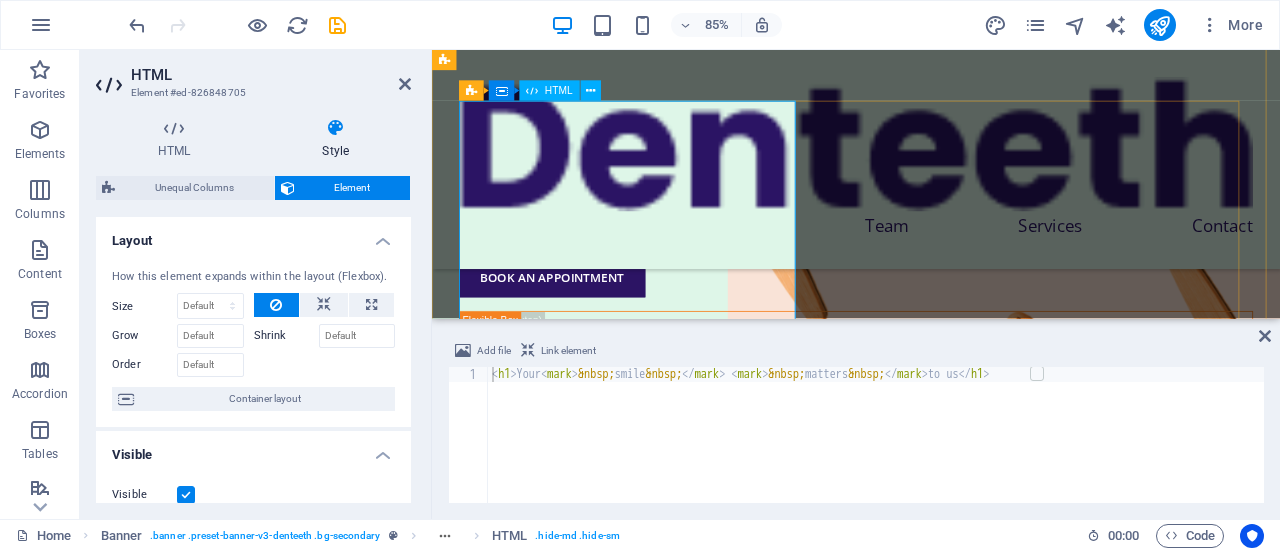 click on "Your smile matters to us" at bounding box center (931, 155) 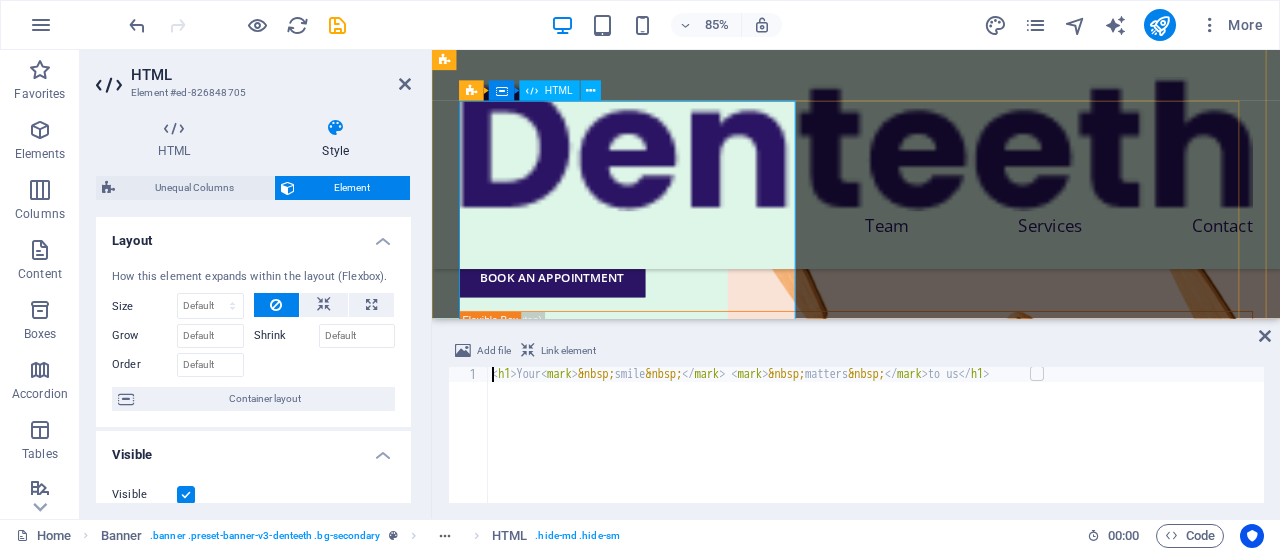 click on "Your smile matters to us" at bounding box center (931, 155) 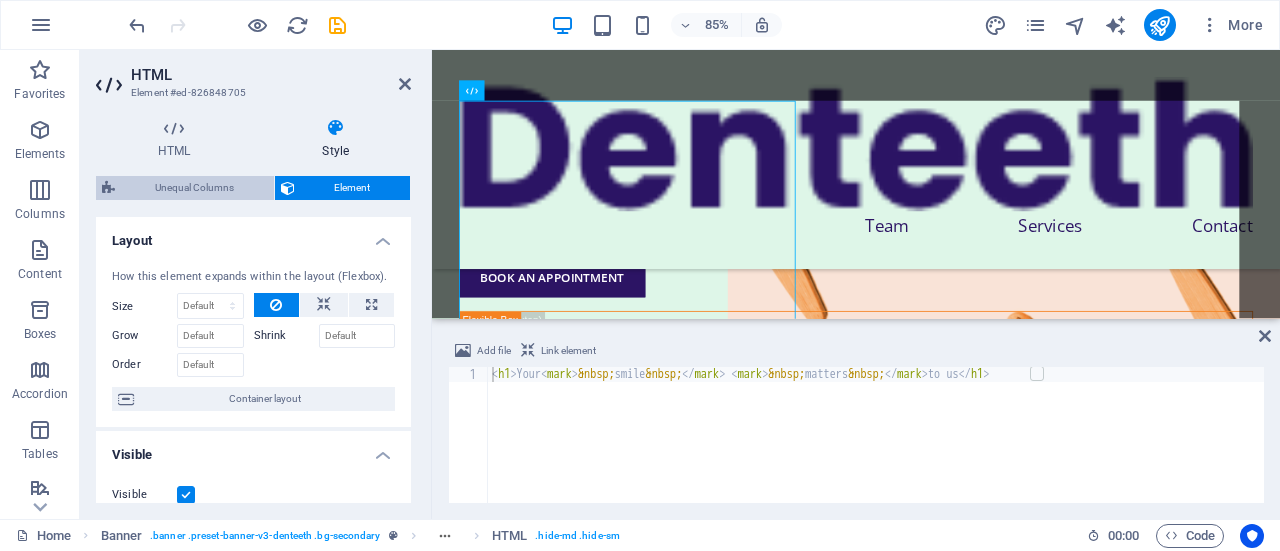 drag, startPoint x: 210, startPoint y: 182, endPoint x: 207, endPoint y: 228, distance: 46.09772 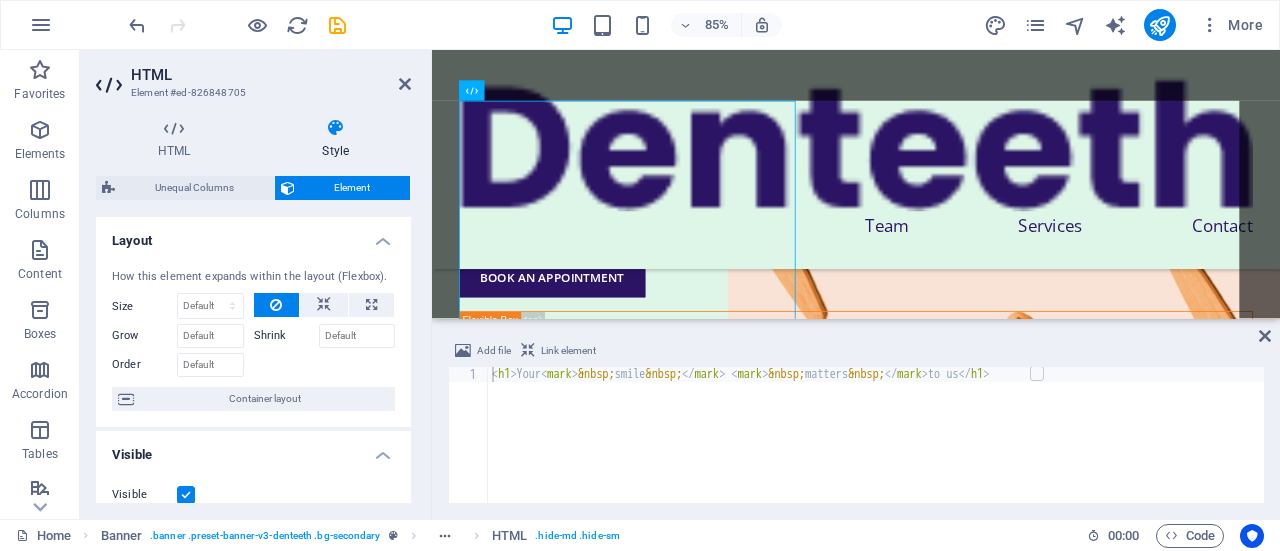 select on "%" 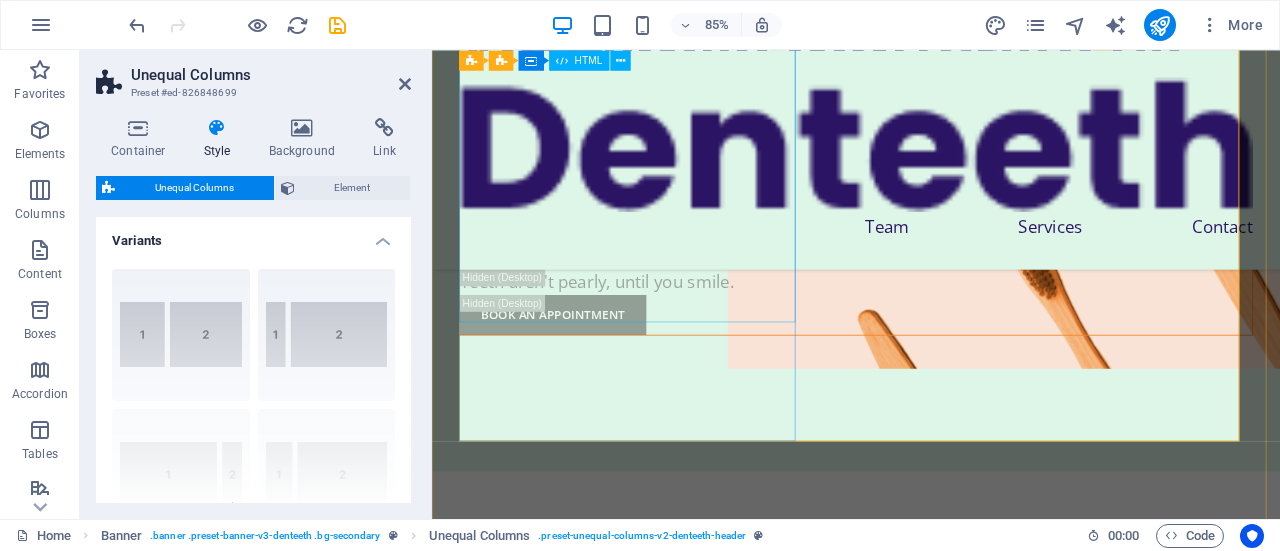 scroll, scrollTop: 200, scrollLeft: 0, axis: vertical 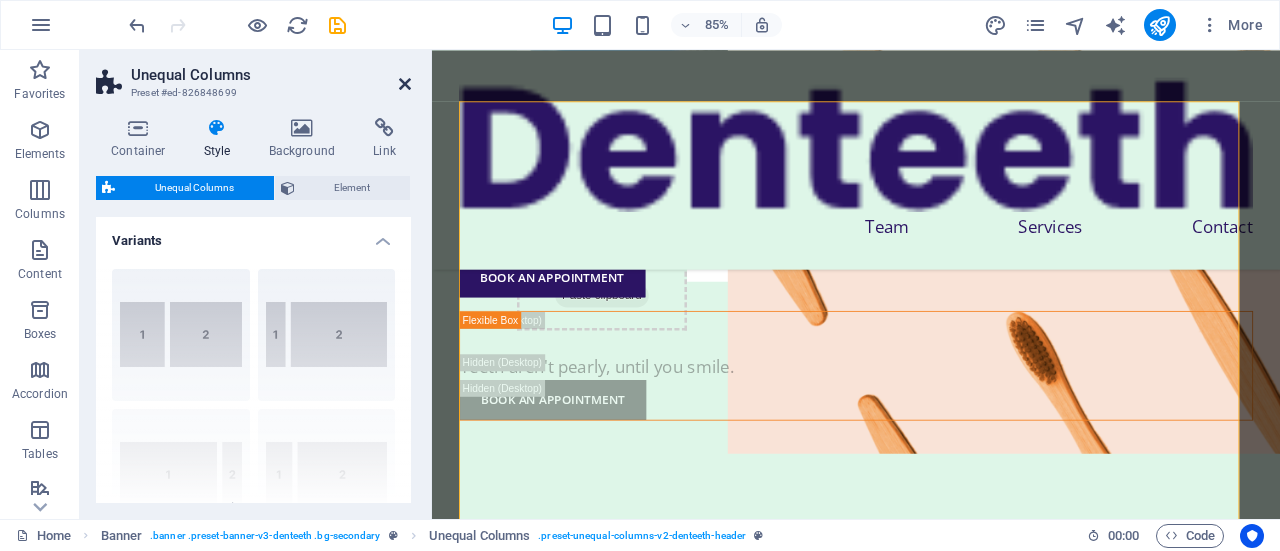 click at bounding box center (405, 84) 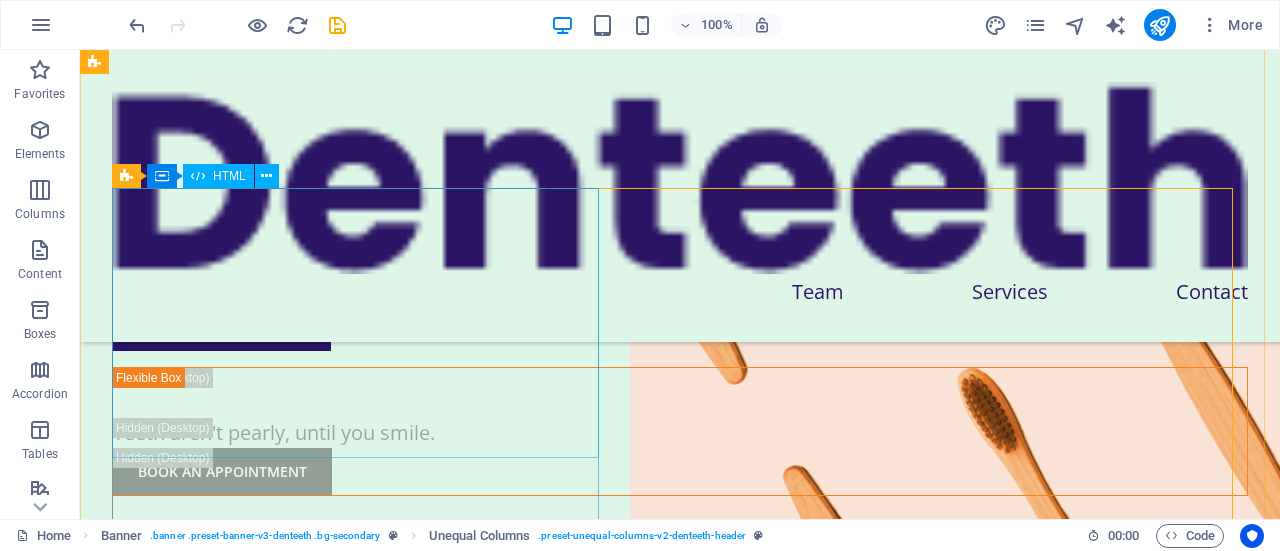 scroll, scrollTop: 0, scrollLeft: 0, axis: both 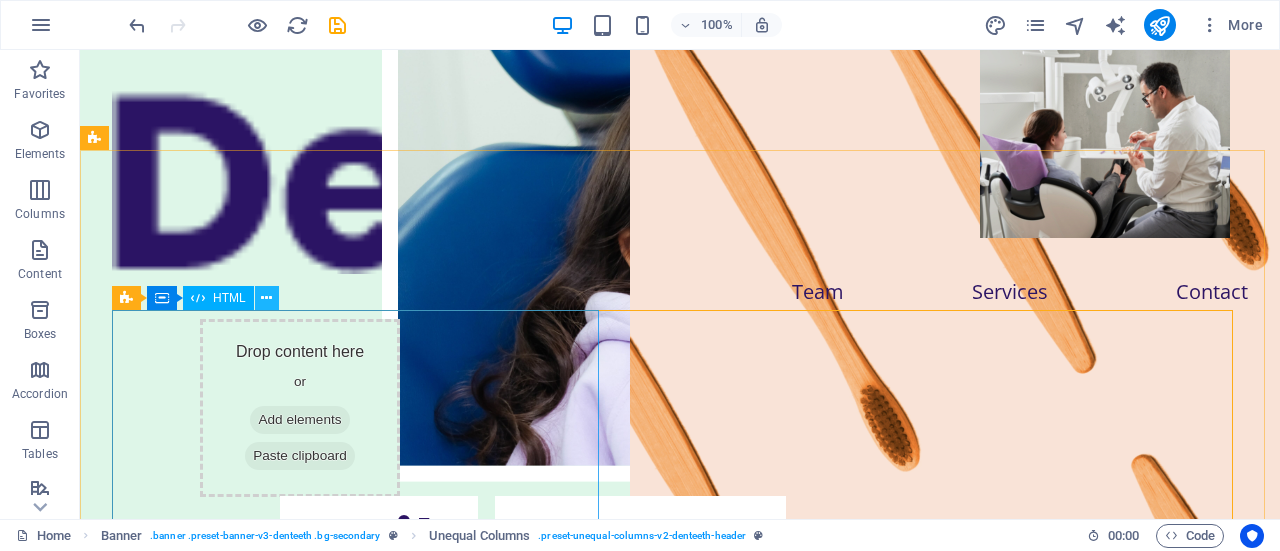 click at bounding box center [266, 298] 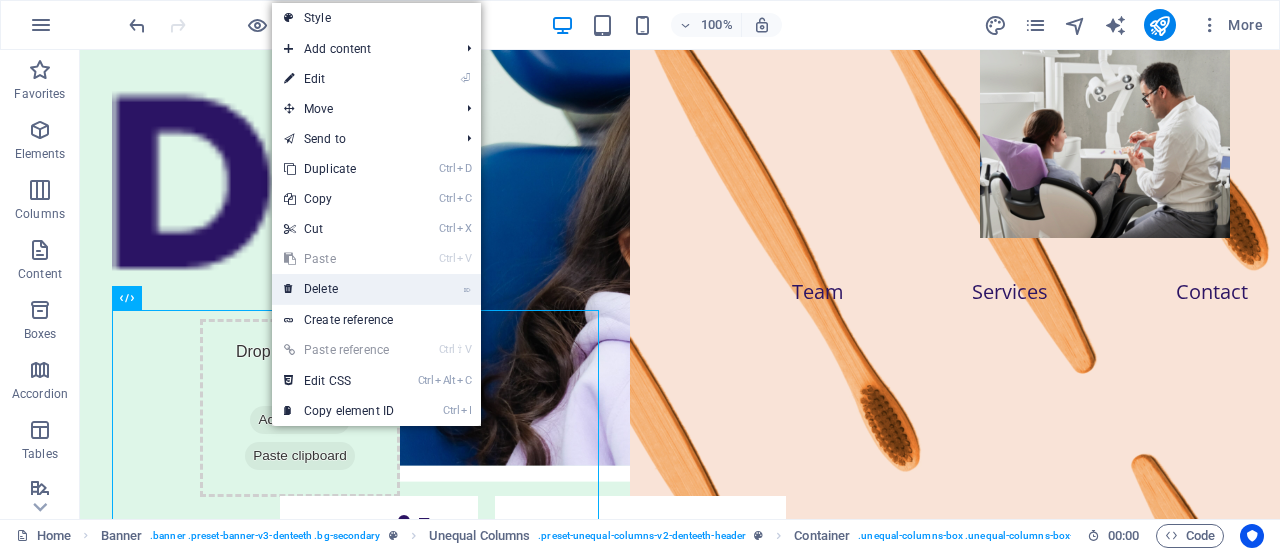 click on "⌦  Delete" at bounding box center (339, 289) 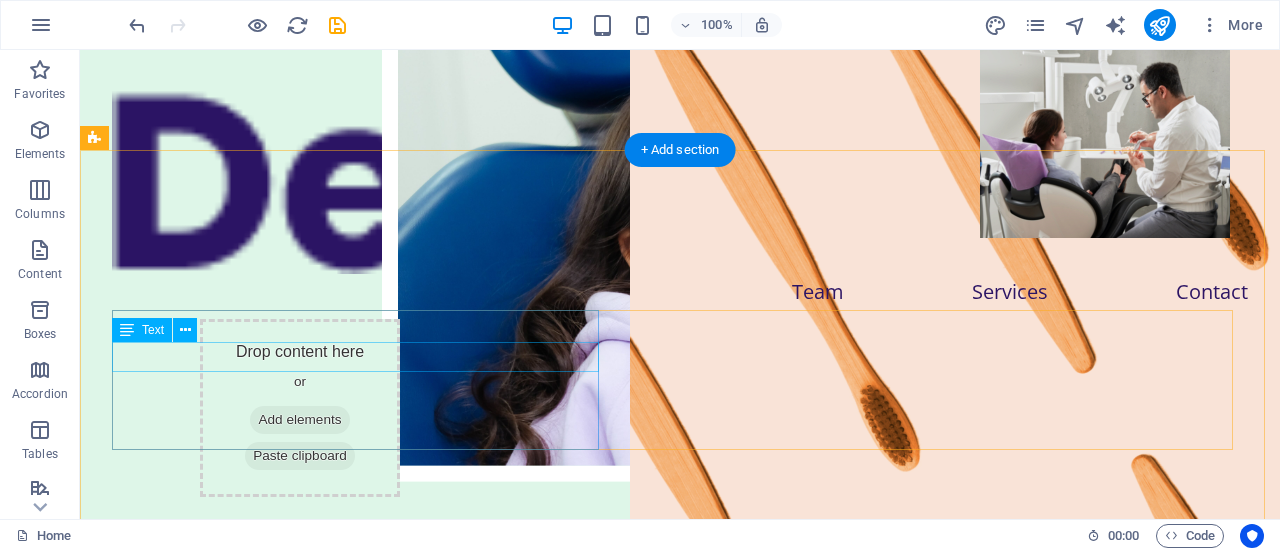 click on "Teeth aren't pearly, until you smile." at bounding box center [680, 549] 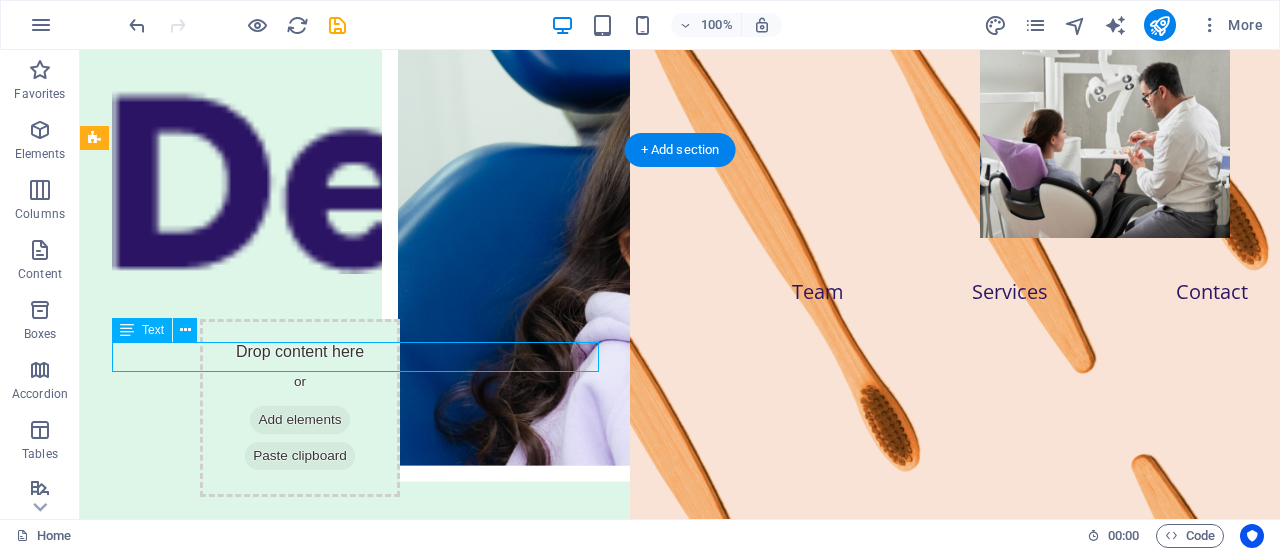 click on "Teeth aren't pearly, until you smile." at bounding box center (680, 549) 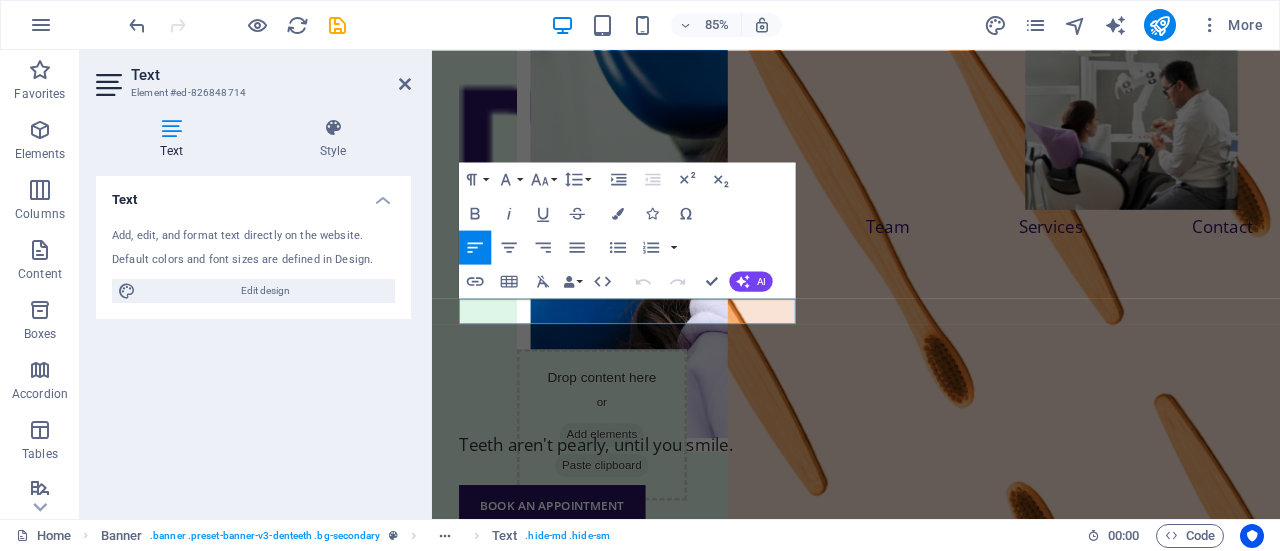 click on "Text Add, edit, and format text directly on the website. Default colors and font sizes are defined in Design. Edit design Alignment Left aligned Centered Right aligned" at bounding box center [253, 339] 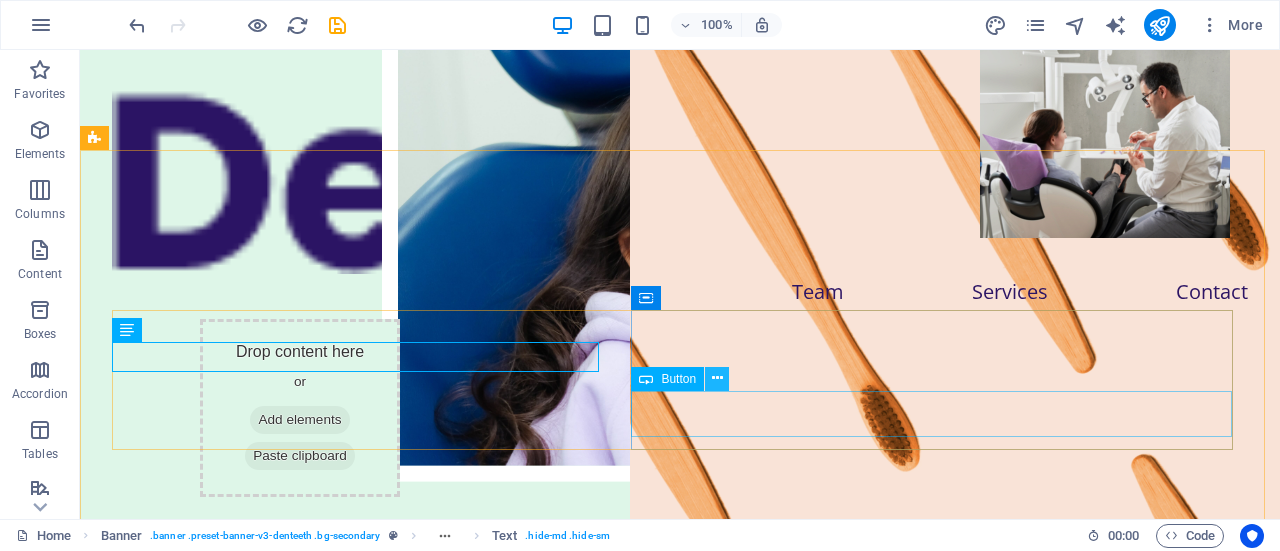click at bounding box center (717, 378) 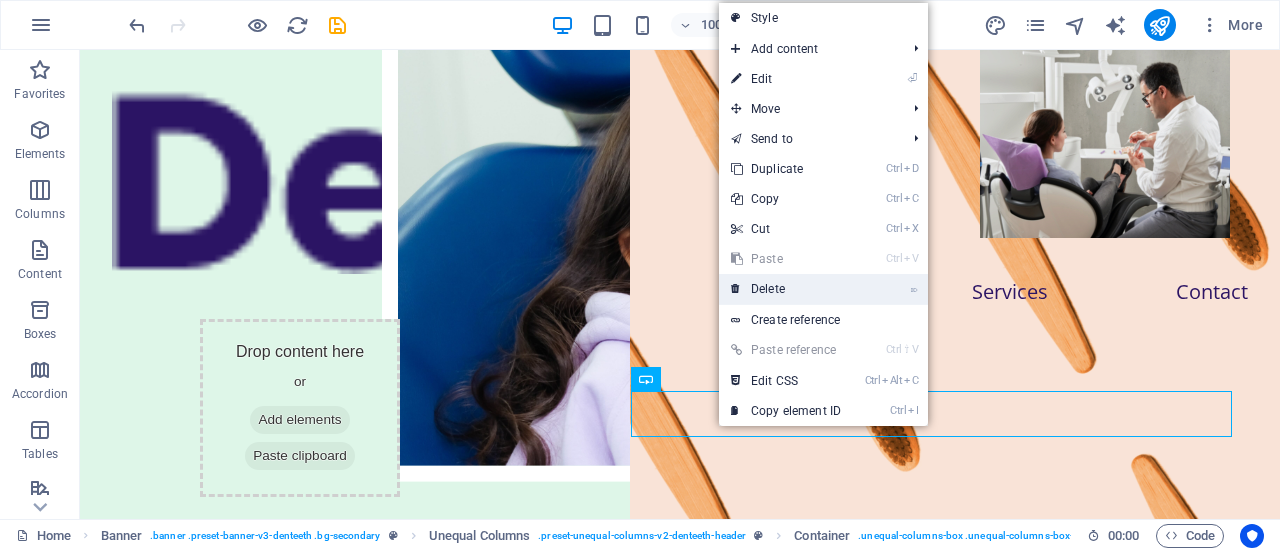 drag, startPoint x: 765, startPoint y: 288, endPoint x: 678, endPoint y: 285, distance: 87.05171 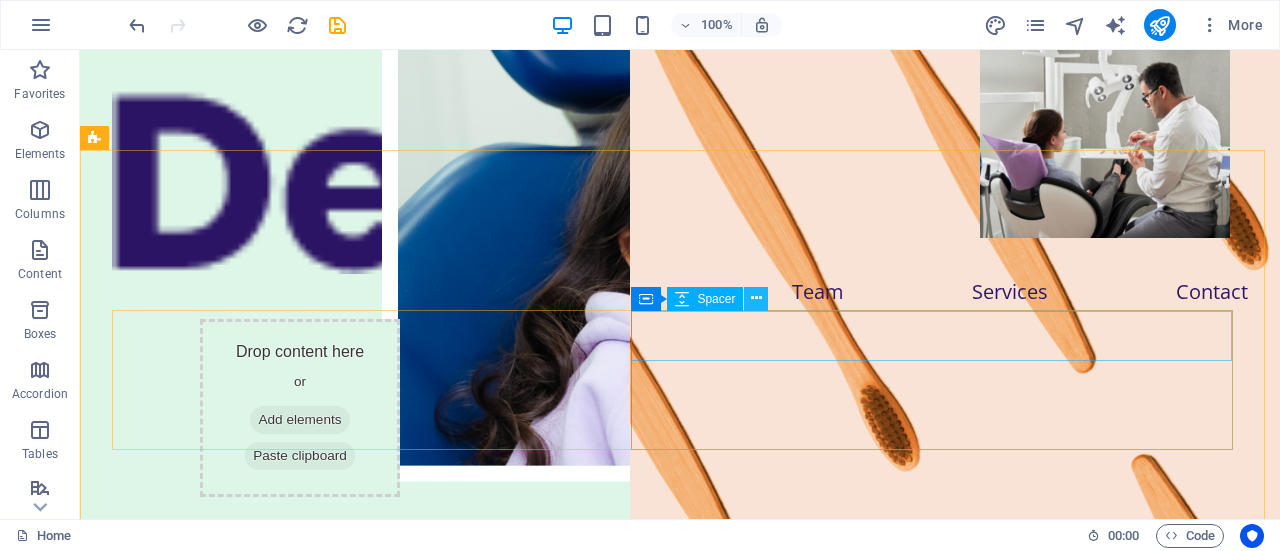 click at bounding box center [756, 298] 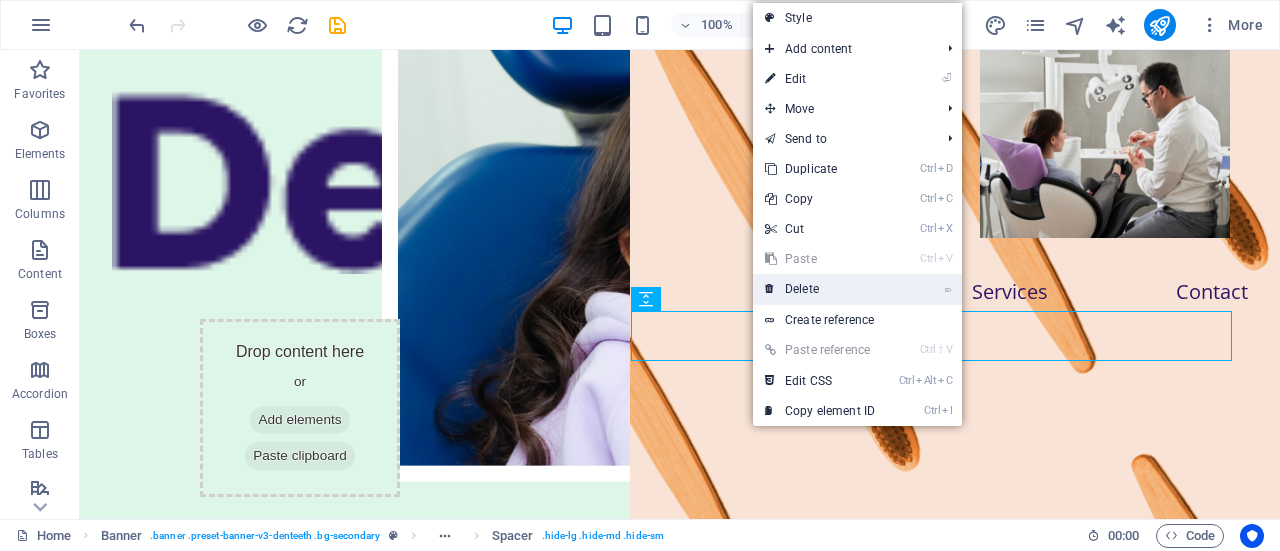 click on "⌦  Delete" at bounding box center (820, 289) 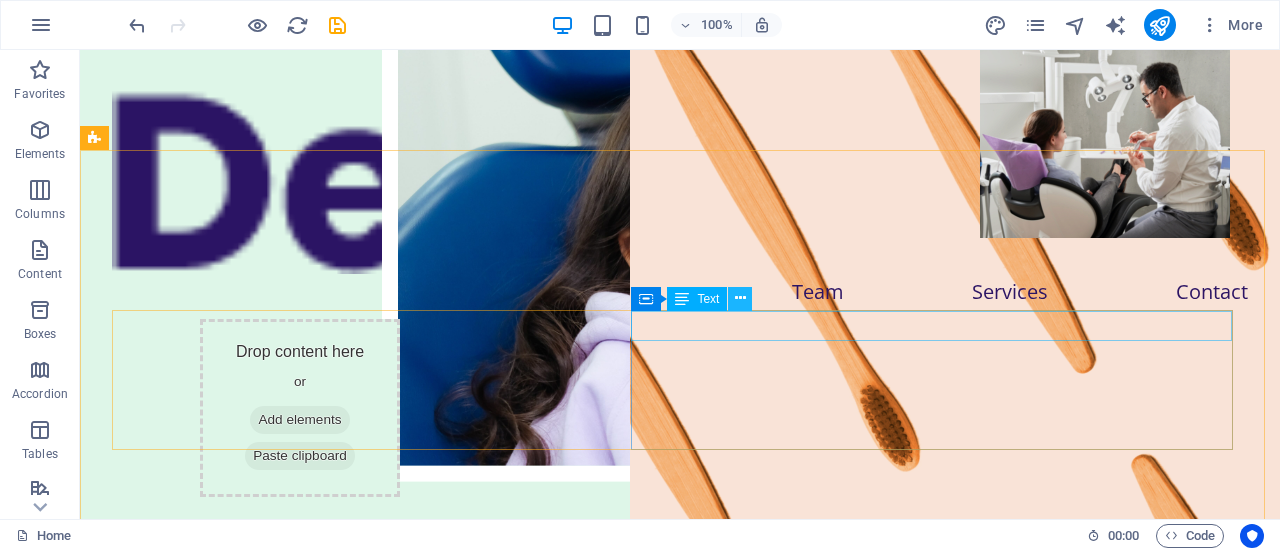 click at bounding box center (740, 299) 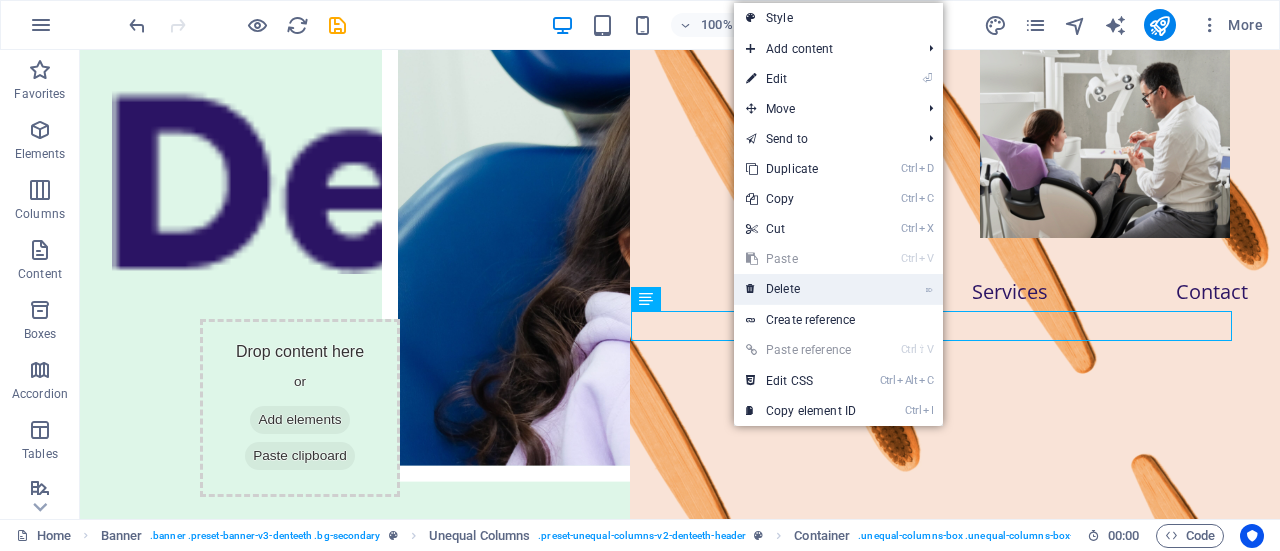 click on "⌦  Delete" at bounding box center (801, 289) 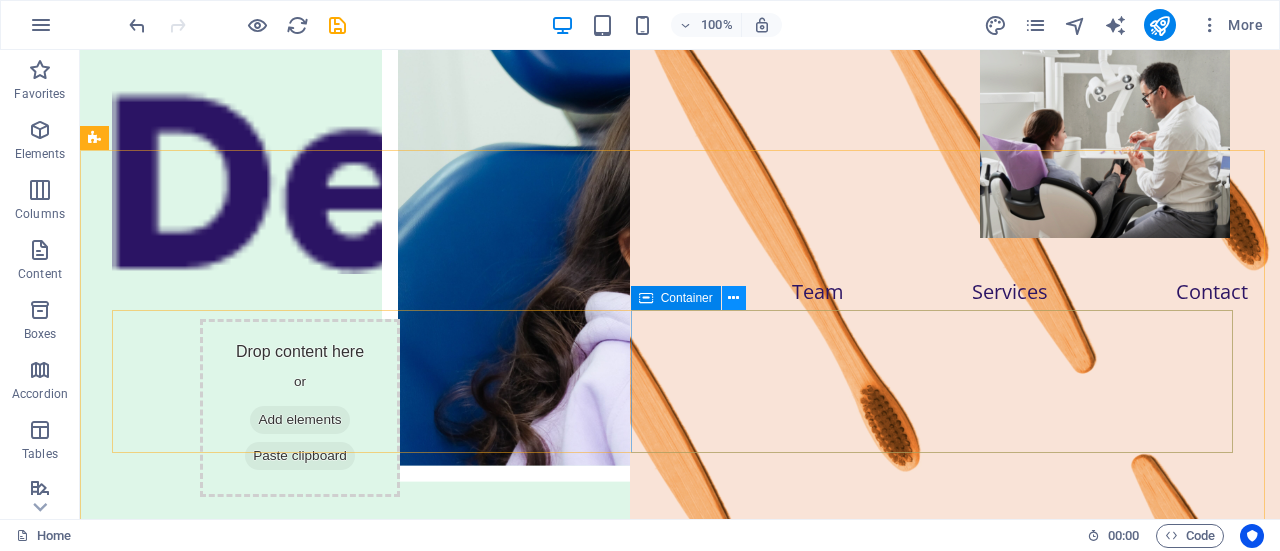click at bounding box center (734, 298) 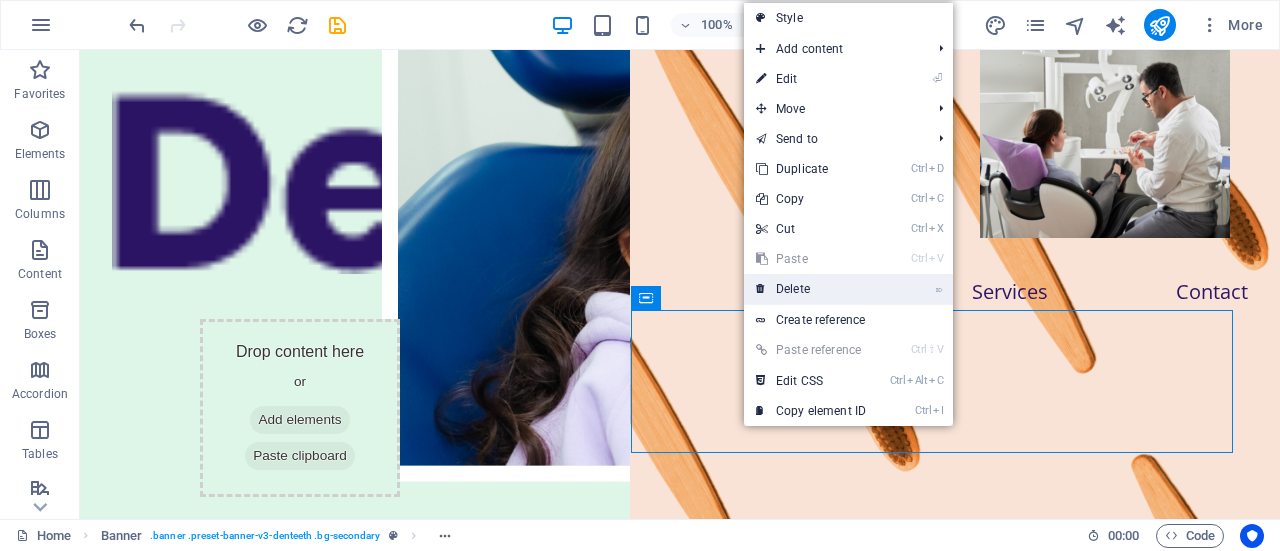 drag, startPoint x: 778, startPoint y: 293, endPoint x: 710, endPoint y: 259, distance: 76.02631 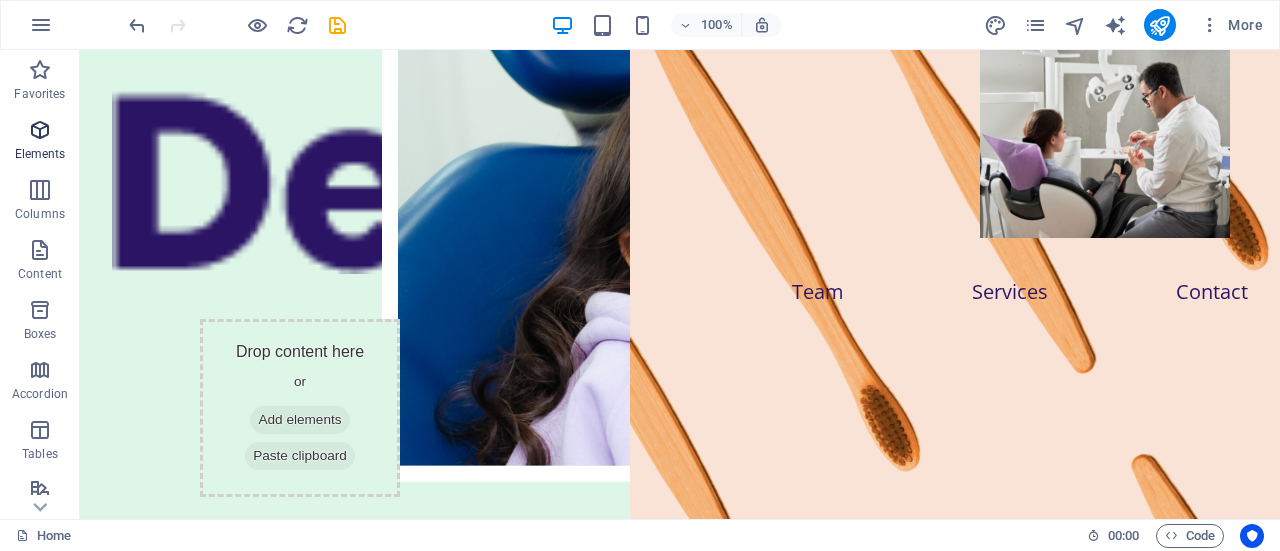 click on "Elements" at bounding box center [40, 142] 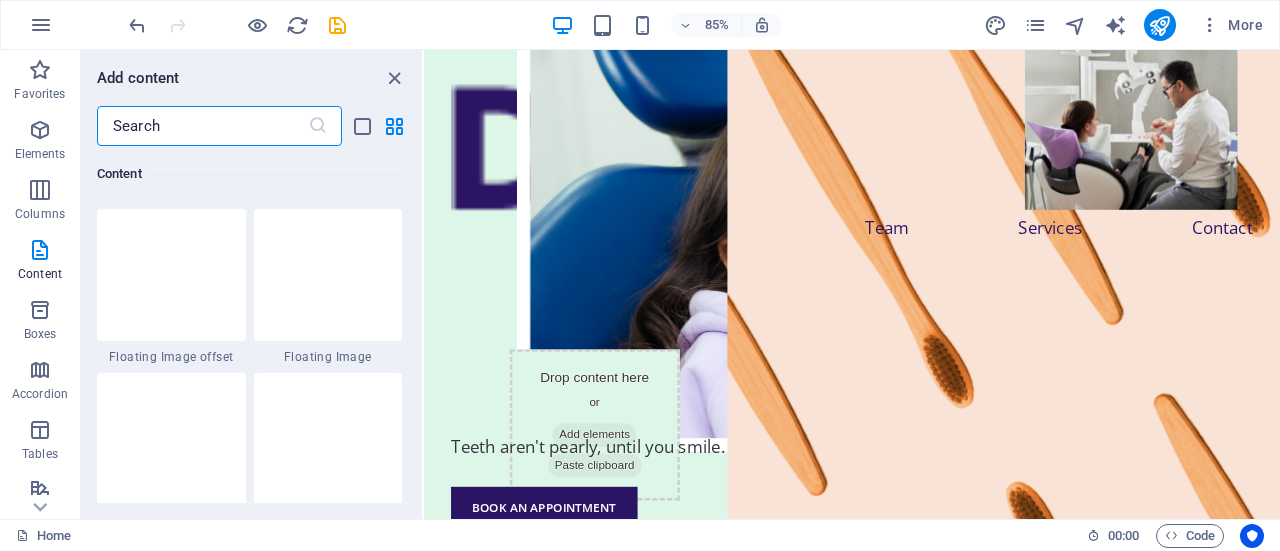 scroll, scrollTop: 4413, scrollLeft: 0, axis: vertical 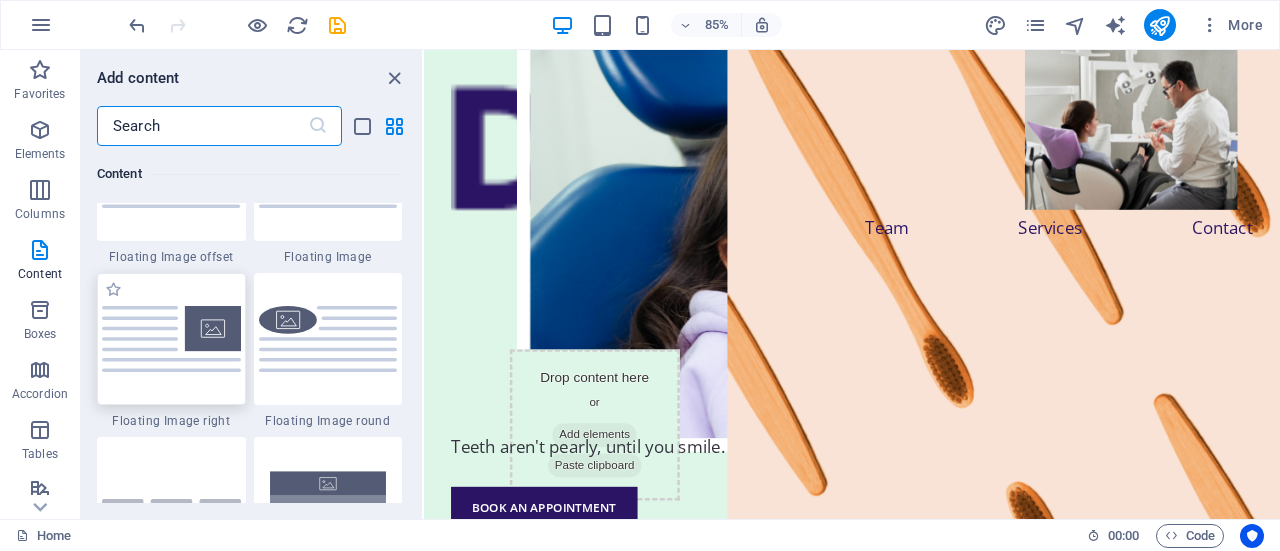 click at bounding box center [171, 338] 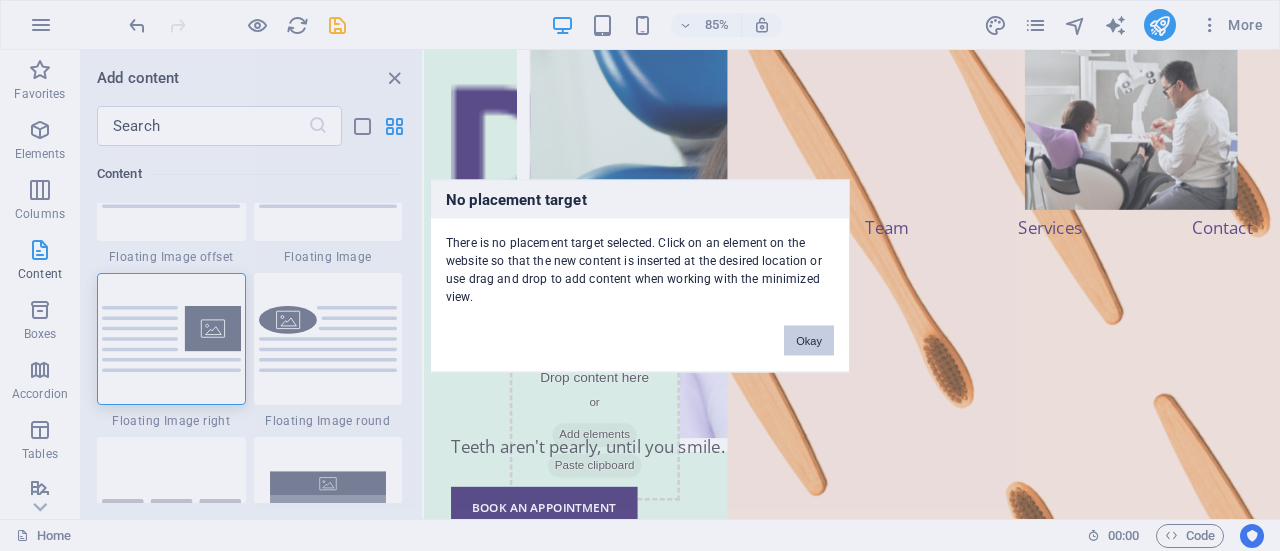 click on "No placement target There is no placement target selected. Click on an element on the website so that the new content is inserted at the desired location or use drag and drop to add content when working with the minimized view. Okay" at bounding box center [640, 275] 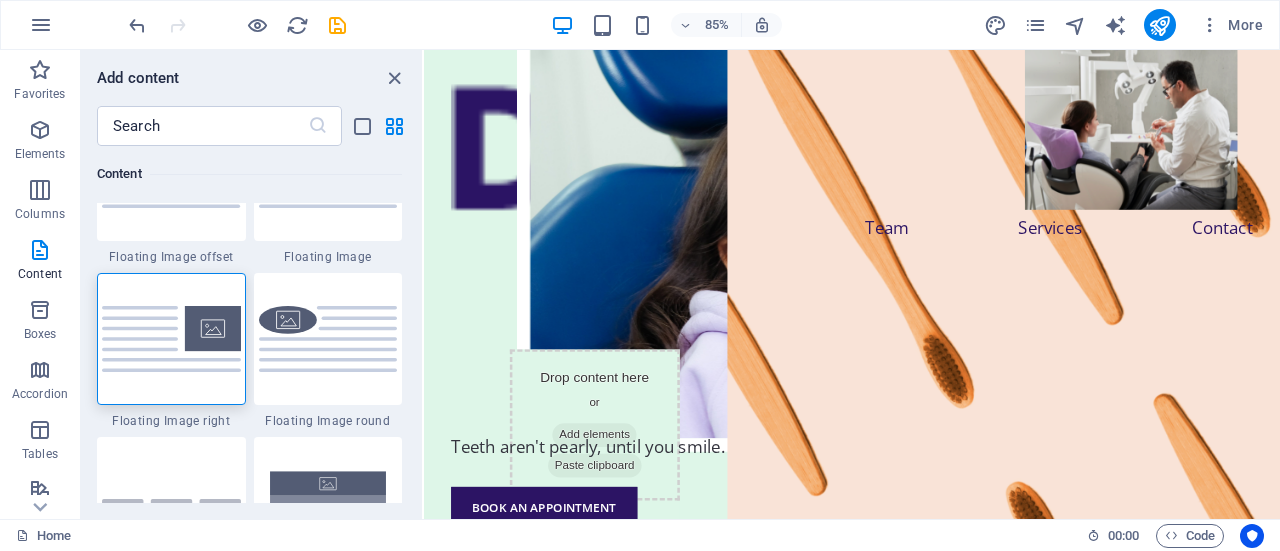click at bounding box center [171, 338] 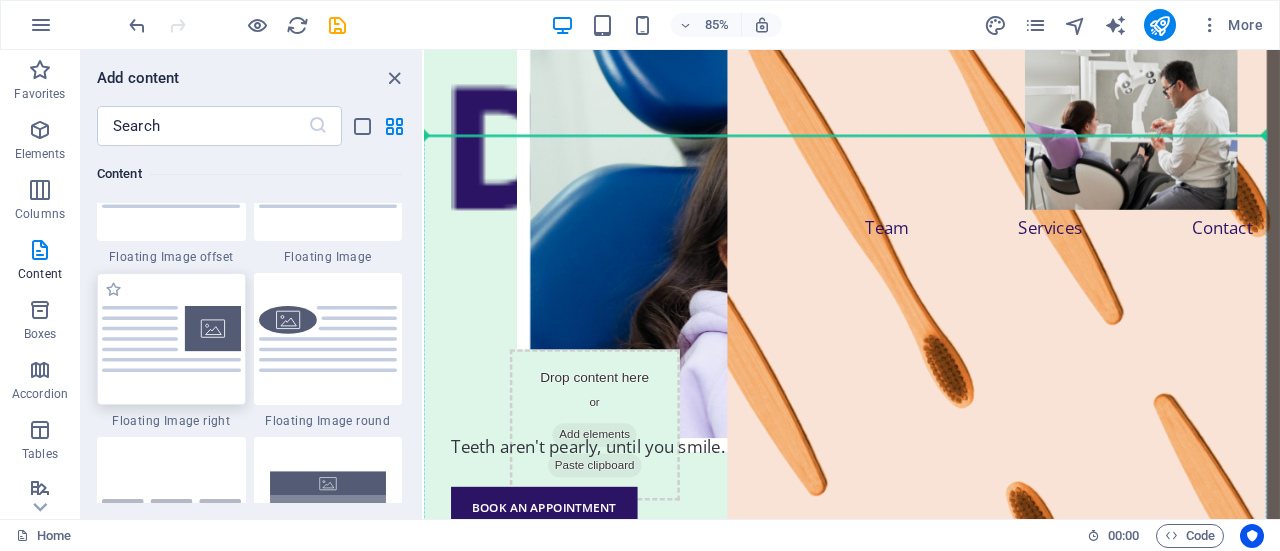 click at bounding box center [171, 338] 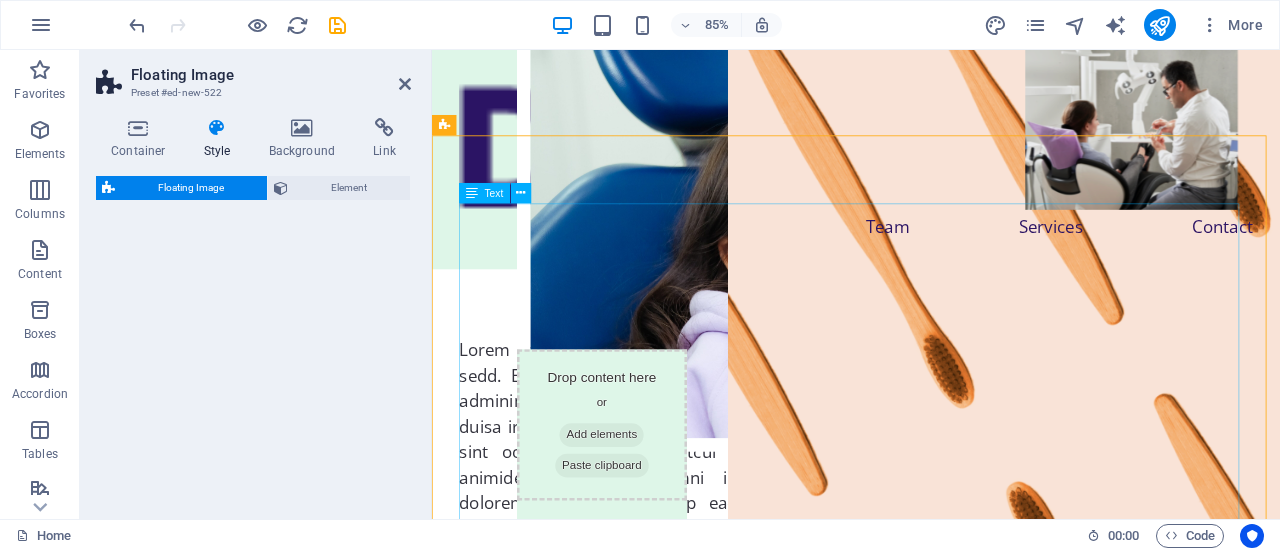 select on "%" 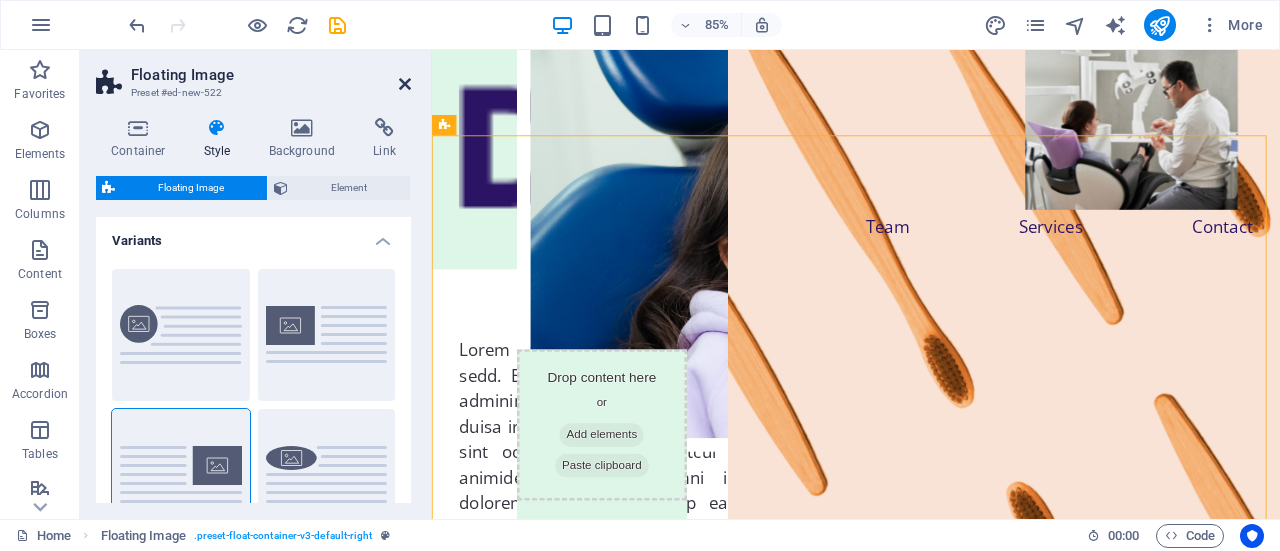 click at bounding box center (405, 84) 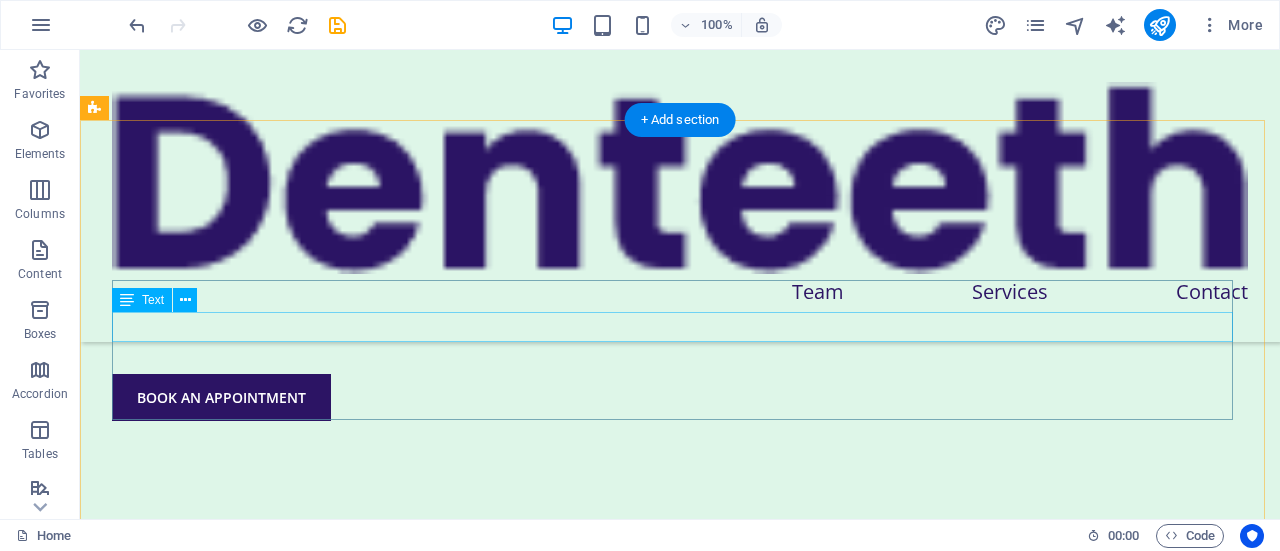 scroll, scrollTop: 500, scrollLeft: 0, axis: vertical 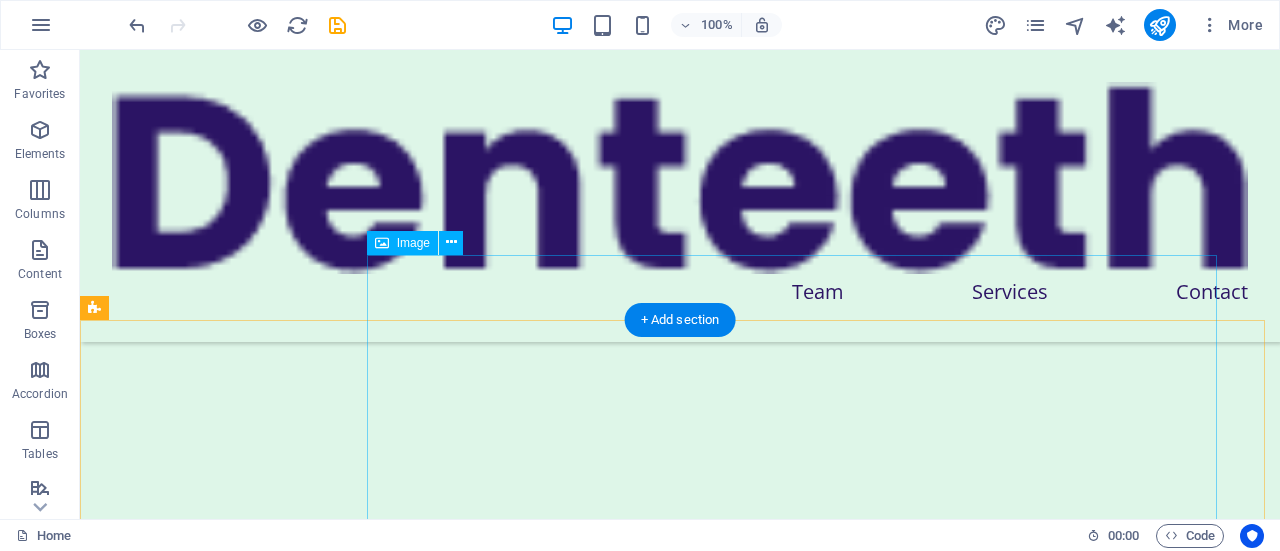 click at bounding box center [807, -265] 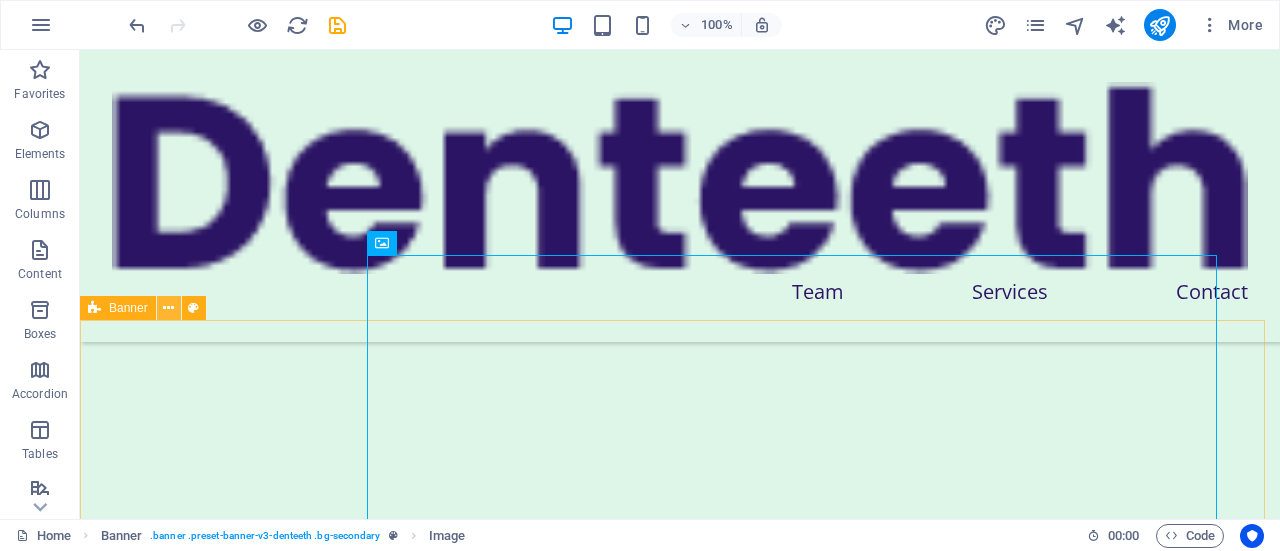 click at bounding box center [168, 308] 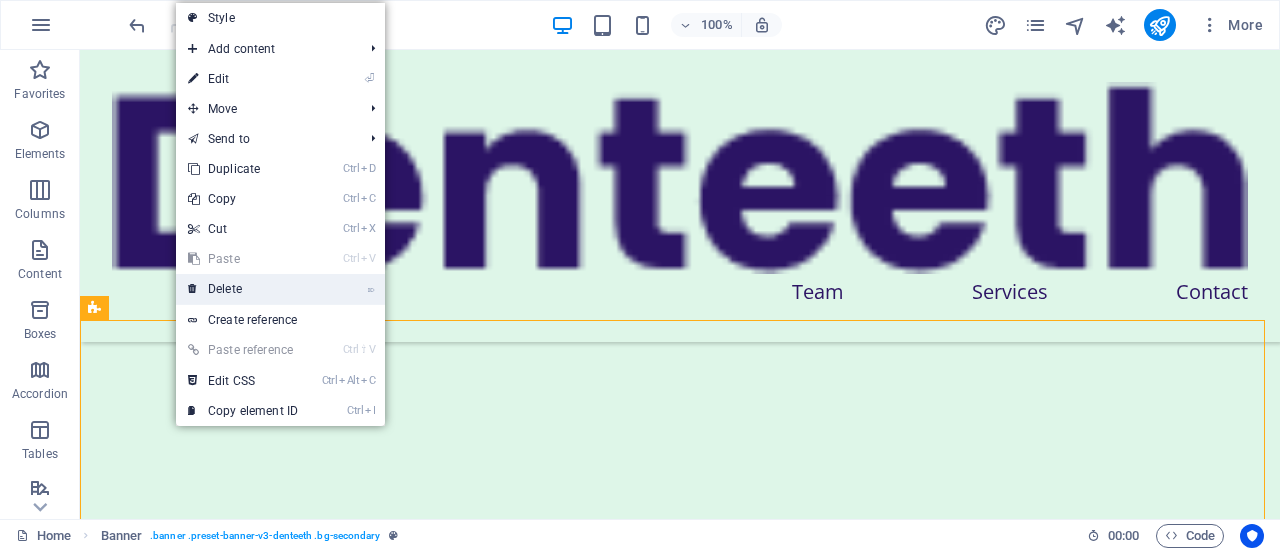 click on "⌦  Delete" at bounding box center (243, 289) 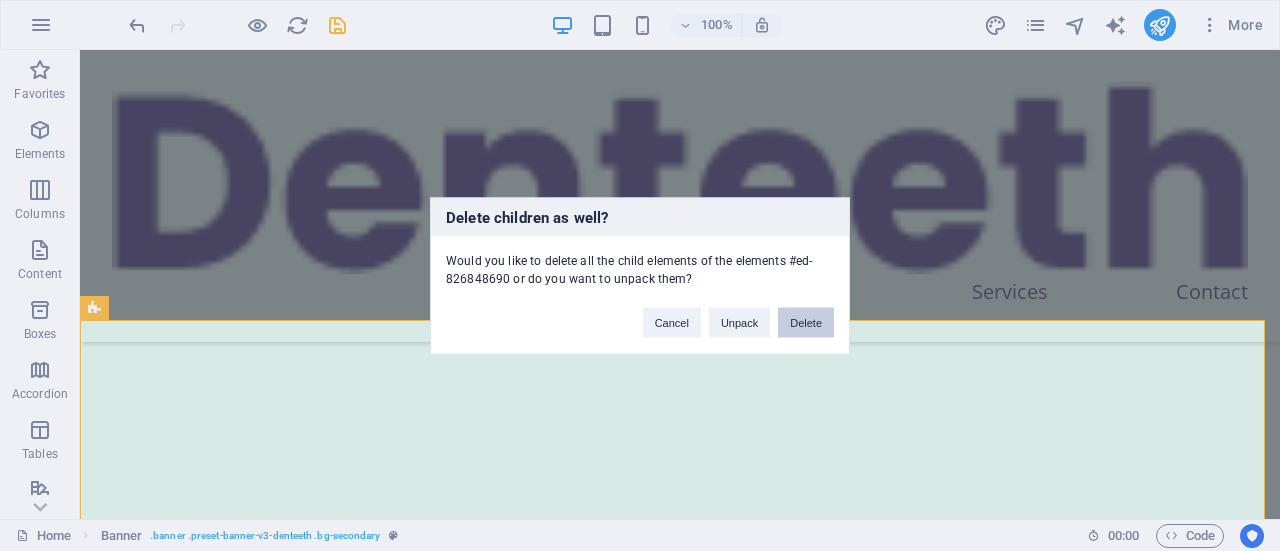 click on "Delete" at bounding box center (806, 322) 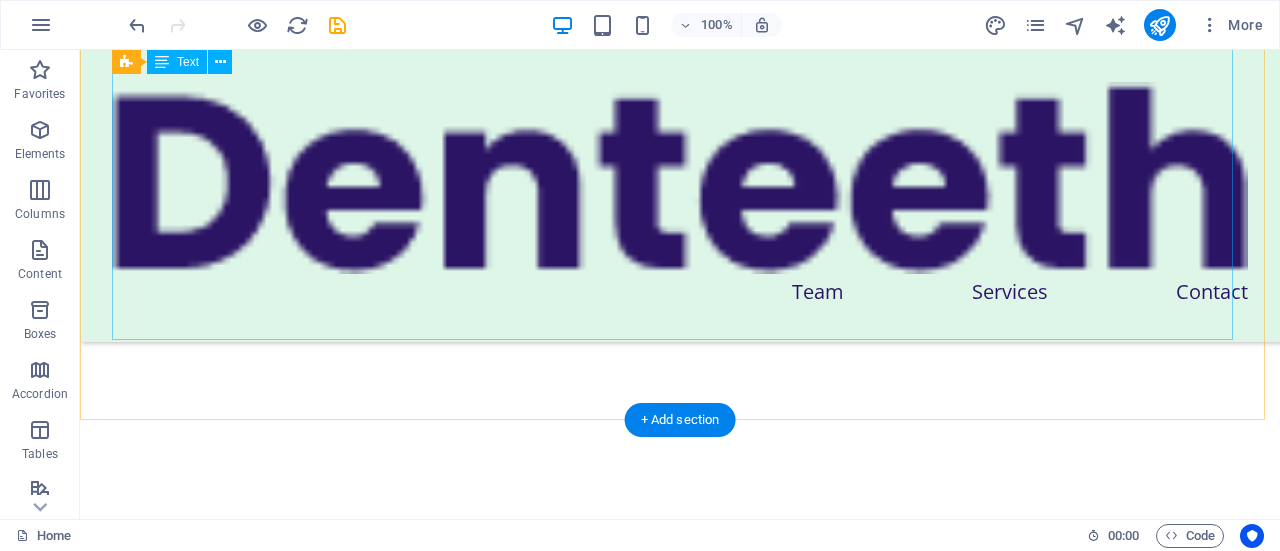 scroll, scrollTop: 0, scrollLeft: 0, axis: both 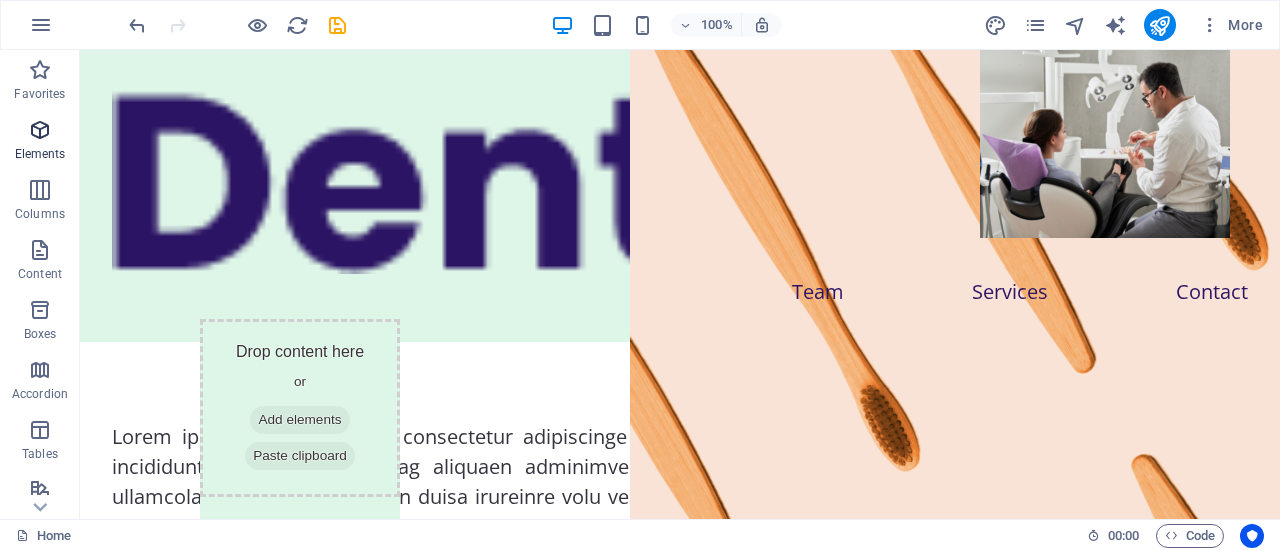 drag, startPoint x: 37, startPoint y: 123, endPoint x: 72, endPoint y: 341, distance: 220.79176 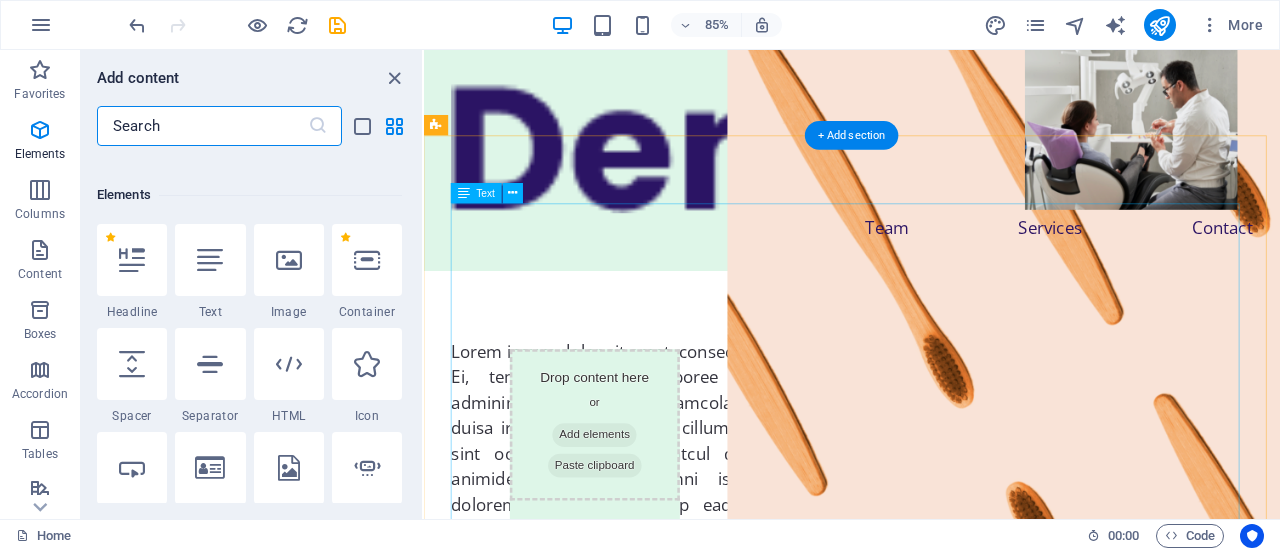 scroll, scrollTop: 213, scrollLeft: 0, axis: vertical 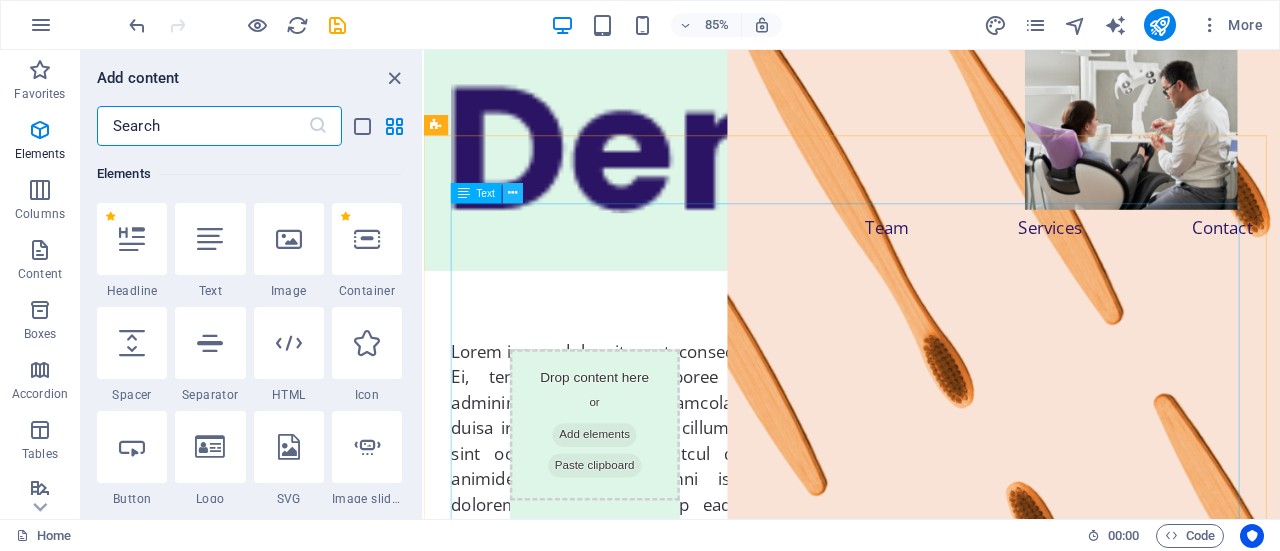 click at bounding box center [513, 193] 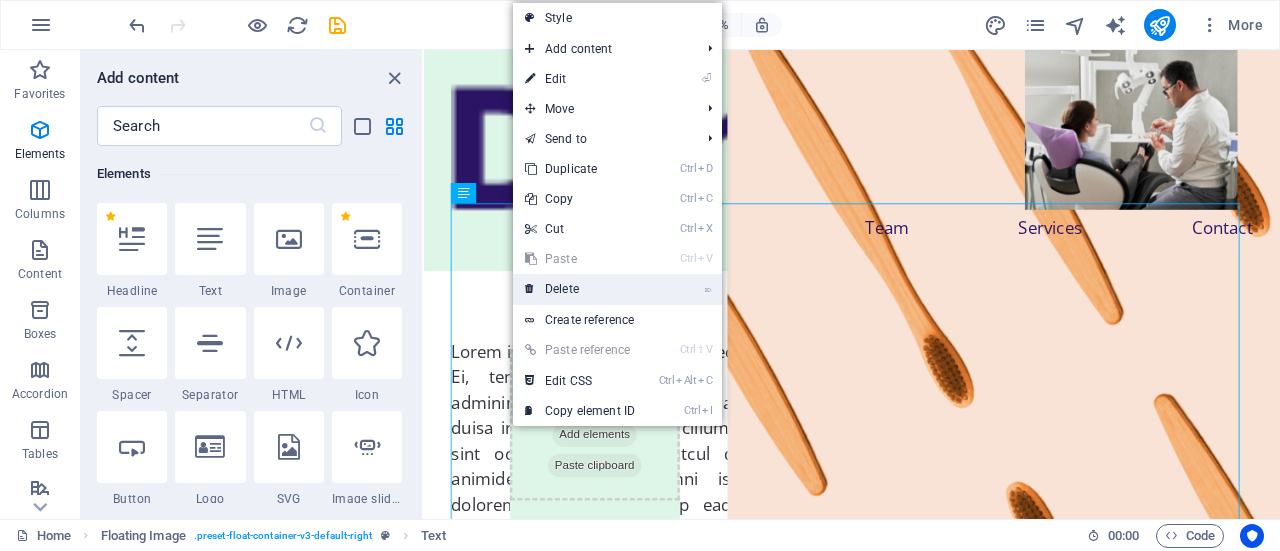 click on "⌦  Delete" at bounding box center [580, 289] 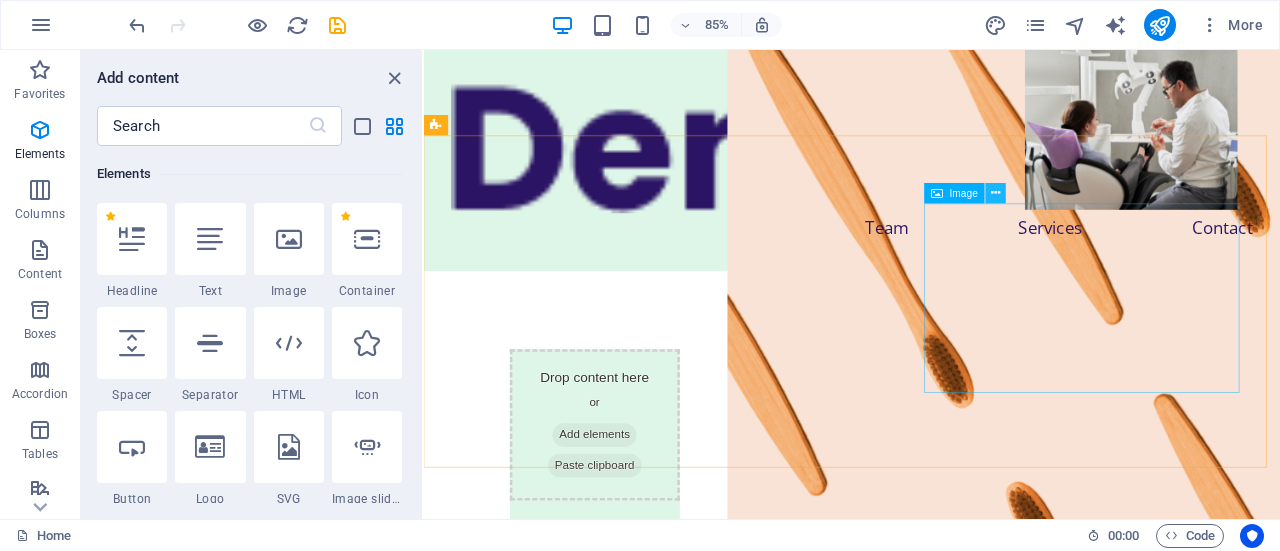 click at bounding box center [996, 193] 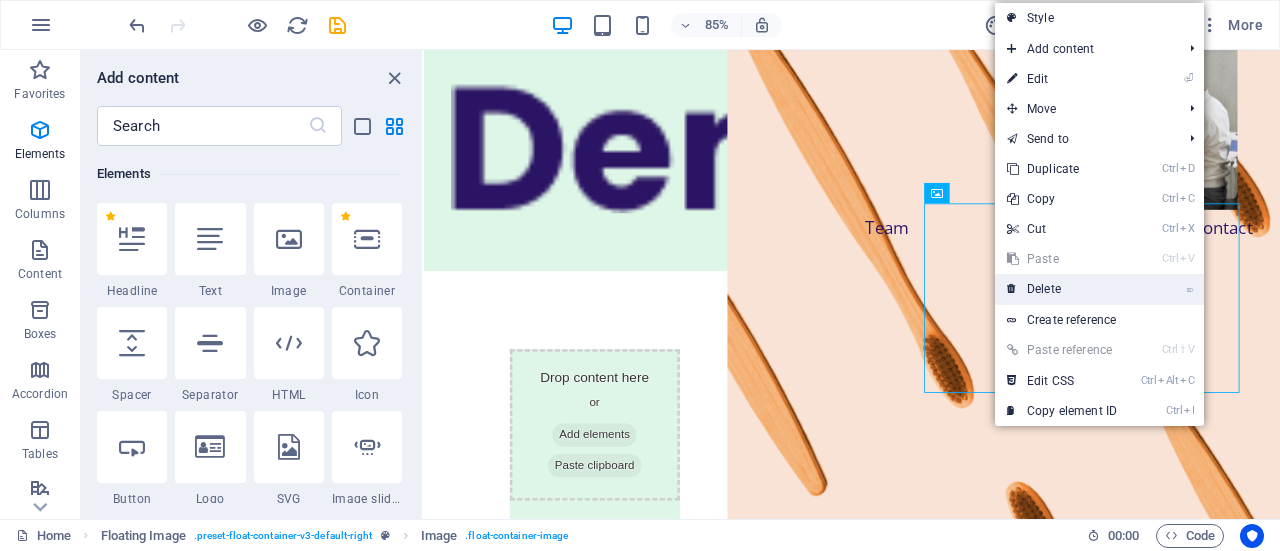 click on "⌦  Delete" at bounding box center [1062, 289] 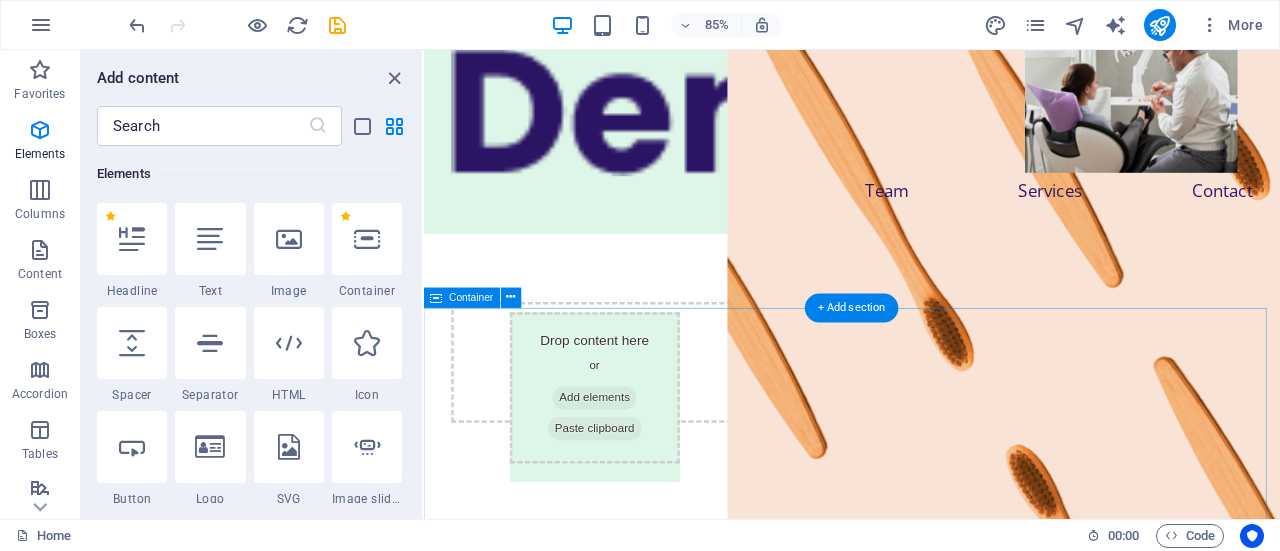 scroll, scrollTop: 0, scrollLeft: 0, axis: both 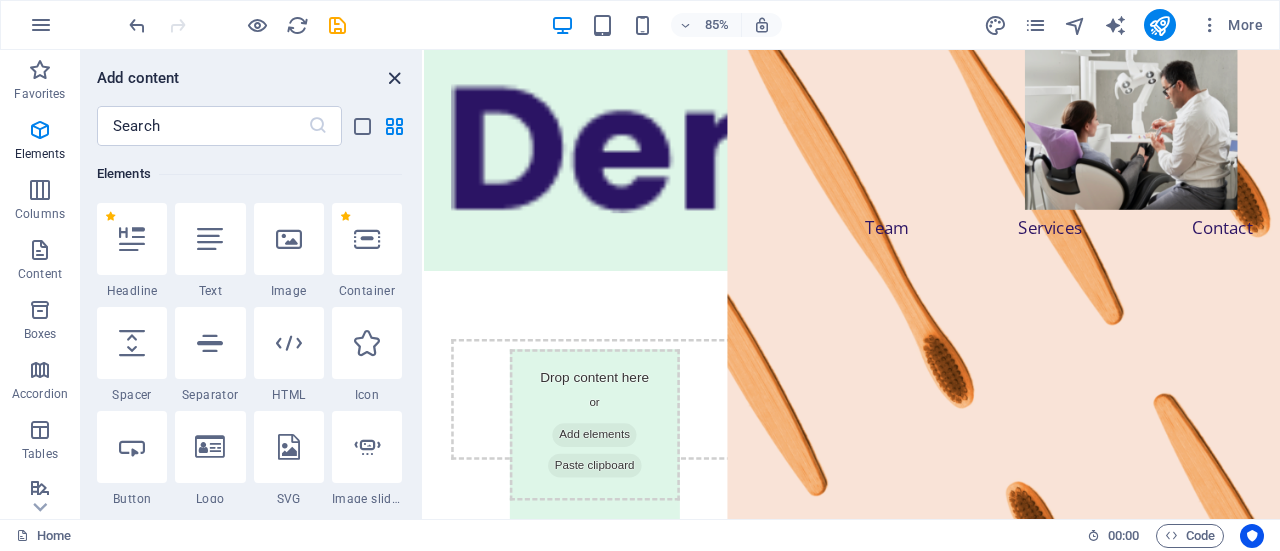 drag, startPoint x: 393, startPoint y: 78, endPoint x: 415, endPoint y: 153, distance: 78.160095 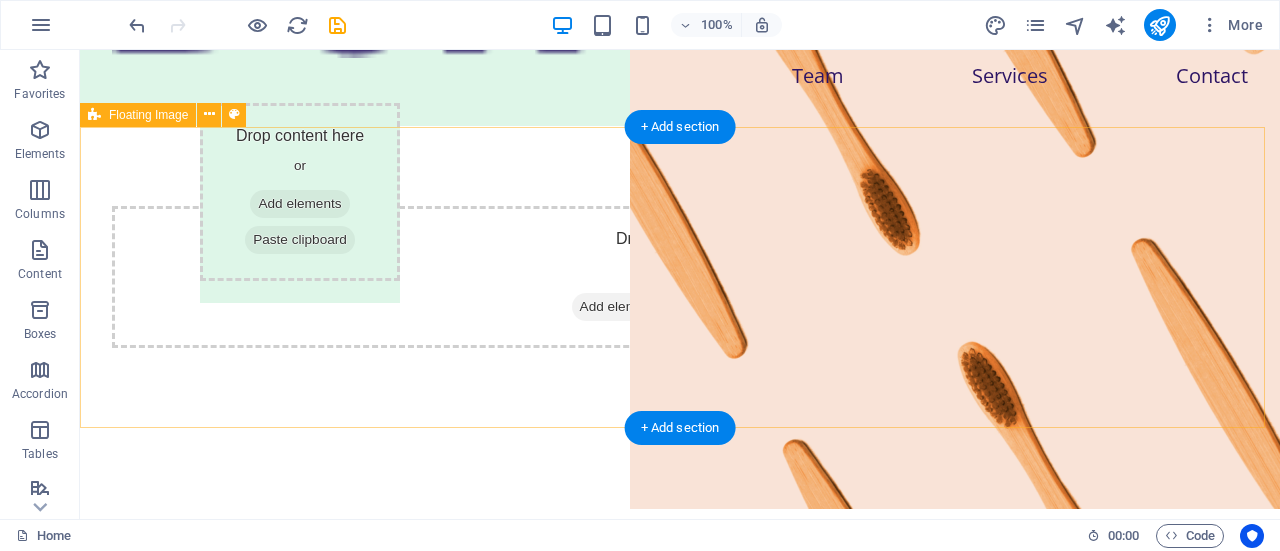 scroll, scrollTop: 0, scrollLeft: 0, axis: both 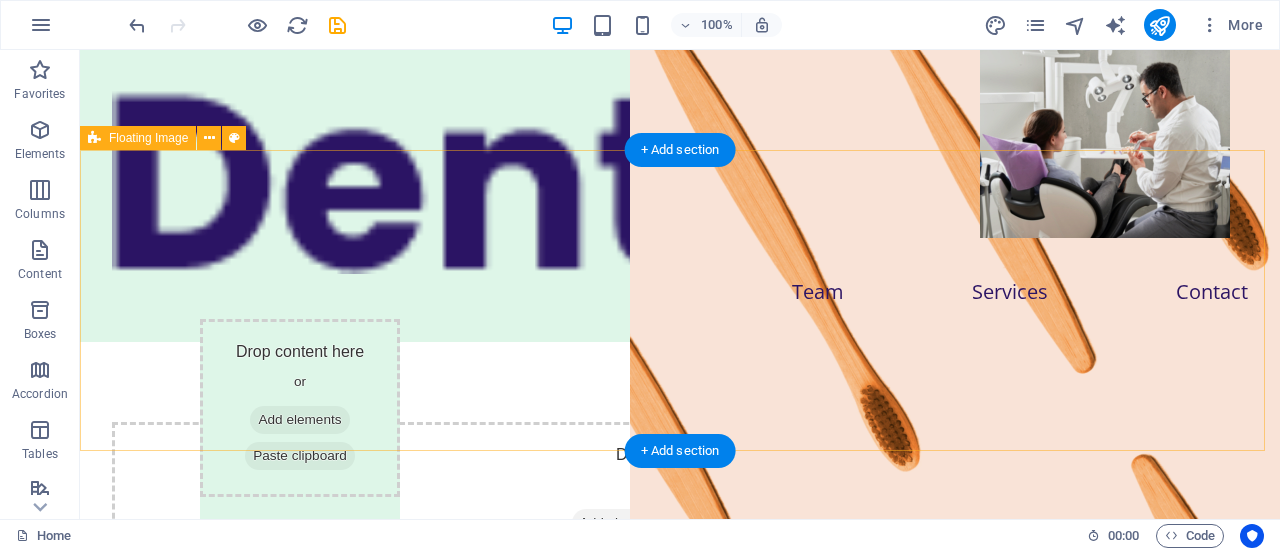 click on "Add elements" at bounding box center (621, 523) 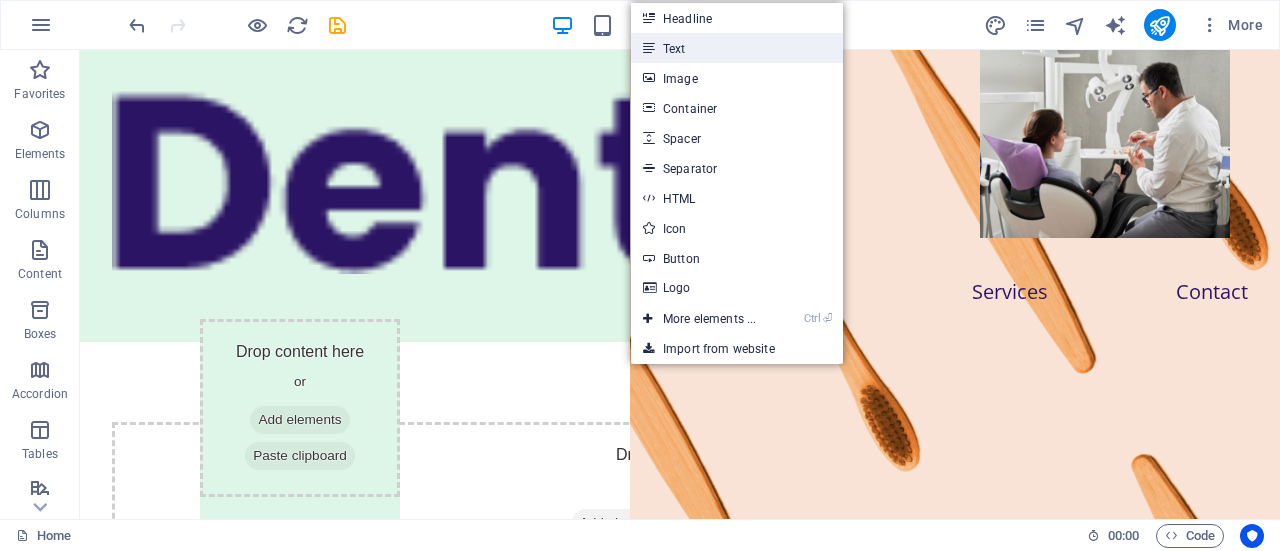 click on "Text" at bounding box center (737, 48) 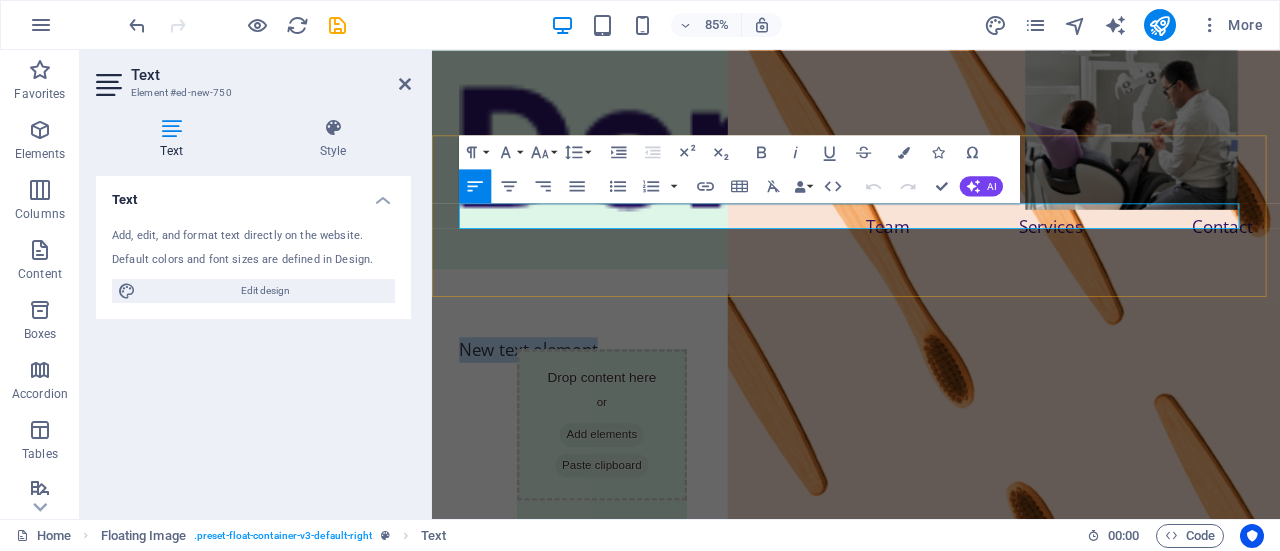 click on "New text element" at bounding box center [931, 403] 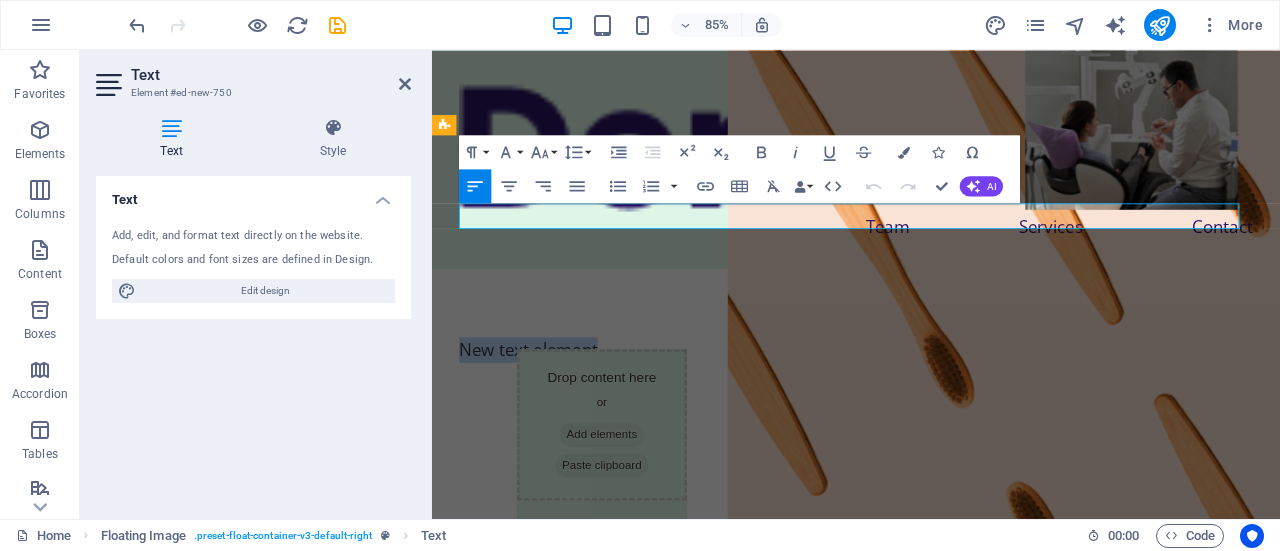 drag, startPoint x: 701, startPoint y: 251, endPoint x: 854, endPoint y: 263, distance: 153.46986 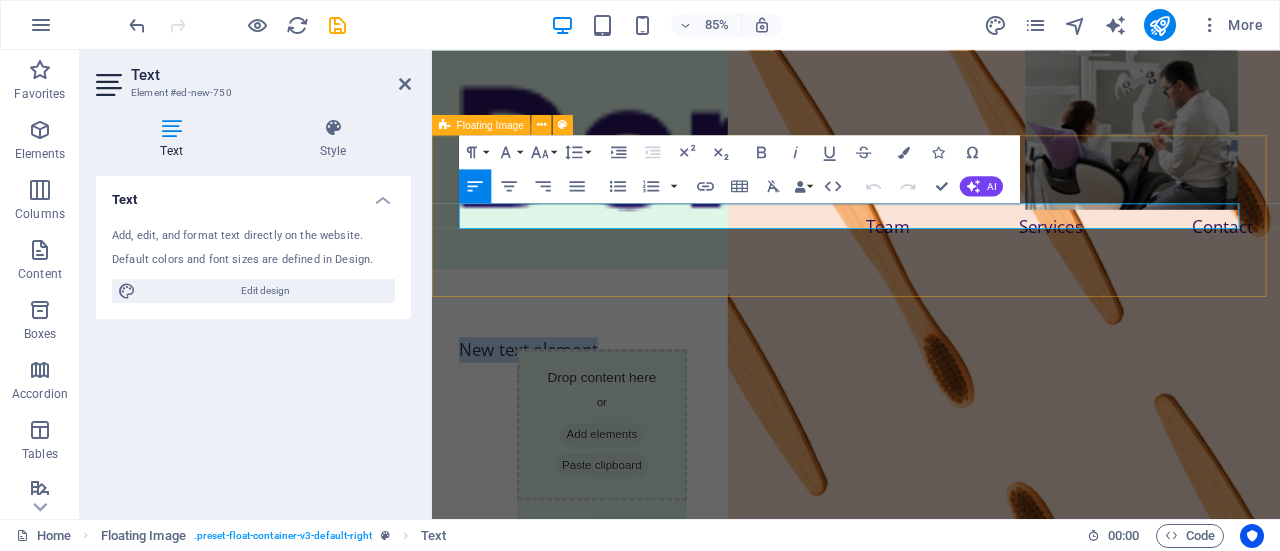 click on "New text element" at bounding box center [931, 403] 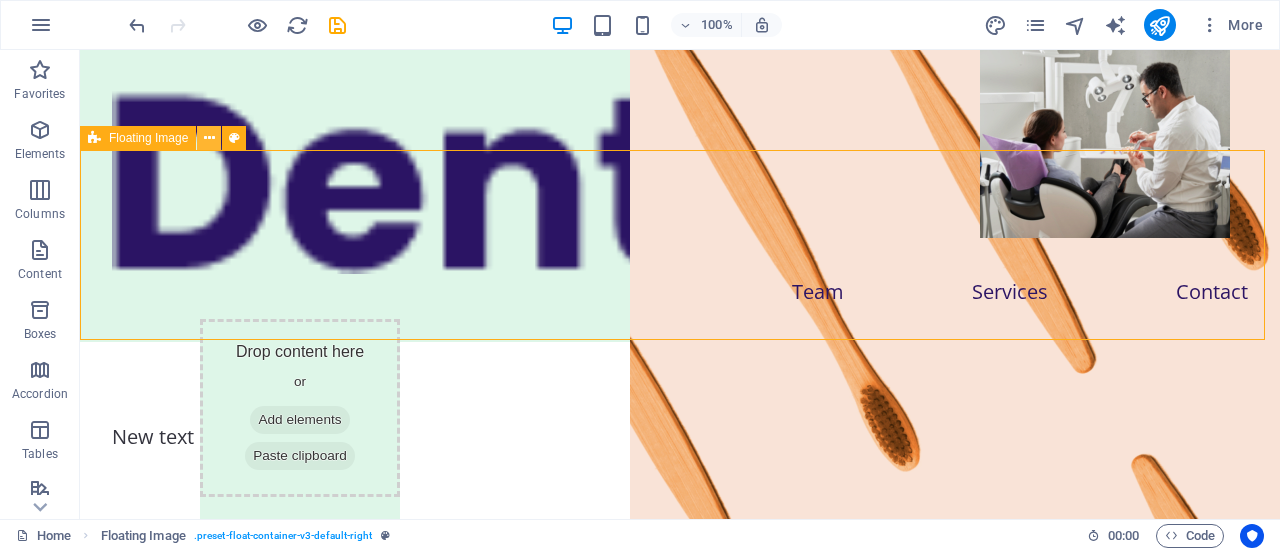 click at bounding box center [209, 138] 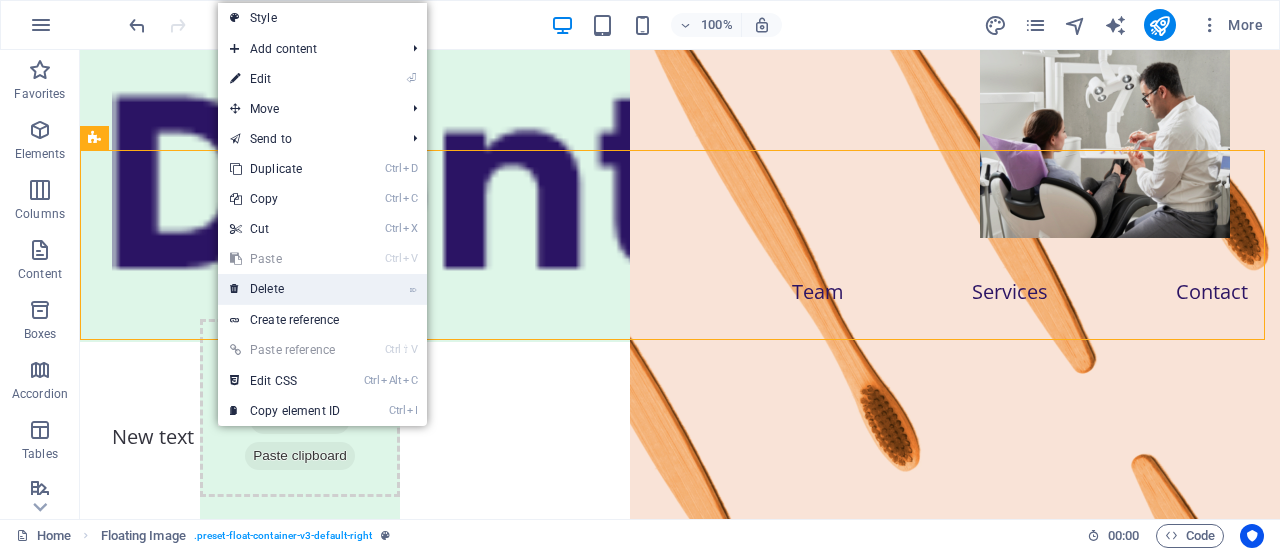 click on "⌦  Delete" at bounding box center (285, 289) 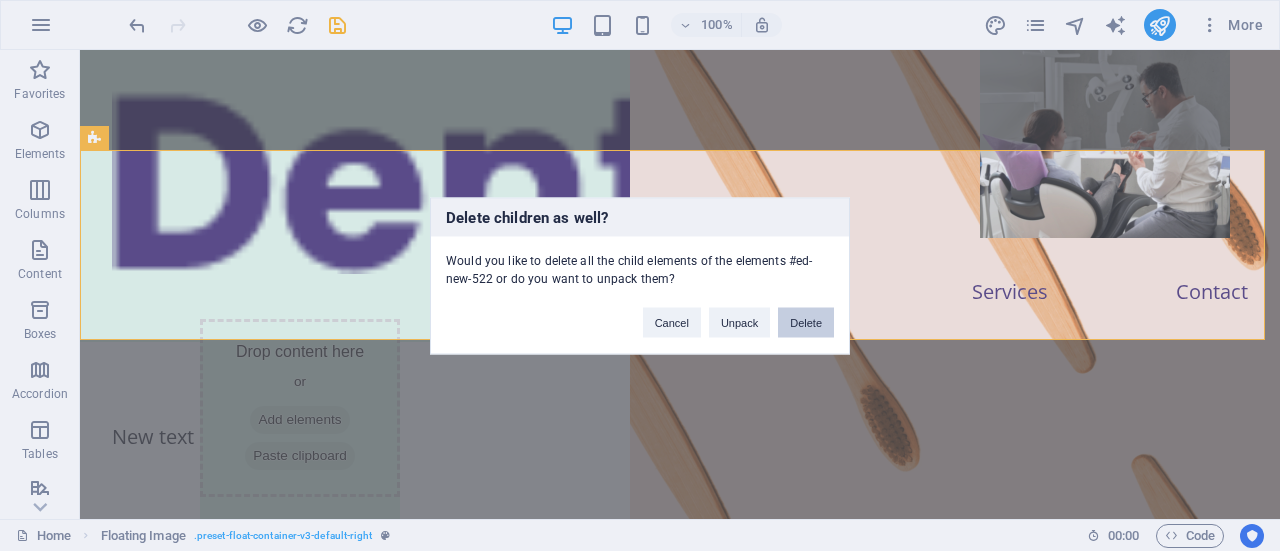click on "Delete" at bounding box center [806, 322] 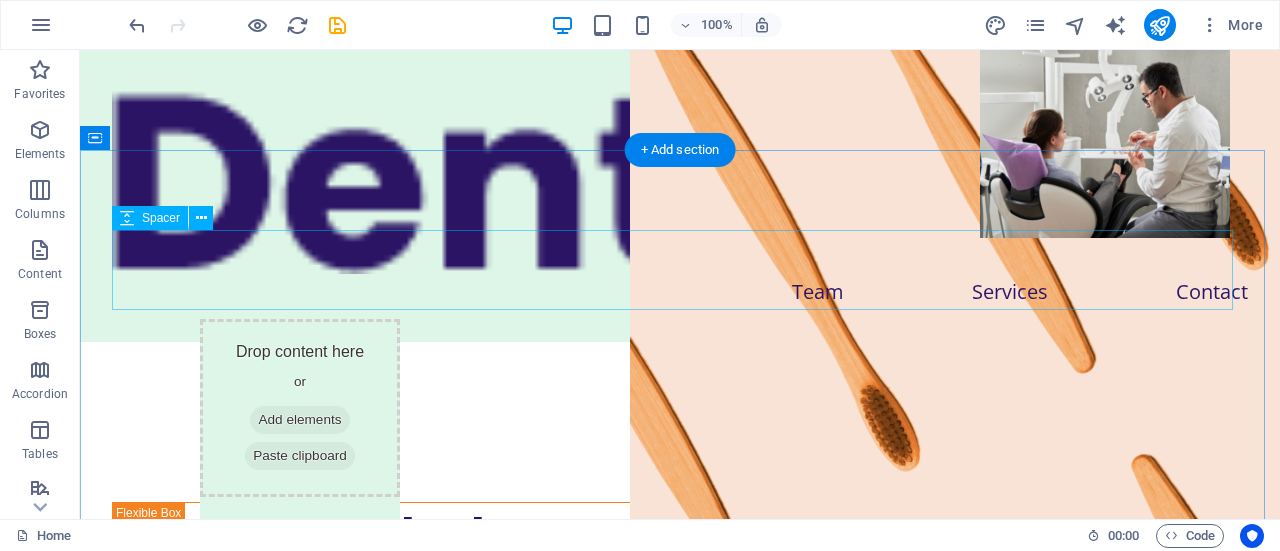 click at bounding box center (680, 462) 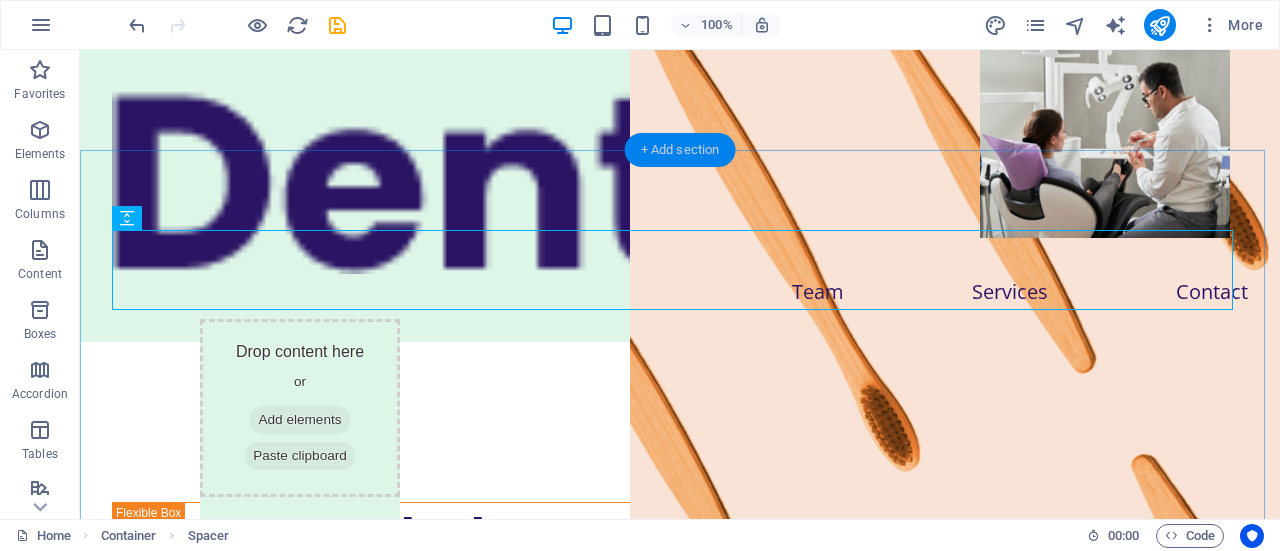 click on "+ Add section" at bounding box center [680, 150] 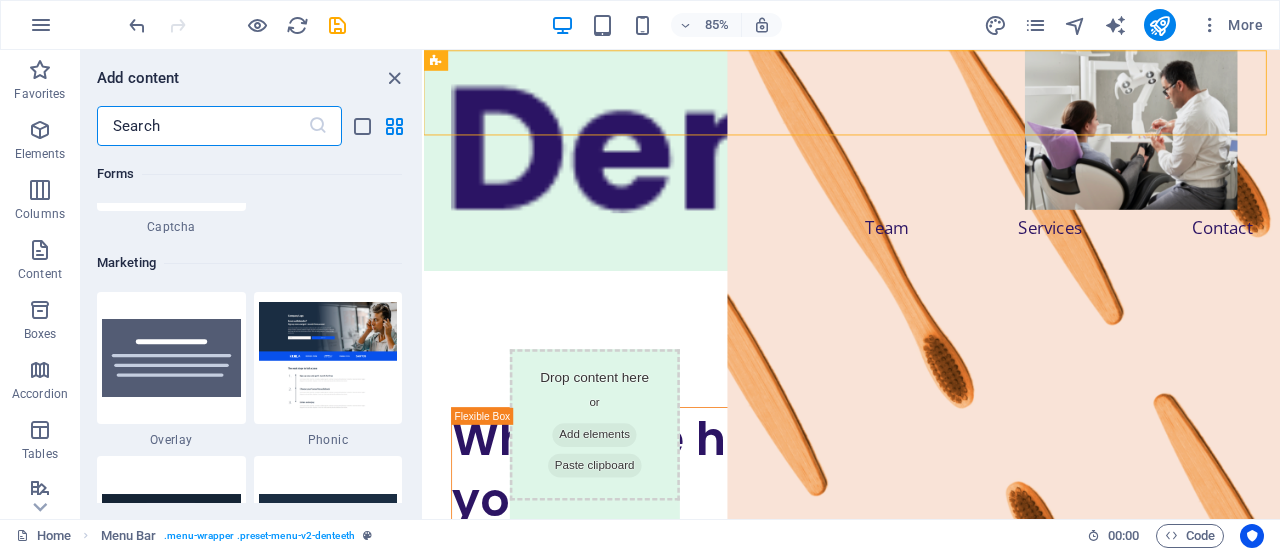 scroll, scrollTop: 16400, scrollLeft: 0, axis: vertical 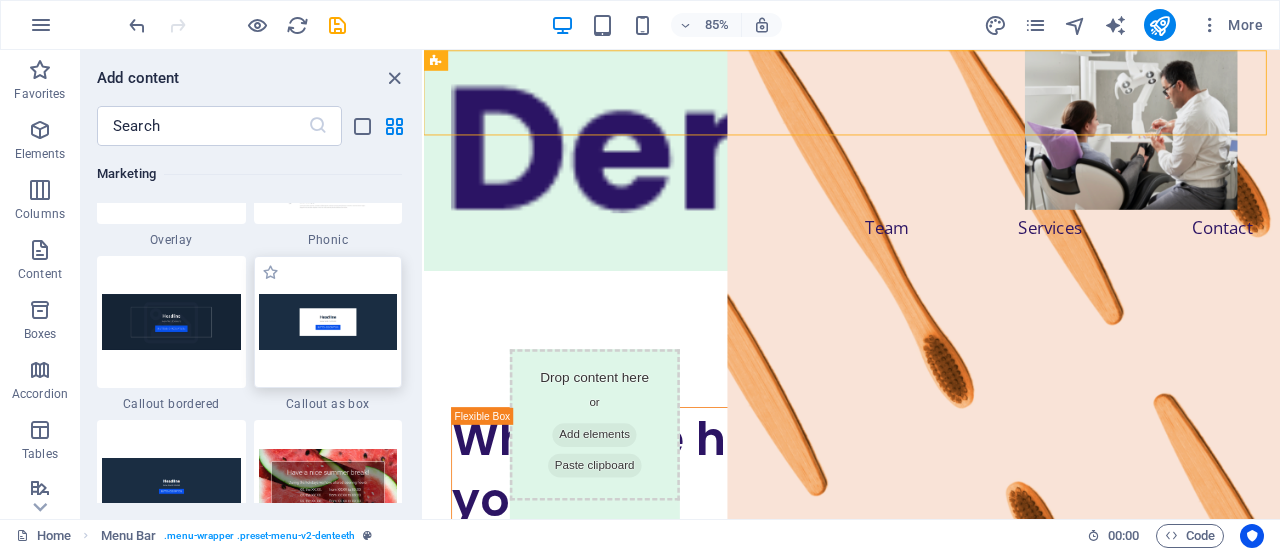 click at bounding box center [328, 321] 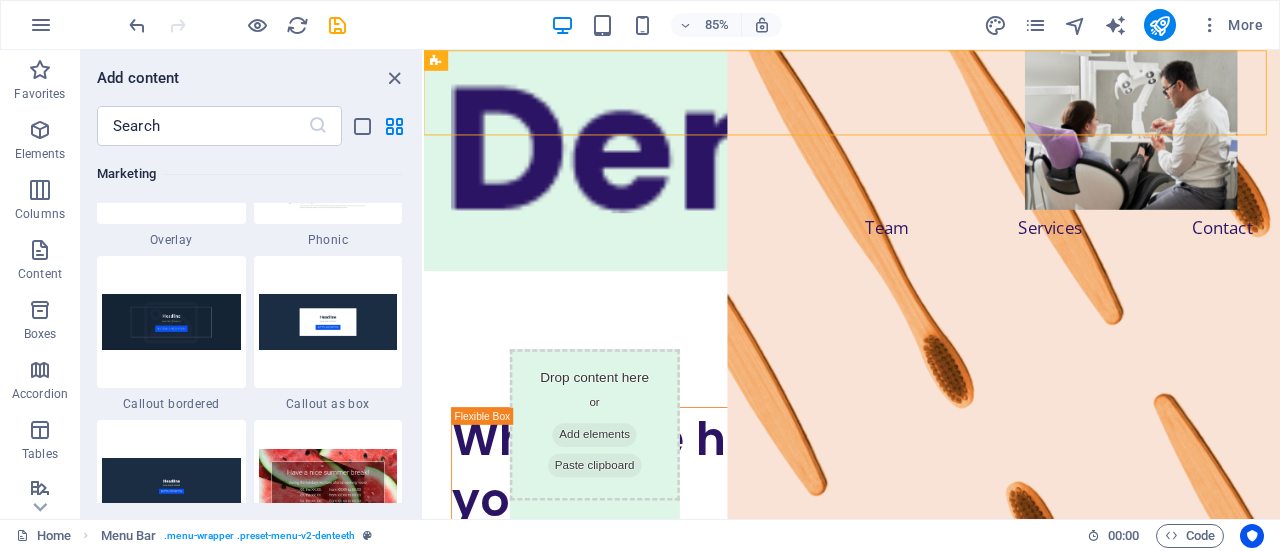 click on "Drag here to replace the existing content. Press “Ctrl” if you want to create a new element.
Container   H2   Container   Unequal Columns   Unequal Columns   Container   Spacer   Banner   Image   Container   Spacer   Unequal Columns   Container   Container   Text   Spacer   Spacer   Container   Unequal Columns   Menu   Menu Bar   Unequal Columns   Container   HTML   Unequal Columns   Container   HTML   Unequal Columns   Container   Spacer   Text   Spacer   Button   Logo   Text   Container   Spacer   Button   Image   Placeholder   Floating Image   Text   Image   Image   Spacer   Container   Unequal Columns   Container   HTML   Container   Container   Container   Container   Unequal Columns   Container   Container   Unequal Columns   Container   Spacer   Image   Container   Container   3 columns   Icon List   Container   H3   Icon List   Container   Container   3 columns   Icon List   Container   H3   Icon List   Container   3 columns   Icon List   Container   H3   3 columns   Container" at bounding box center (852, 284) 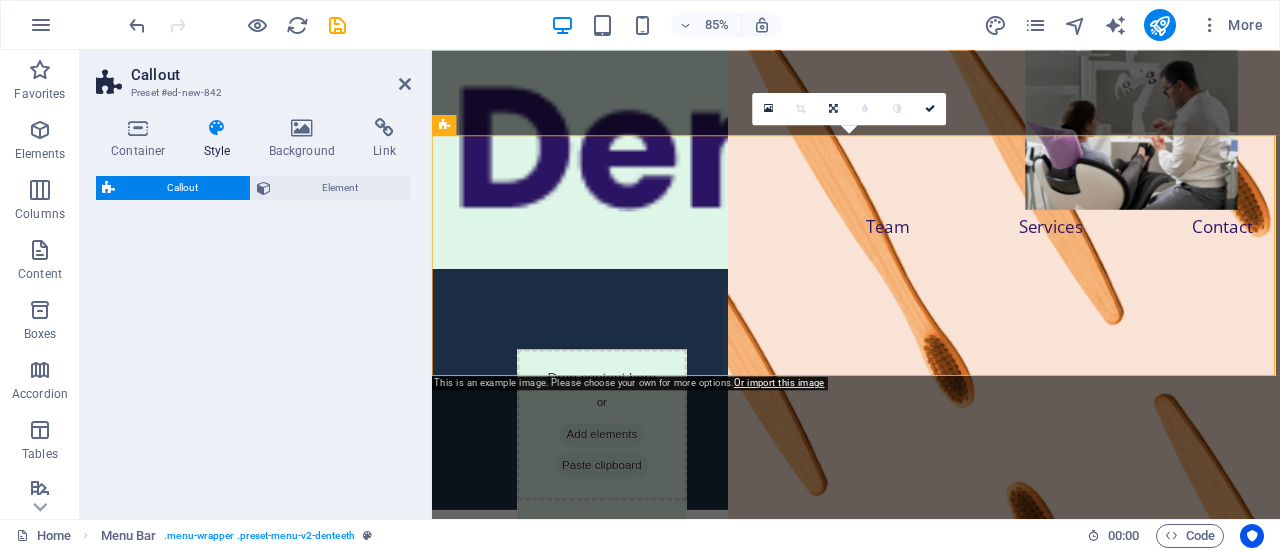 select on "rem" 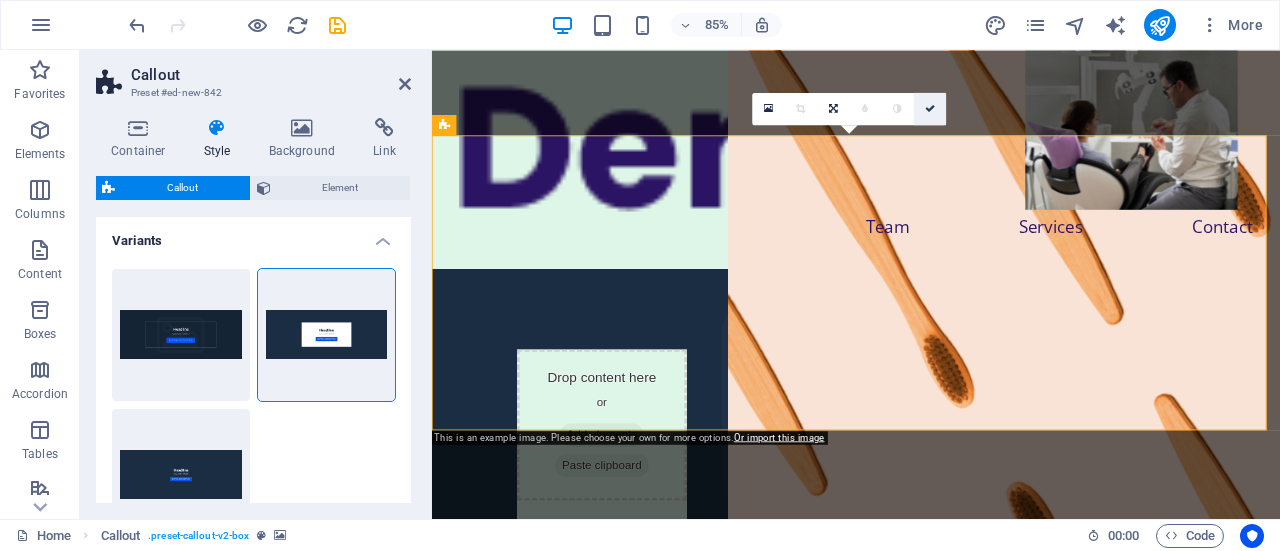 click at bounding box center (930, 109) 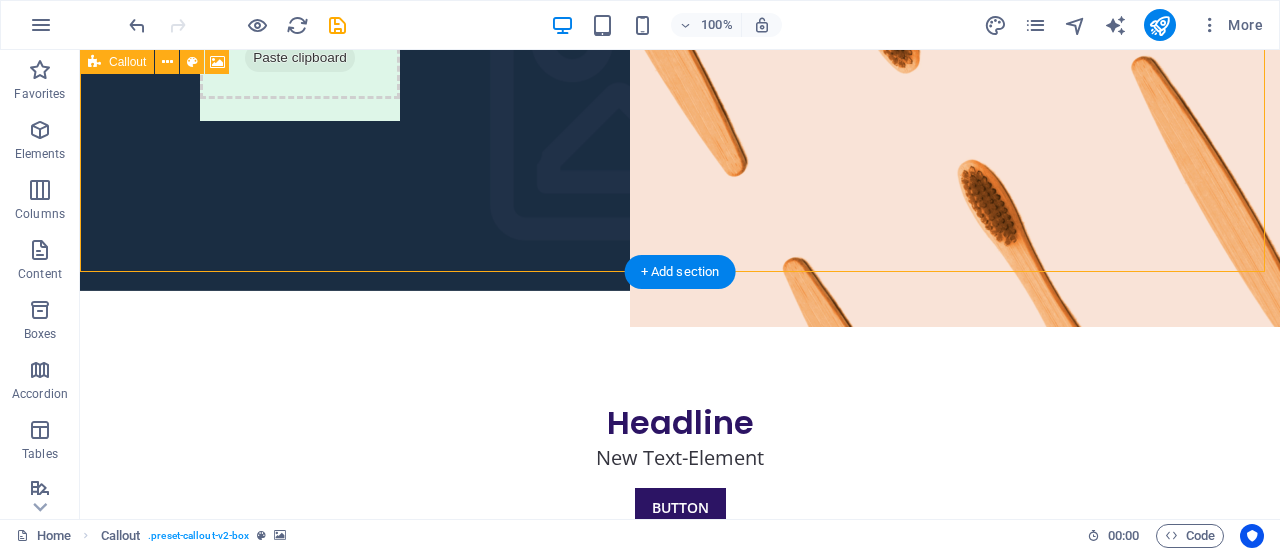 scroll, scrollTop: 0, scrollLeft: 0, axis: both 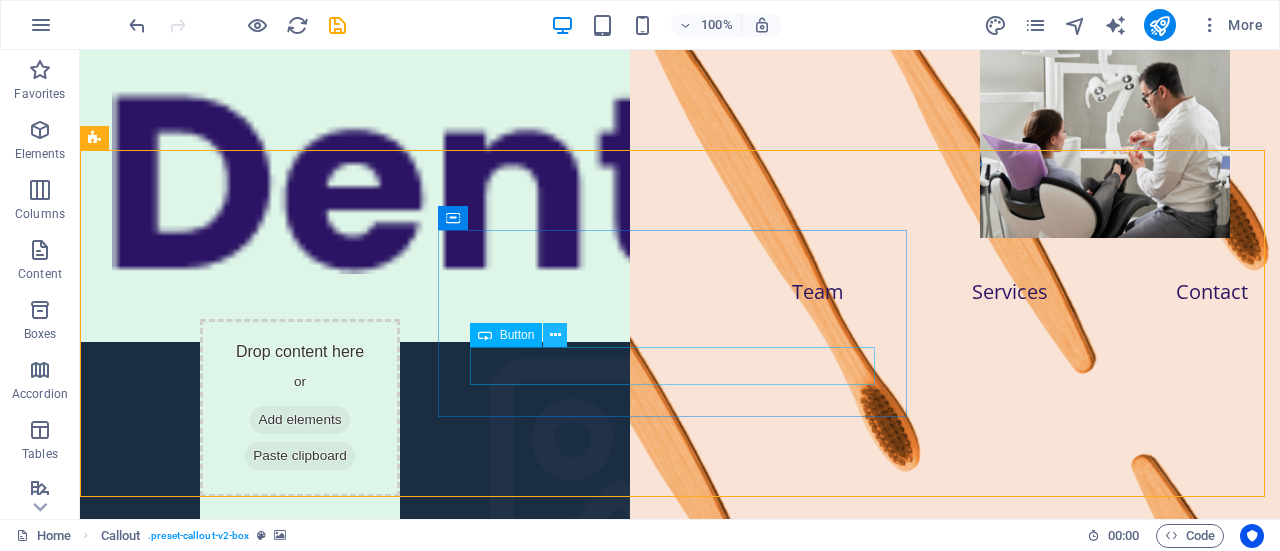 click at bounding box center [555, 335] 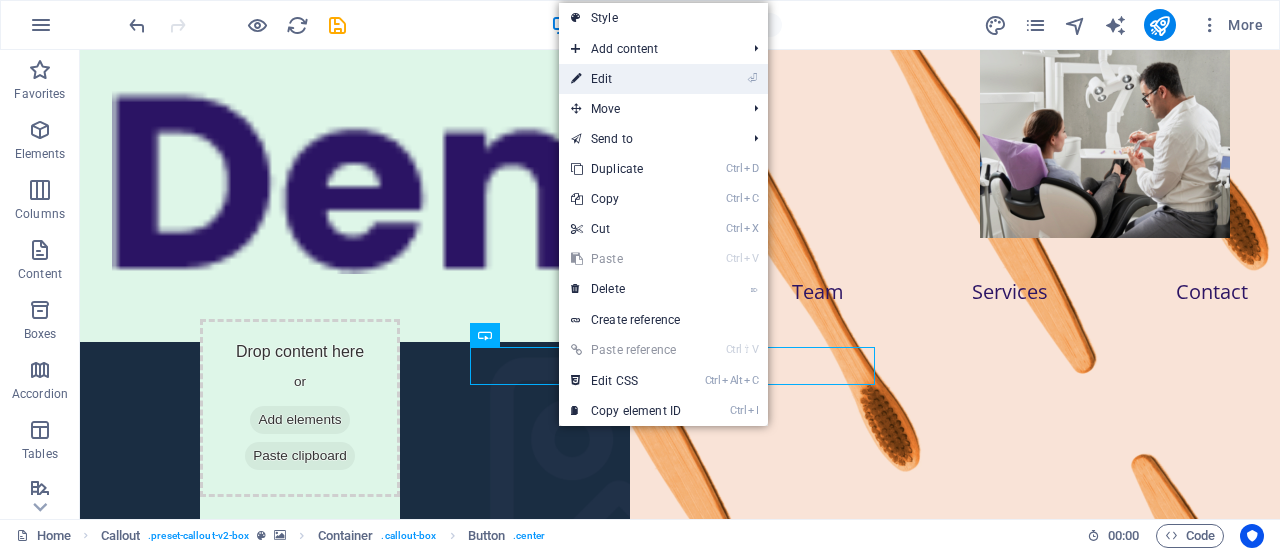 click on "⏎  Edit" at bounding box center (626, 79) 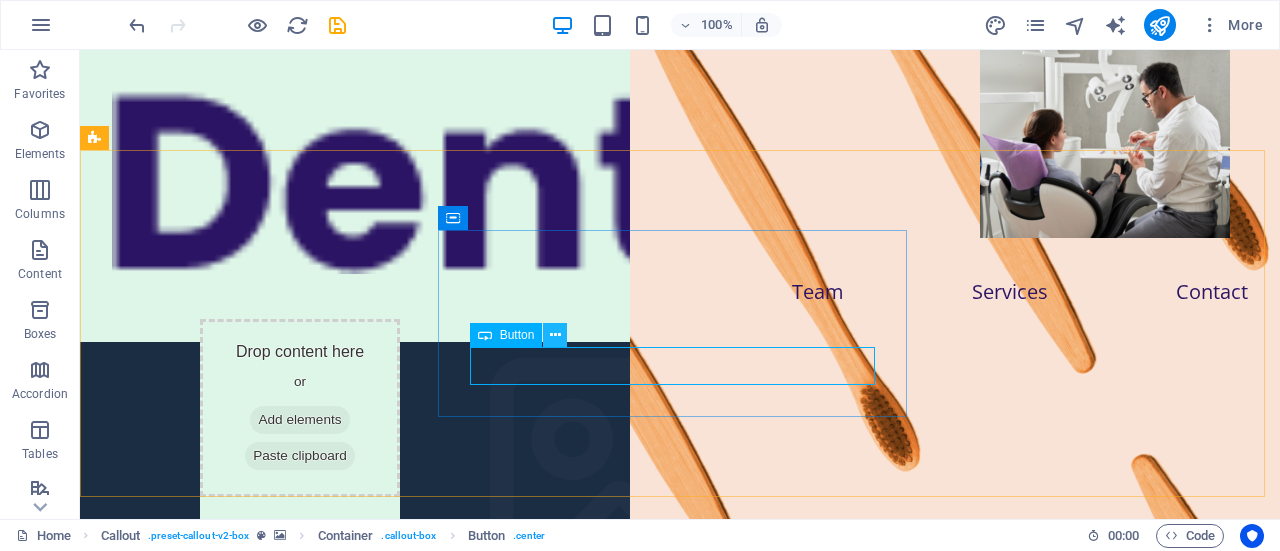 click at bounding box center (555, 335) 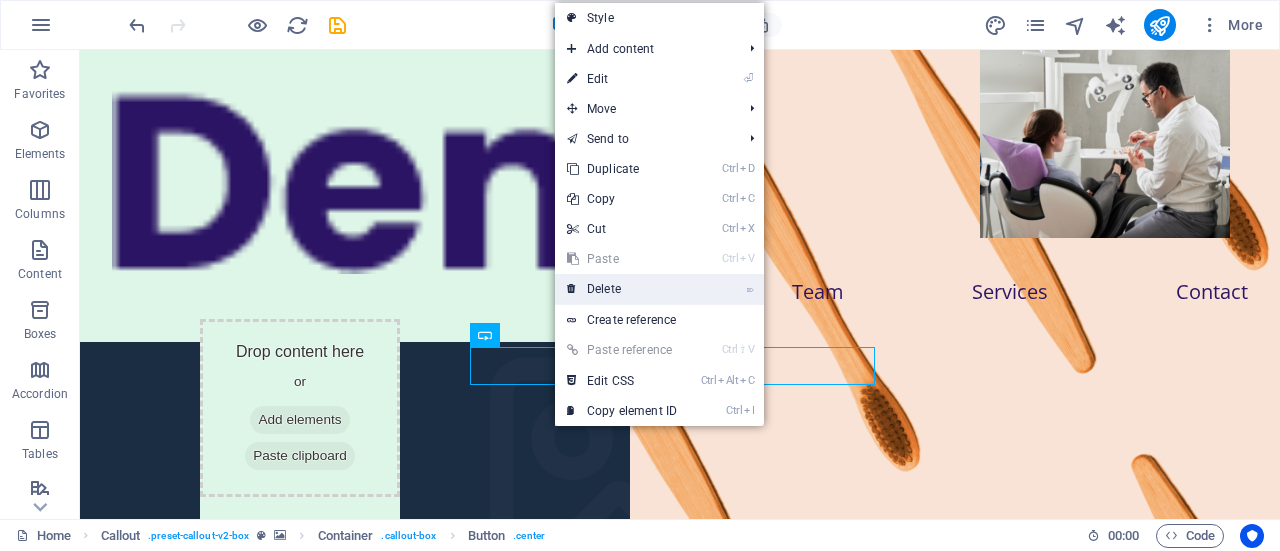 drag, startPoint x: 602, startPoint y: 289, endPoint x: 544, endPoint y: 260, distance: 64.84597 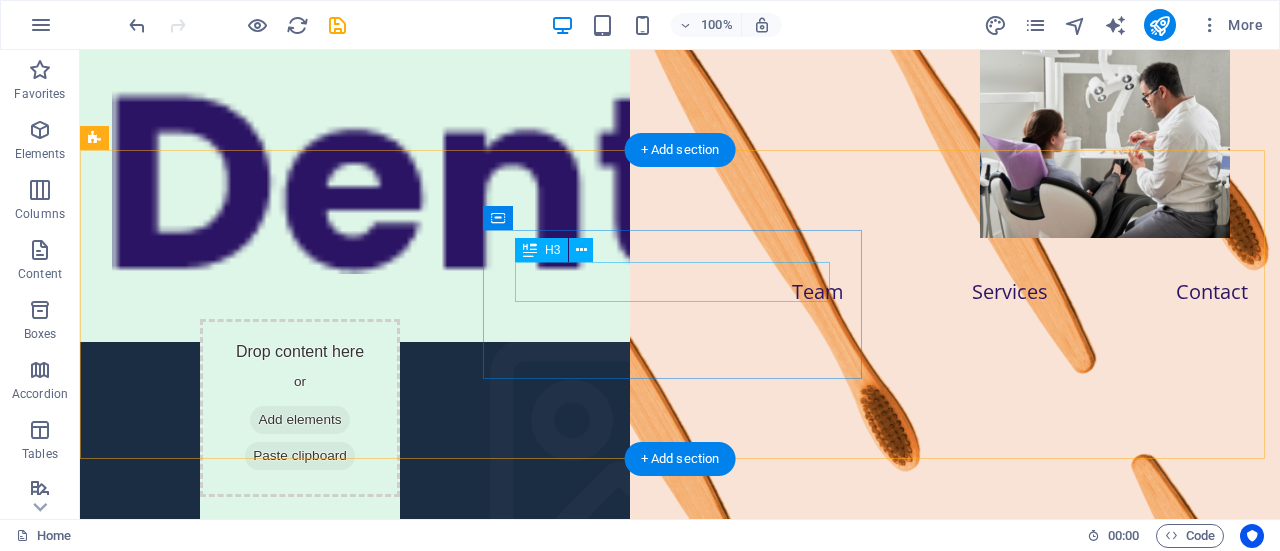 click on "Headline" at bounding box center (680, 783) 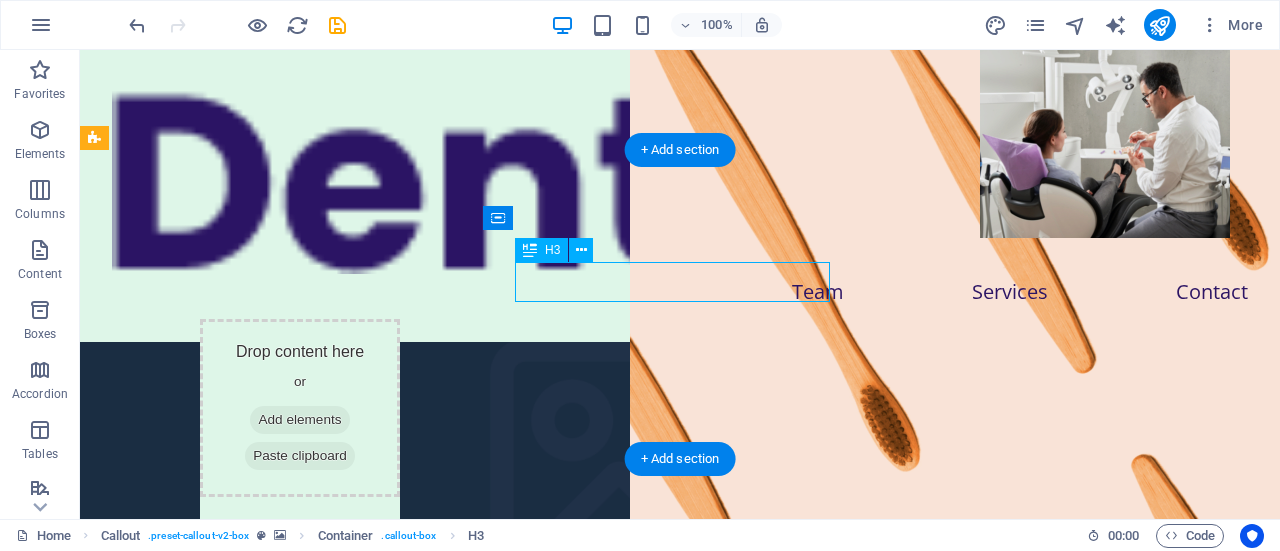 click on "Headline" at bounding box center (680, 783) 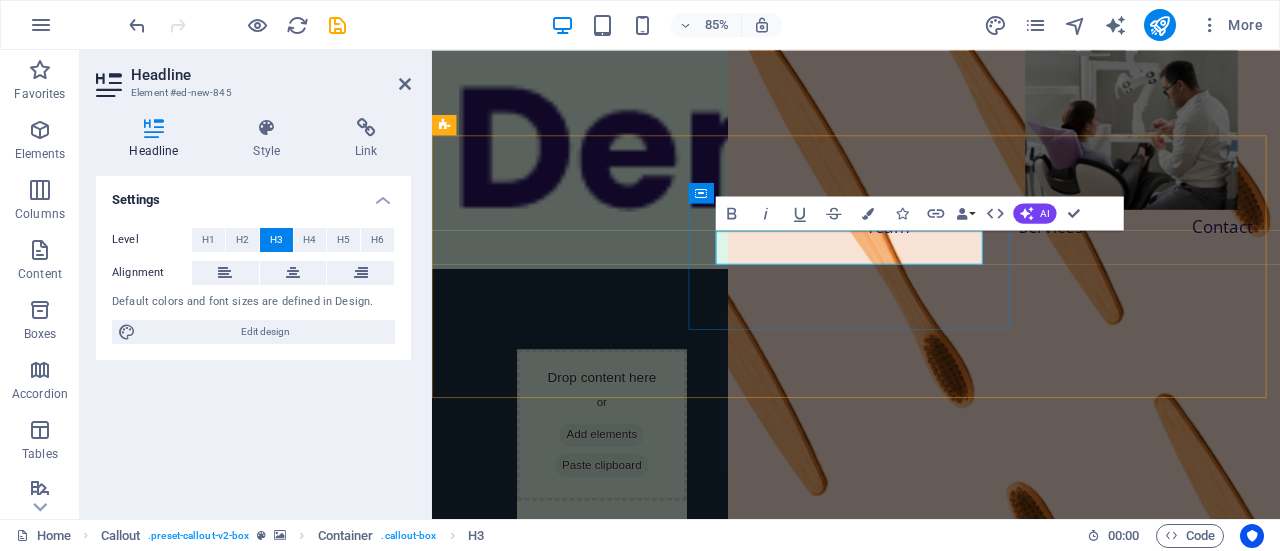 click on "Headline" at bounding box center (931, 749) 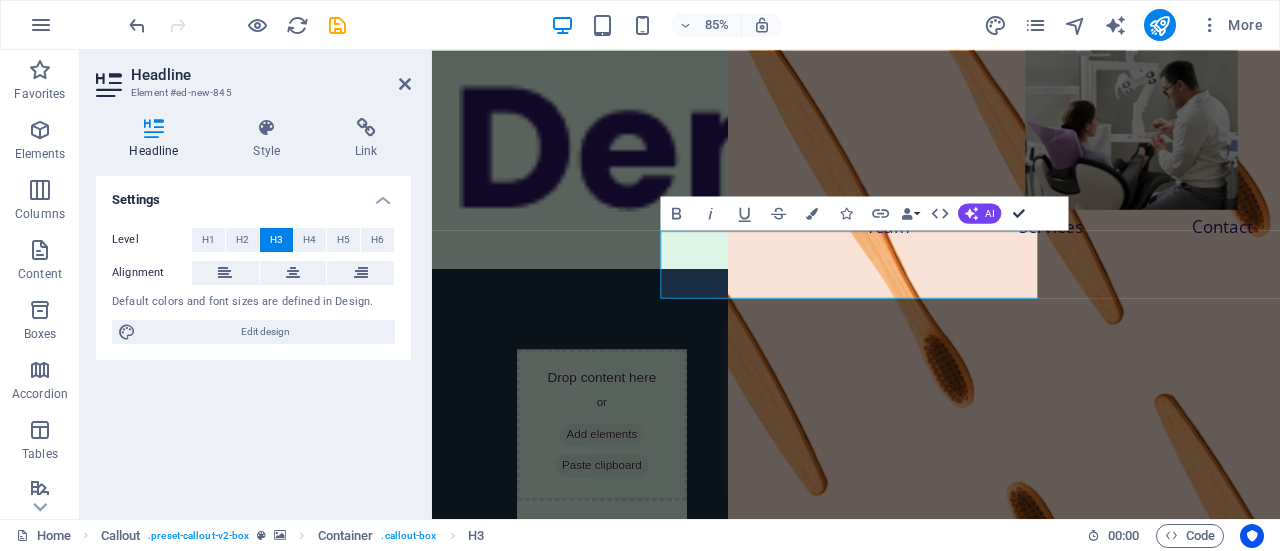 drag, startPoint x: 1022, startPoint y: 207, endPoint x: 942, endPoint y: 159, distance: 93.29523 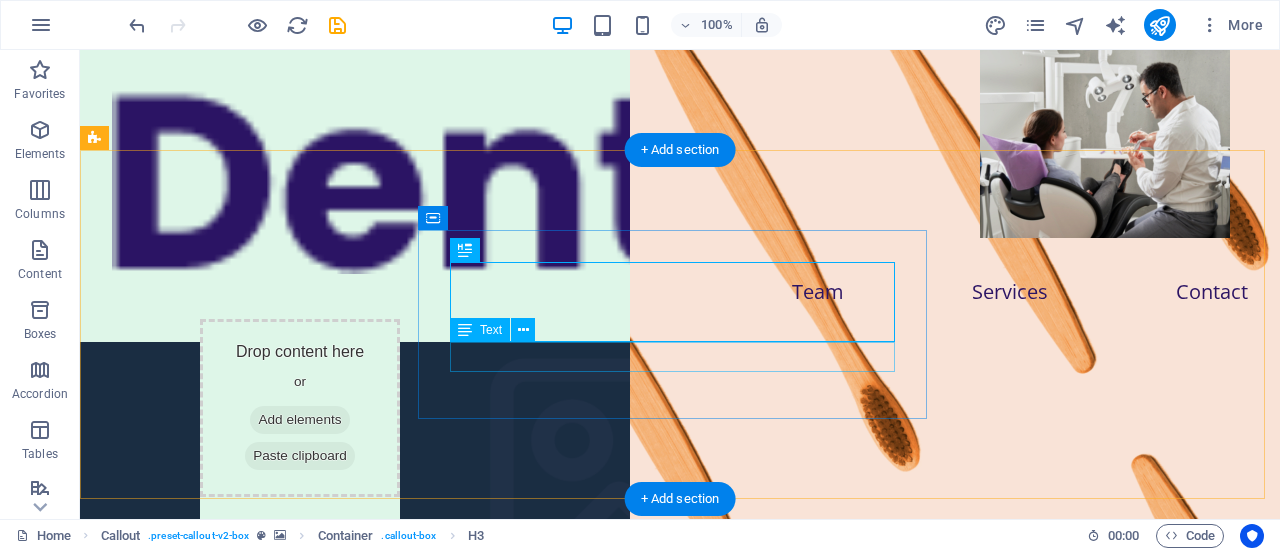 click on "New Text-Element" at bounding box center [680, 898] 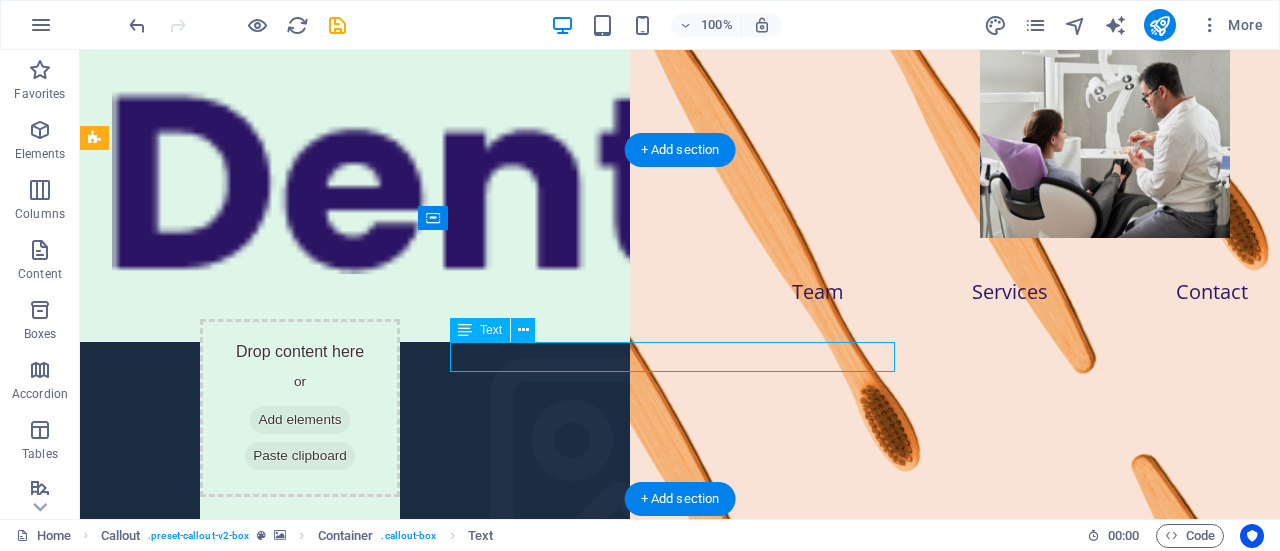 click on "New Text-Element" at bounding box center [680, 898] 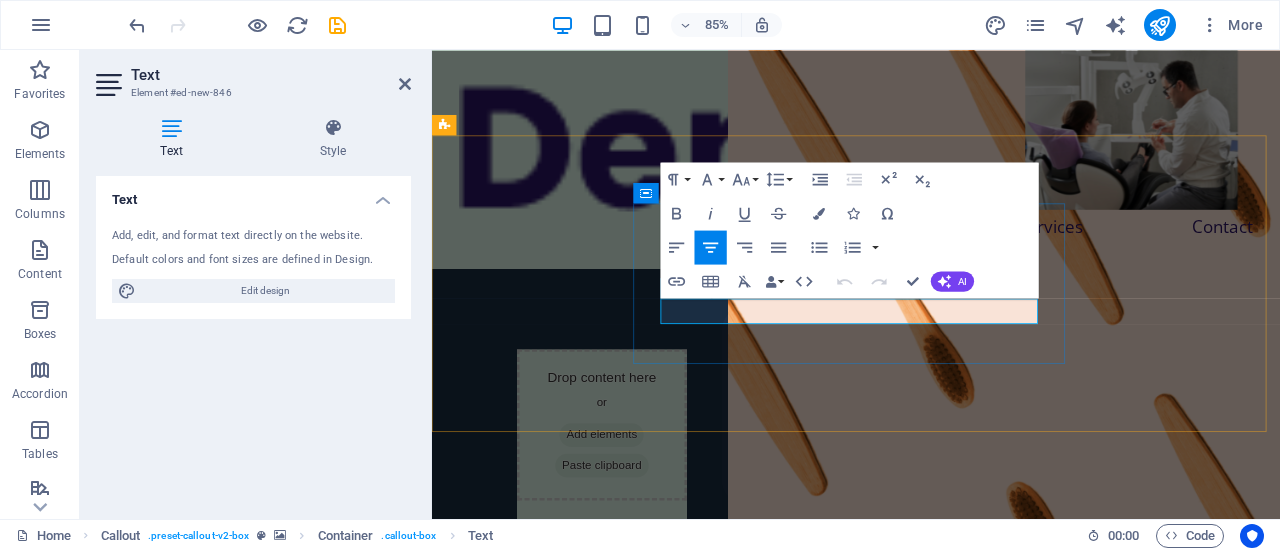 click on "New Text-Element" at bounding box center [931, 864] 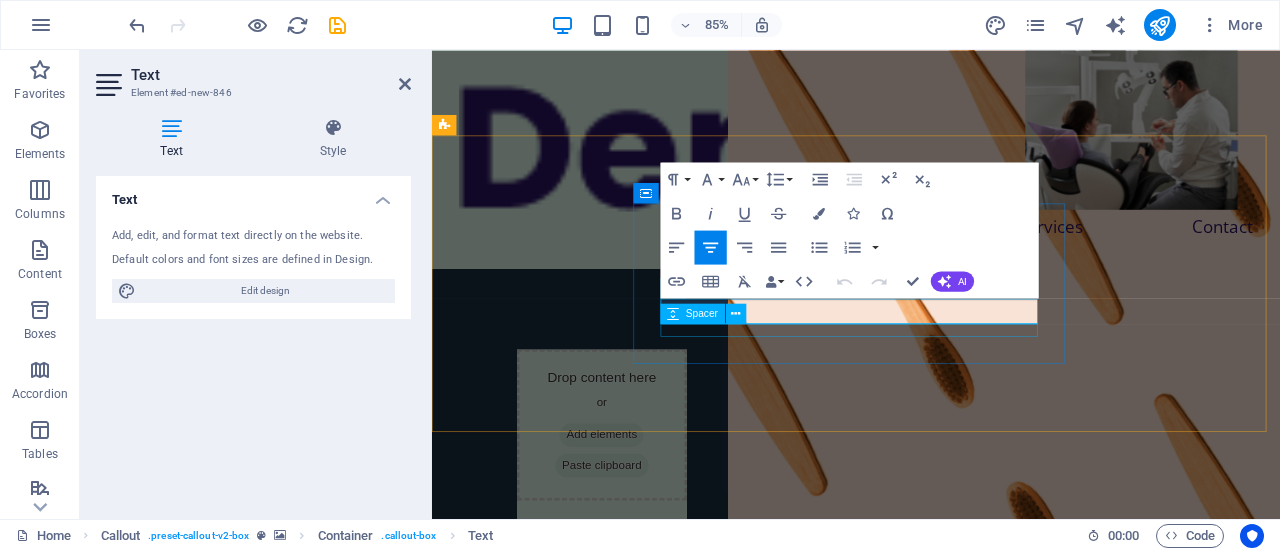type 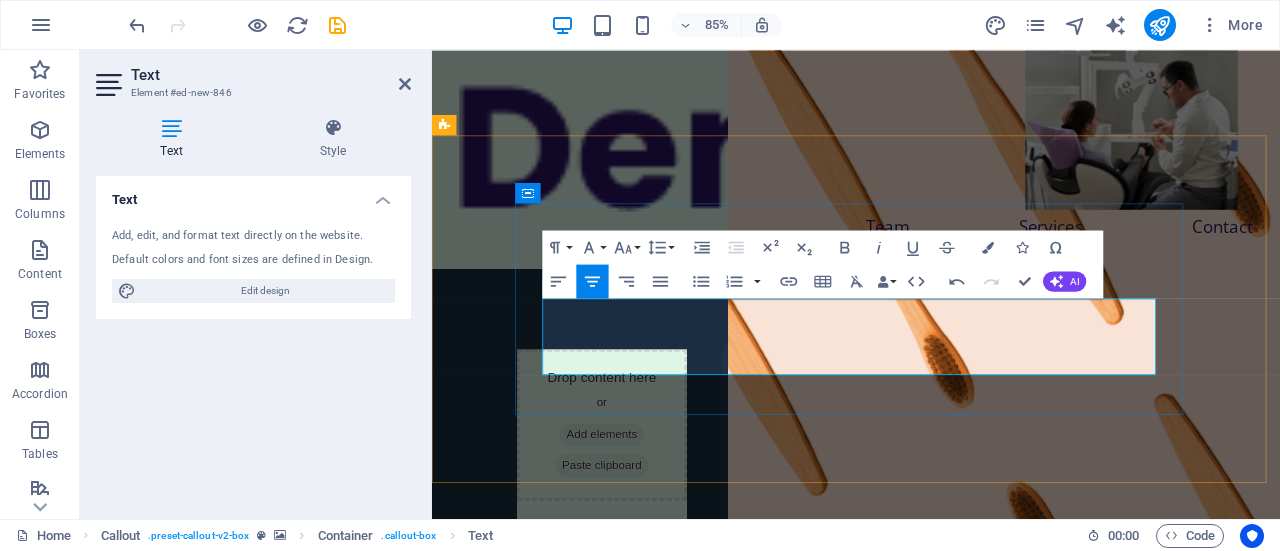drag, startPoint x: 1156, startPoint y: 418, endPoint x: 681, endPoint y: 359, distance: 478.65018 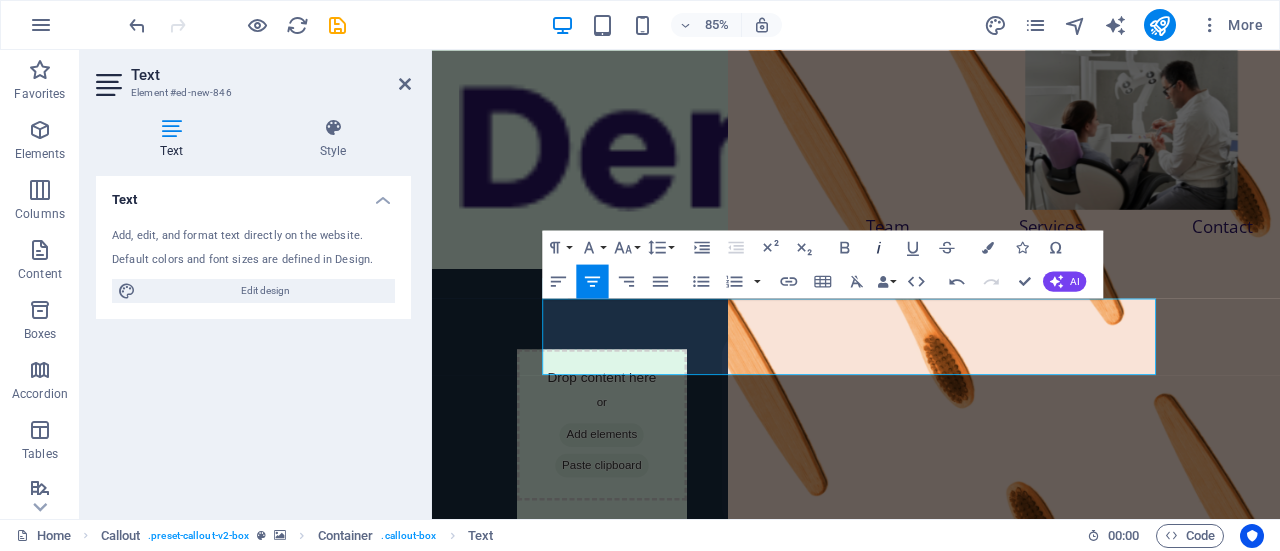 click 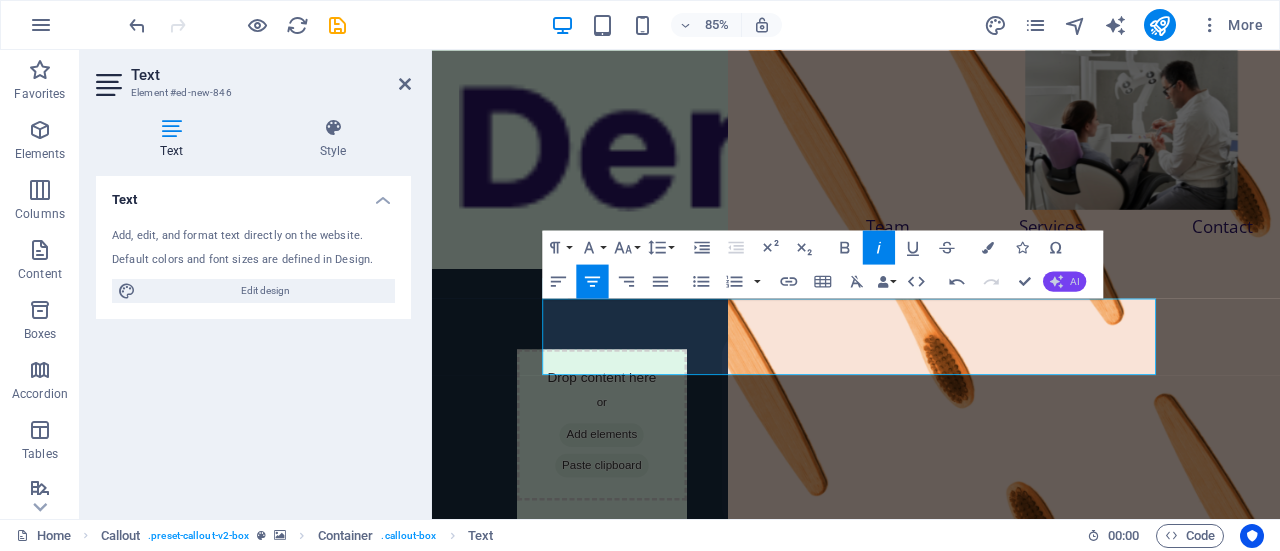 click on "AI" at bounding box center (1074, 281) 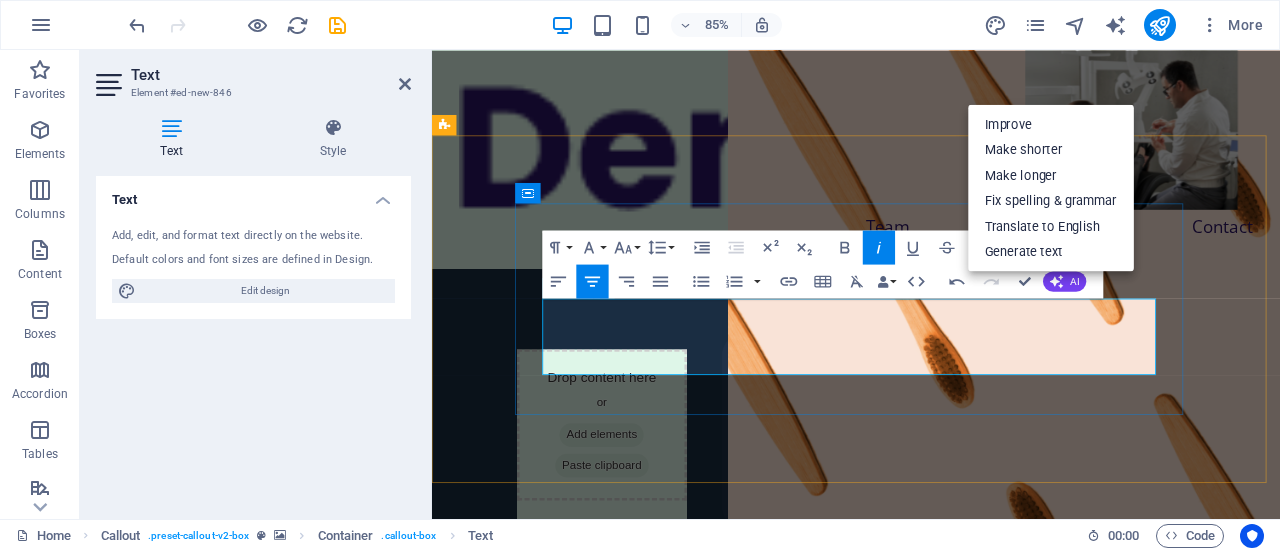 click on "site-ul își va relua activitate la finele lunii august" at bounding box center [931, 954] 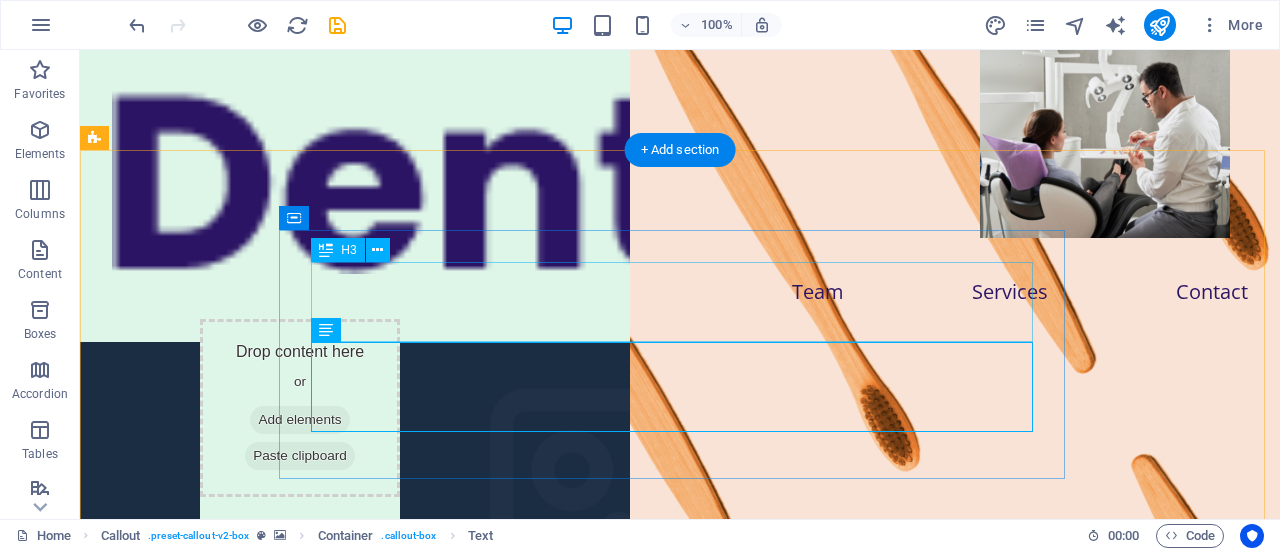 click on "ÎM Stomatologia [LAST]" at bounding box center (680, 903) 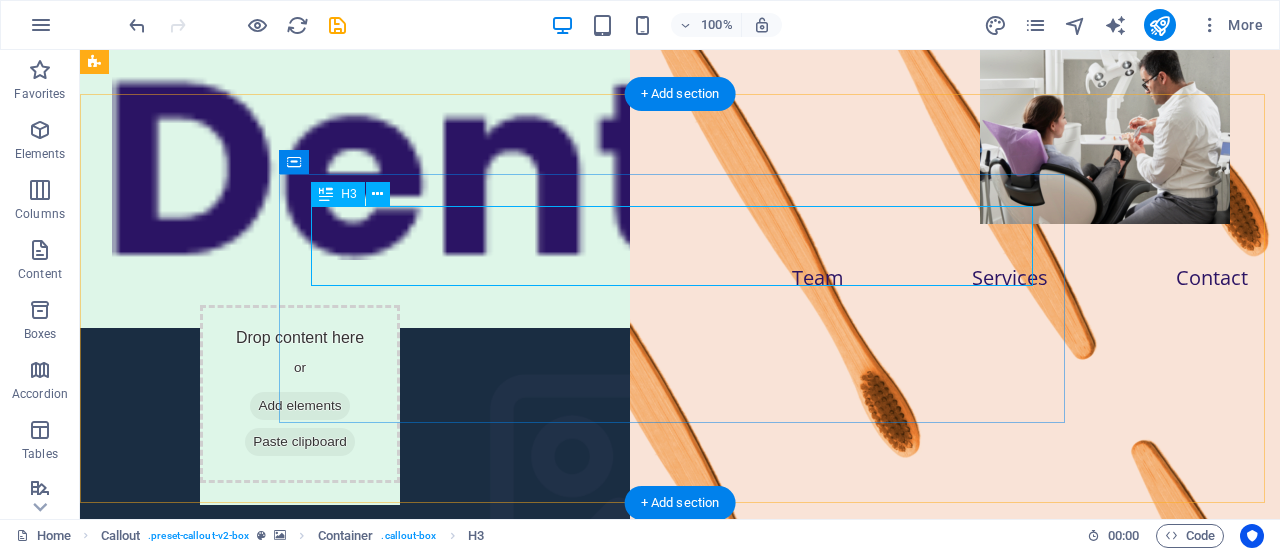 scroll, scrollTop: 0, scrollLeft: 0, axis: both 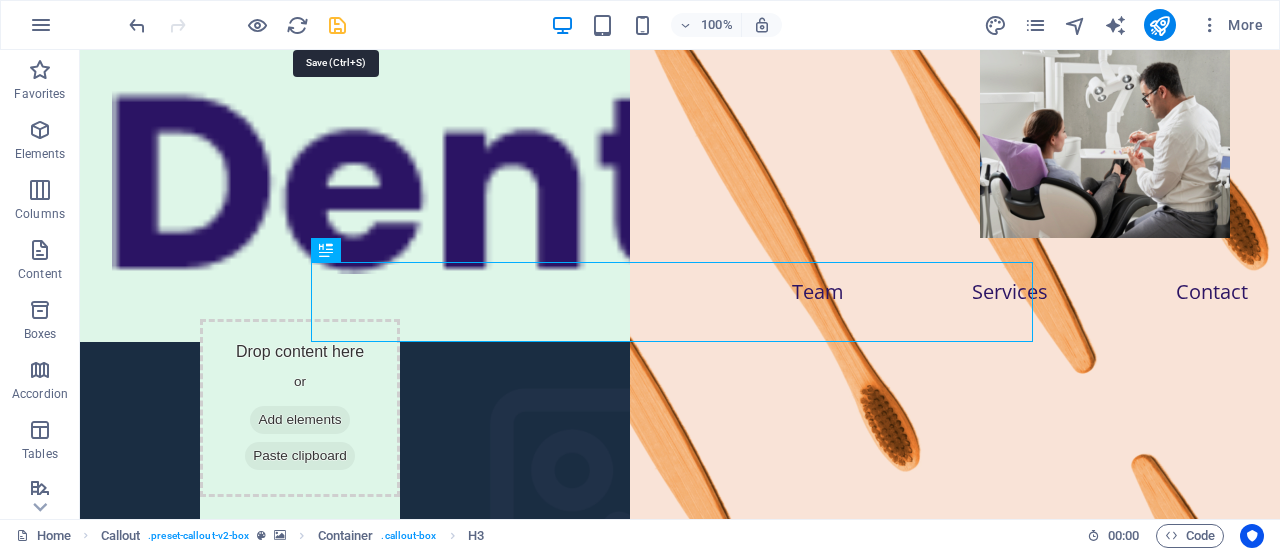 click at bounding box center (337, 25) 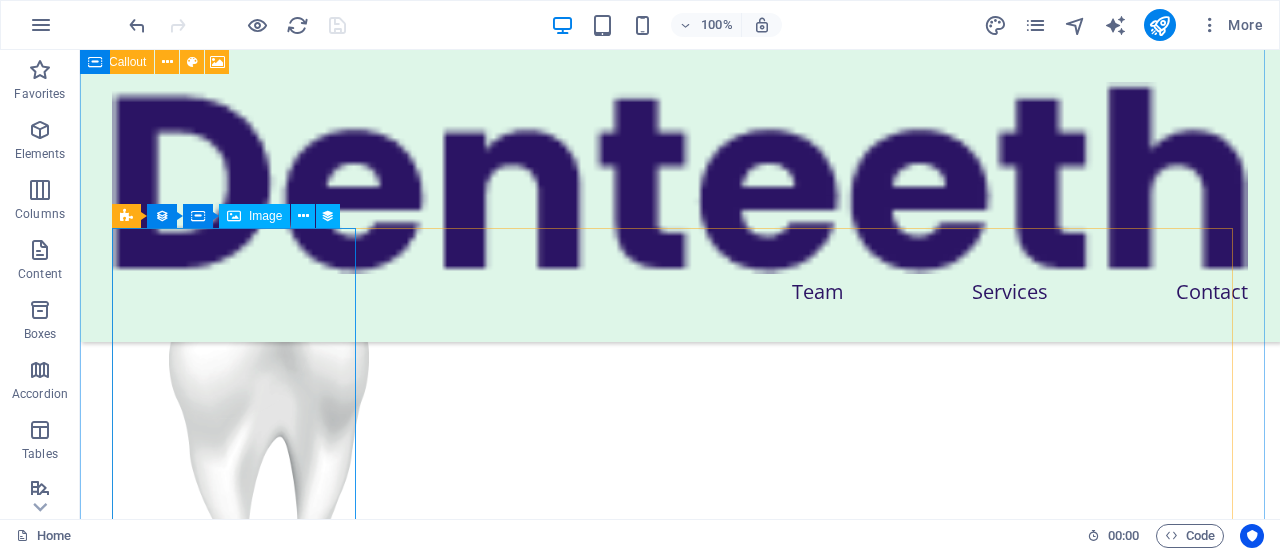 scroll, scrollTop: 4100, scrollLeft: 0, axis: vertical 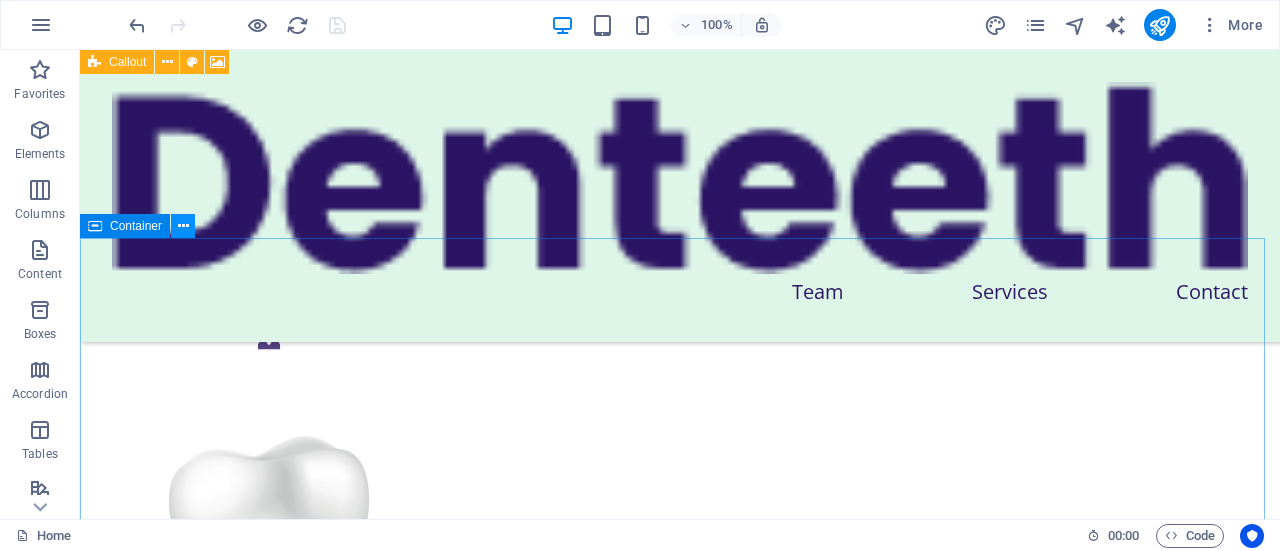 click at bounding box center (183, 226) 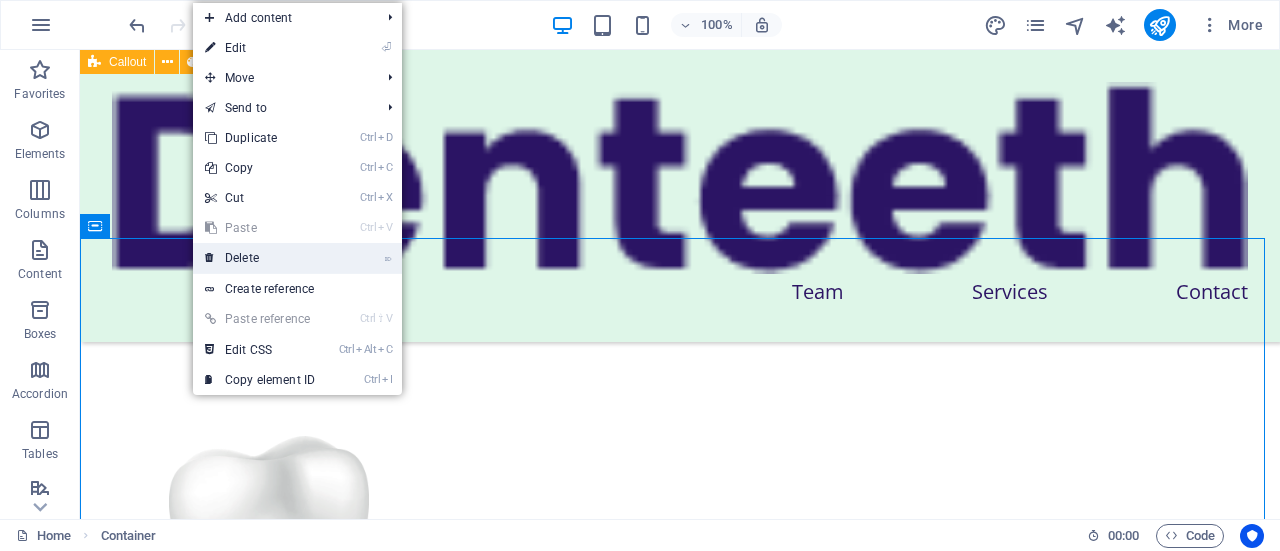 click on "⌦  Delete" at bounding box center (260, 258) 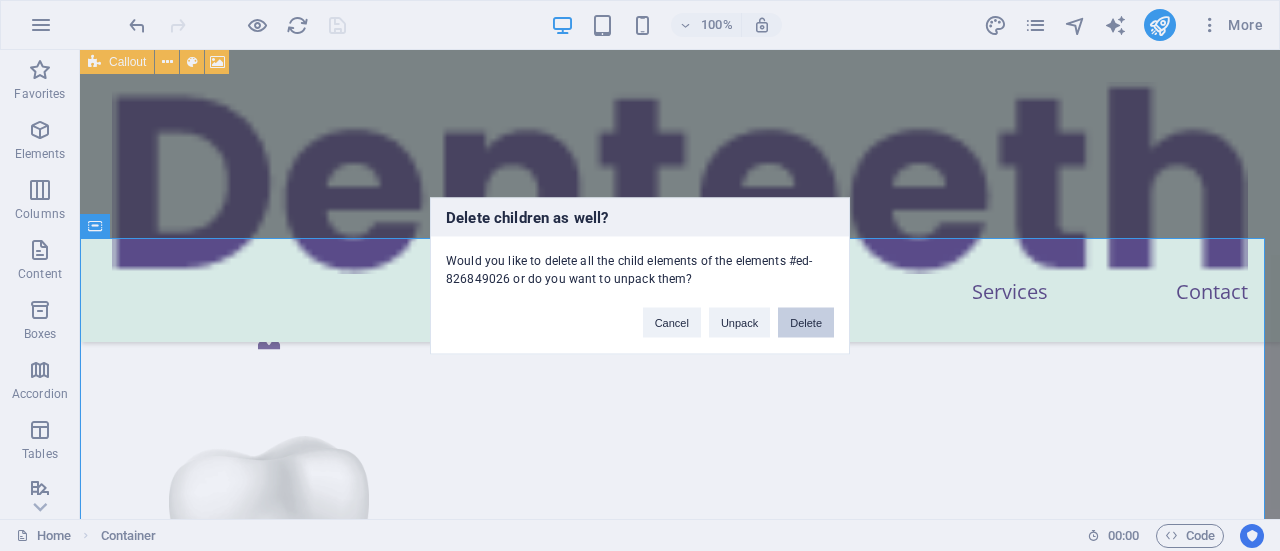 click on "Delete" at bounding box center [806, 322] 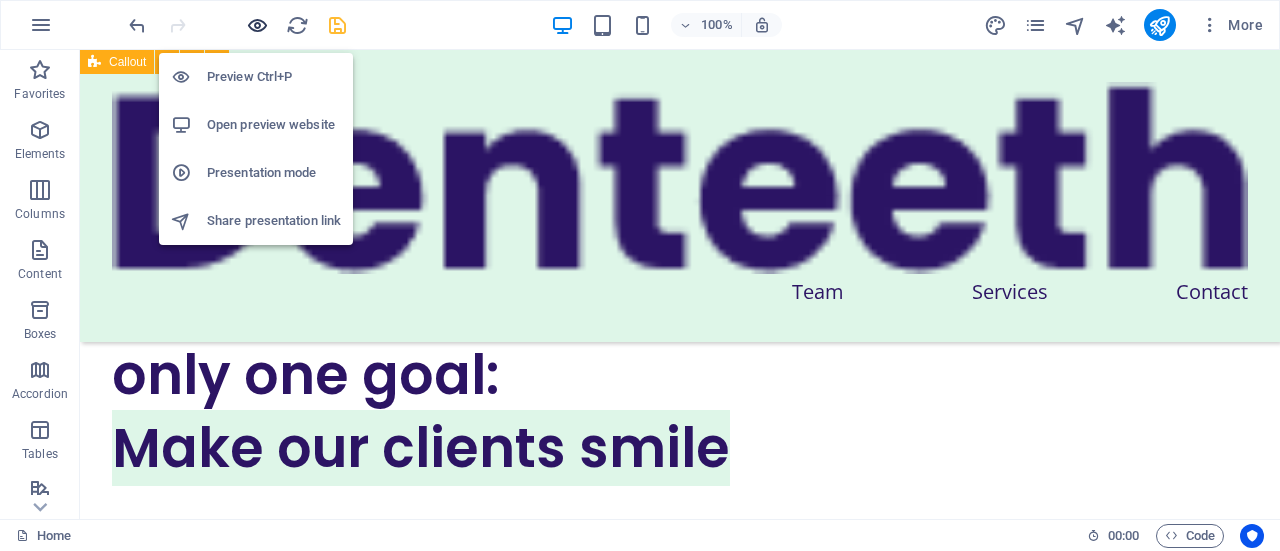 click at bounding box center [257, 25] 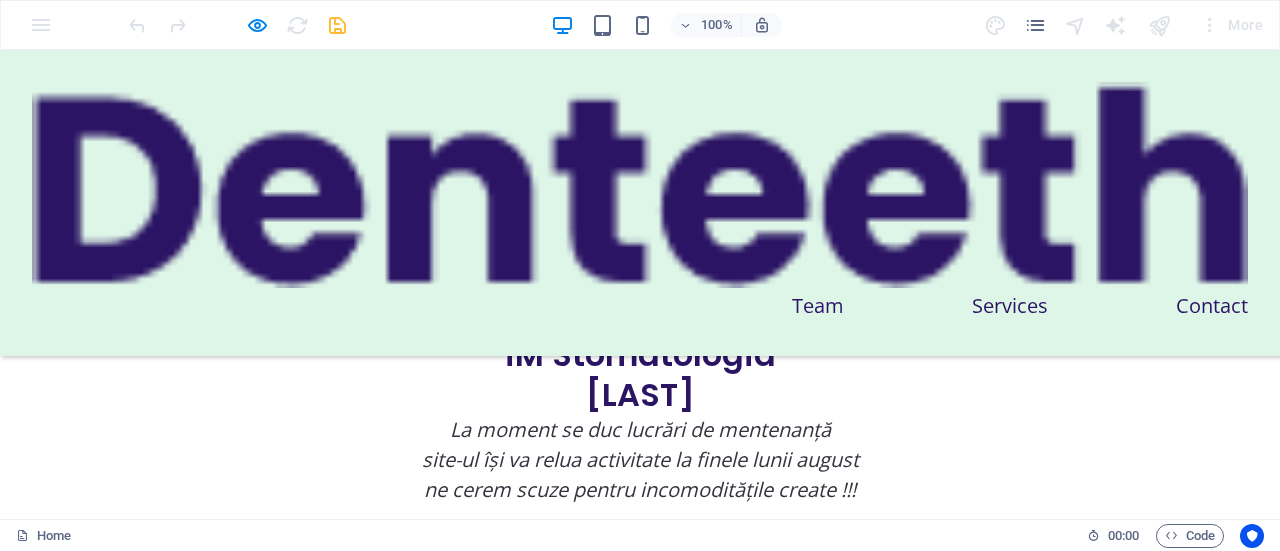 scroll, scrollTop: 0, scrollLeft: 0, axis: both 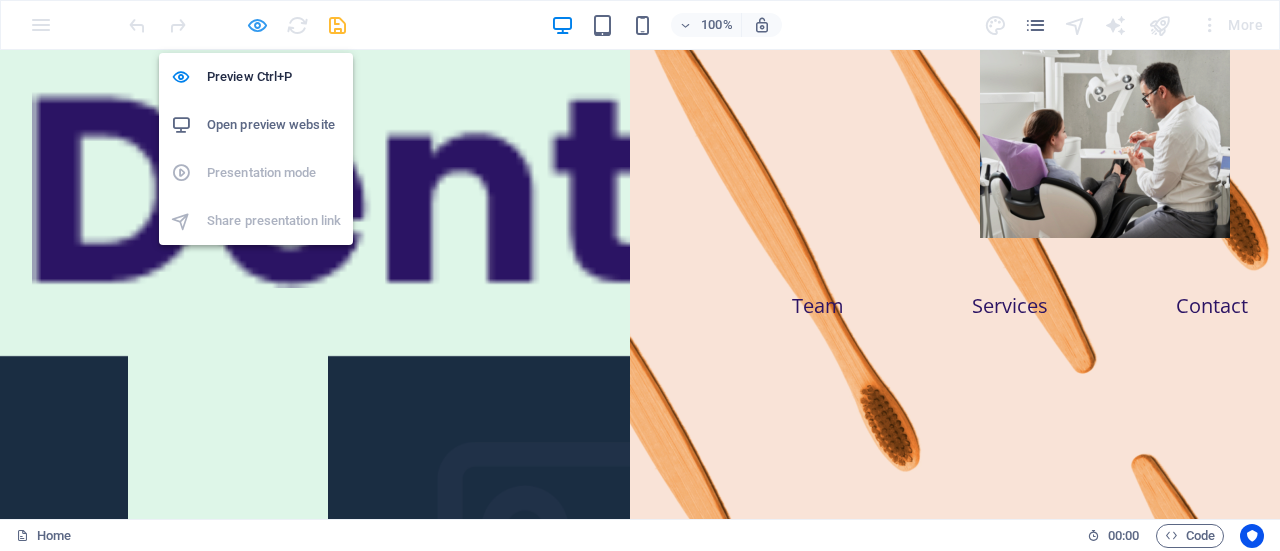 click at bounding box center (257, 25) 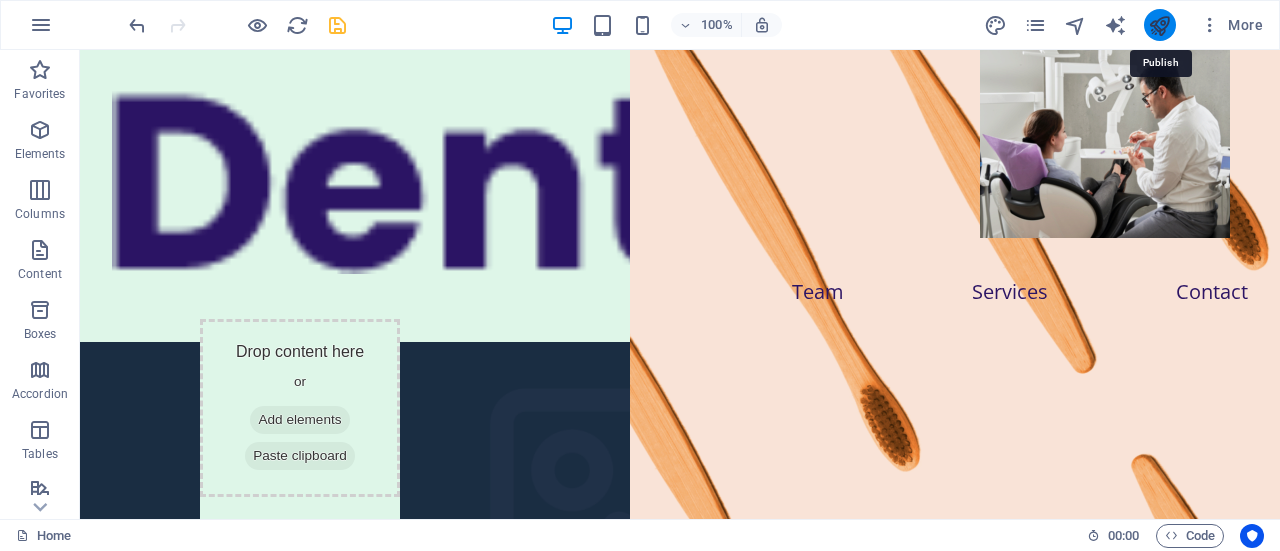 click at bounding box center [1159, 25] 